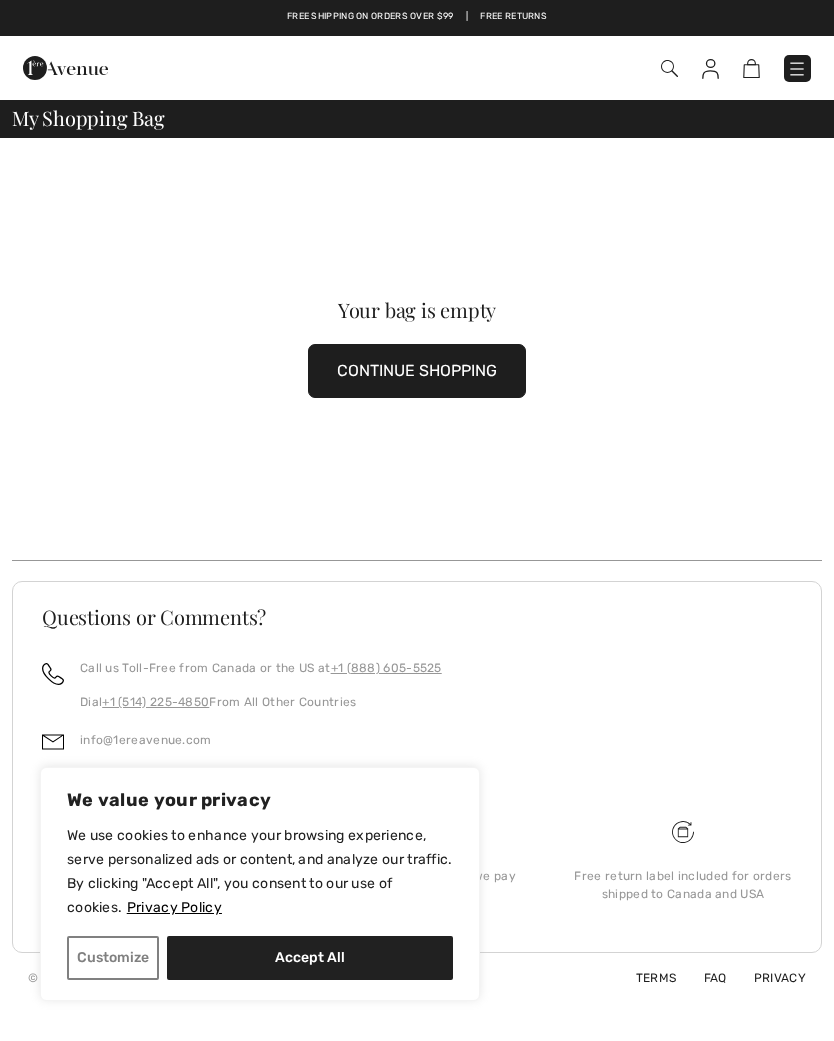 scroll, scrollTop: 0, scrollLeft: 0, axis: both 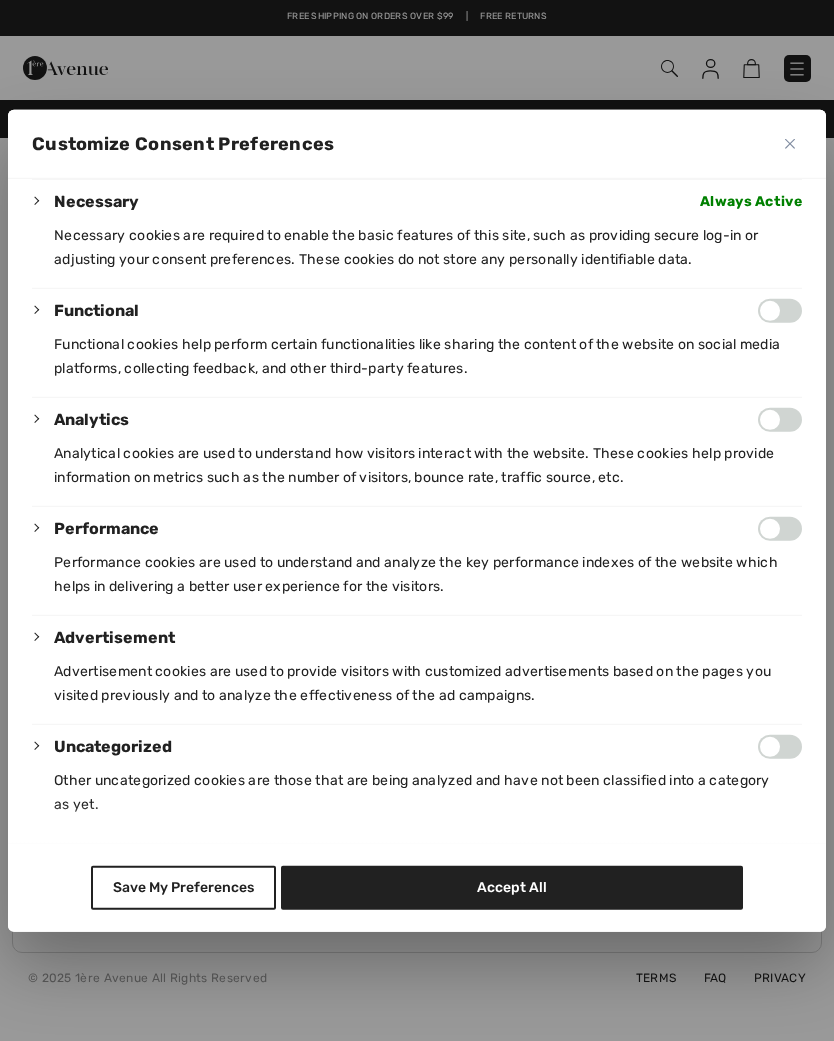 click on "Save My Preferences" at bounding box center (183, 888) 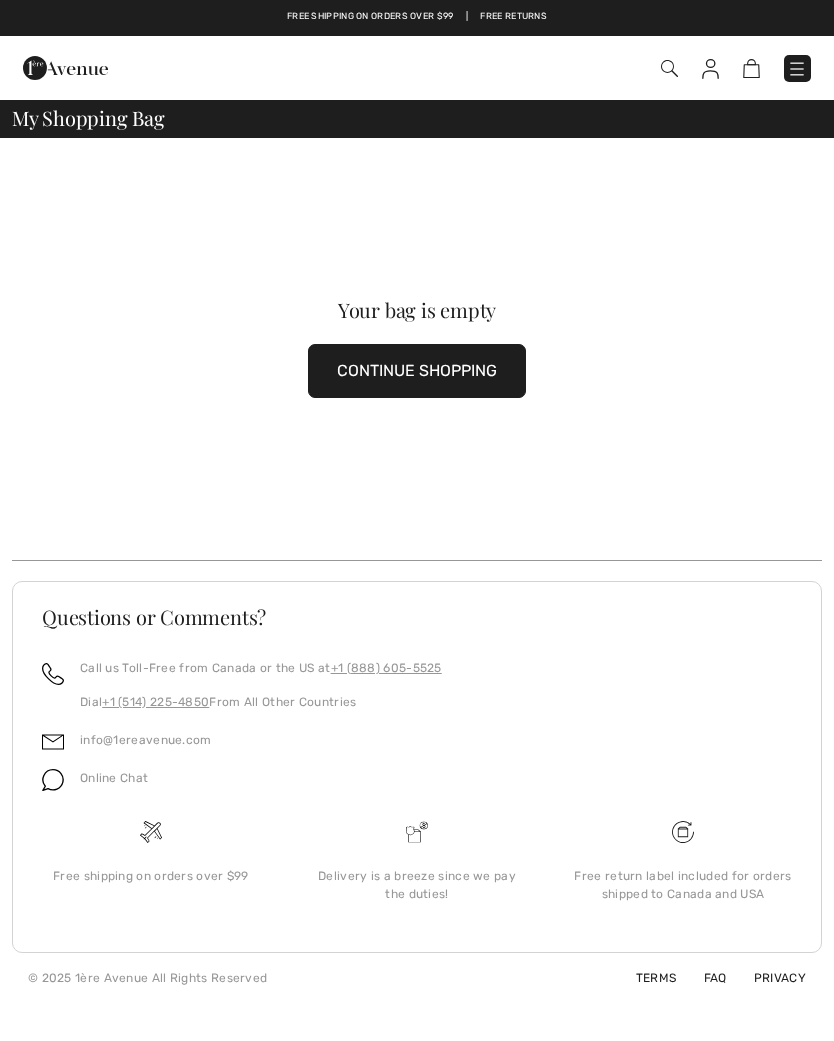 click at bounding box center (797, 69) 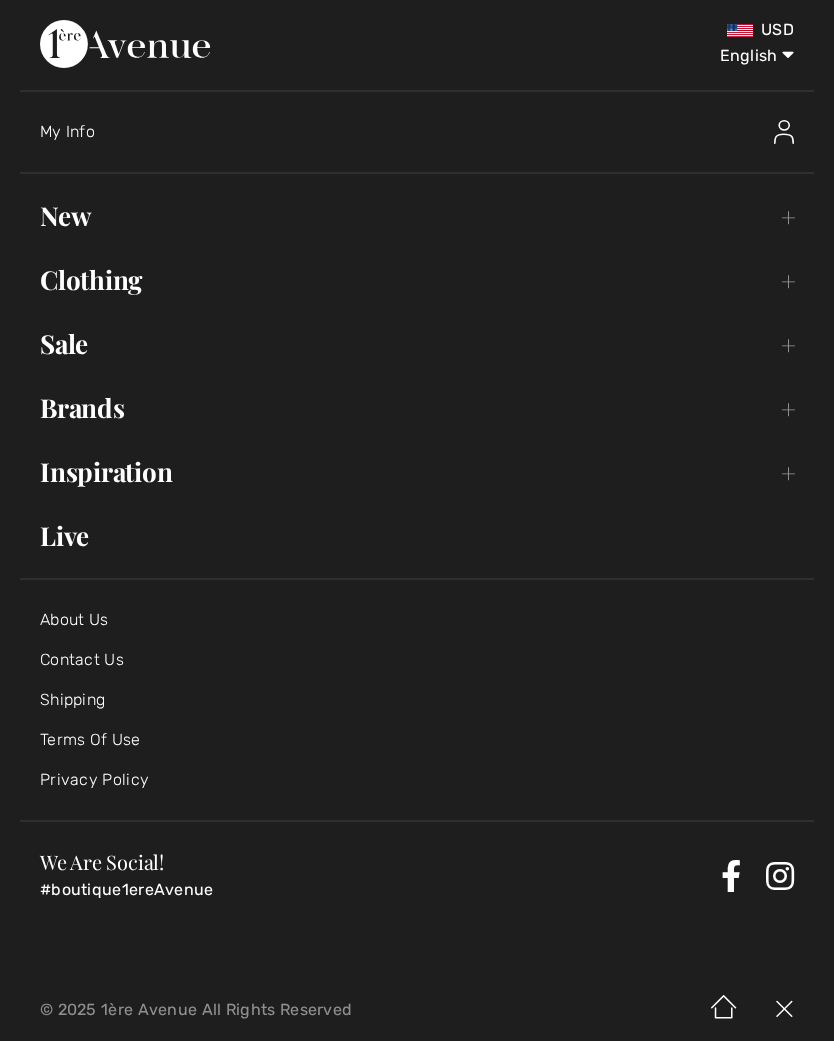 click on "Sale Toggle submenu" at bounding box center [417, 344] 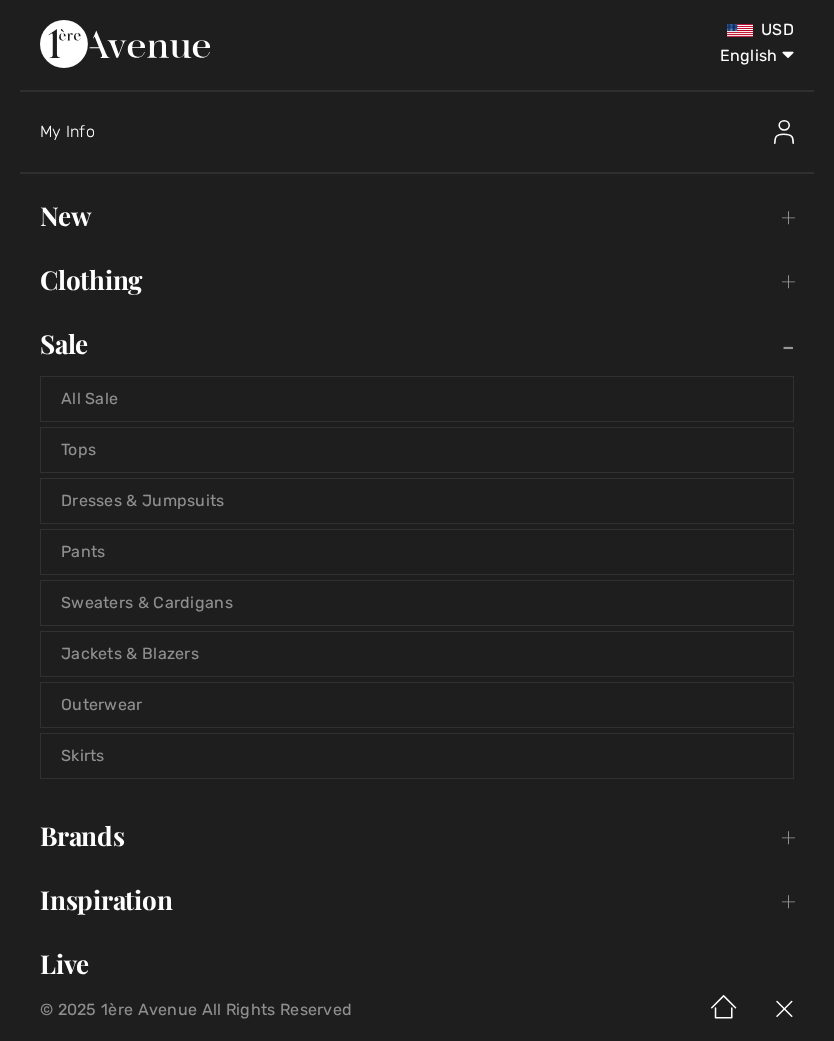 click on "Tops" at bounding box center [417, 450] 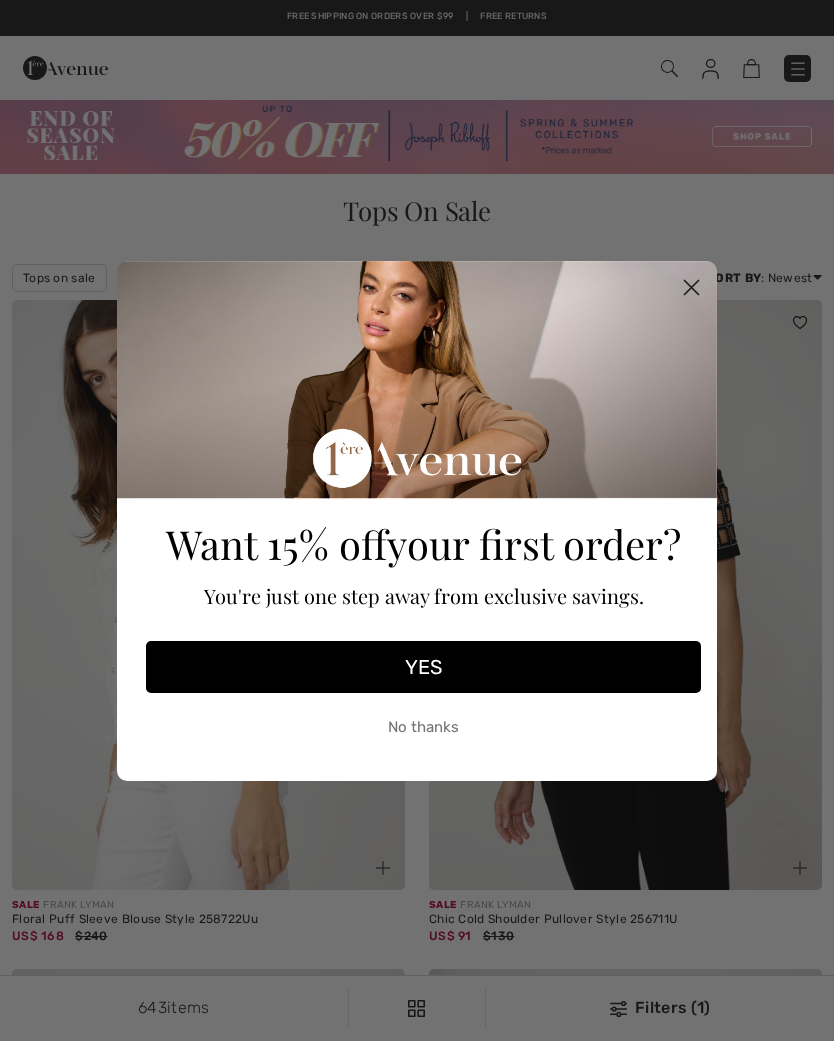 scroll, scrollTop: 0, scrollLeft: 0, axis: both 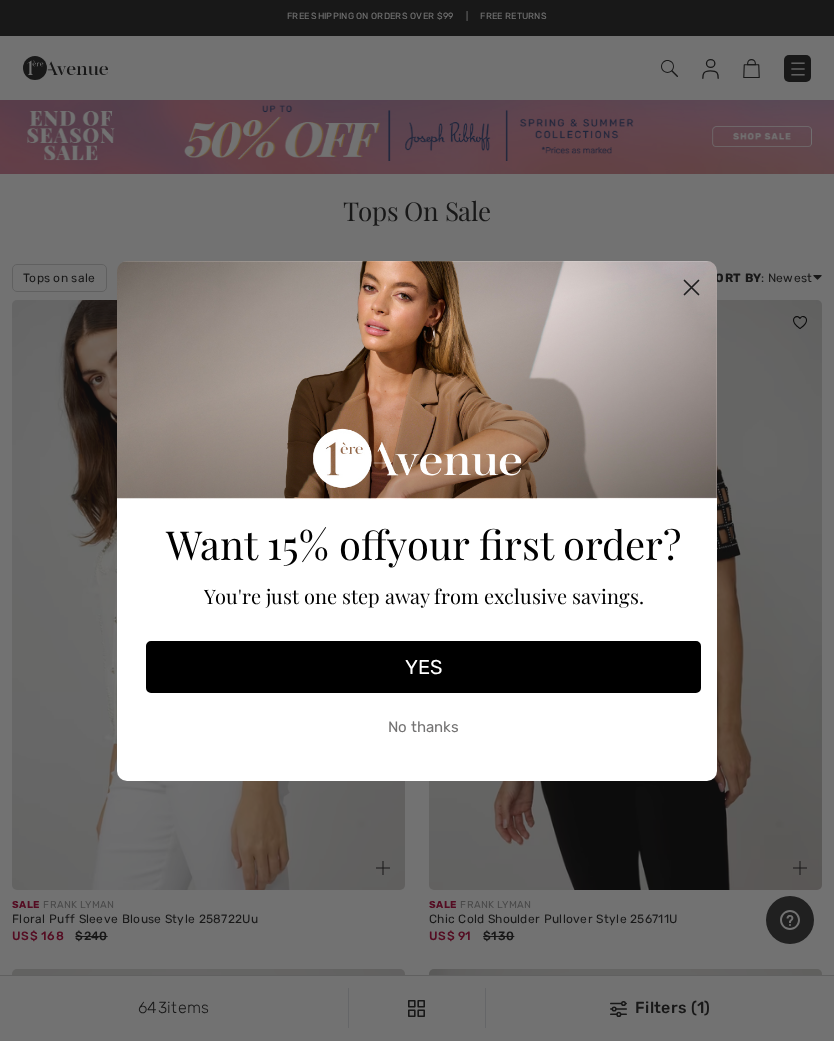 click 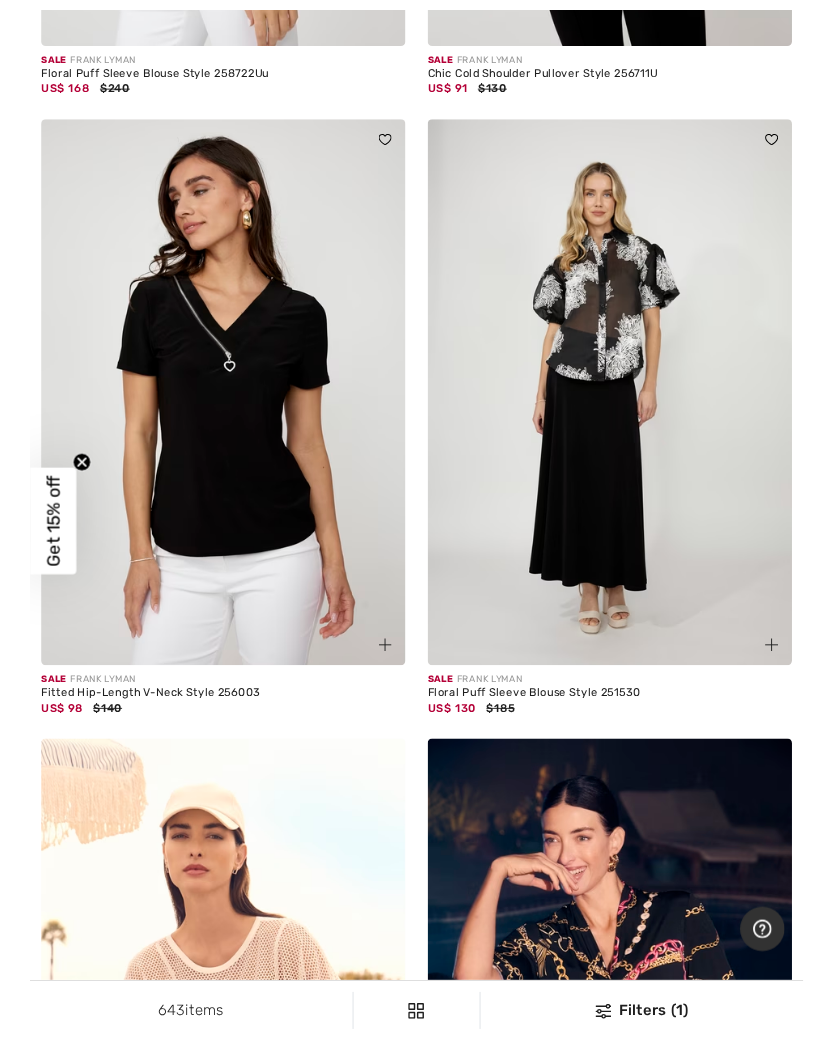 scroll, scrollTop: 922, scrollLeft: 0, axis: vertical 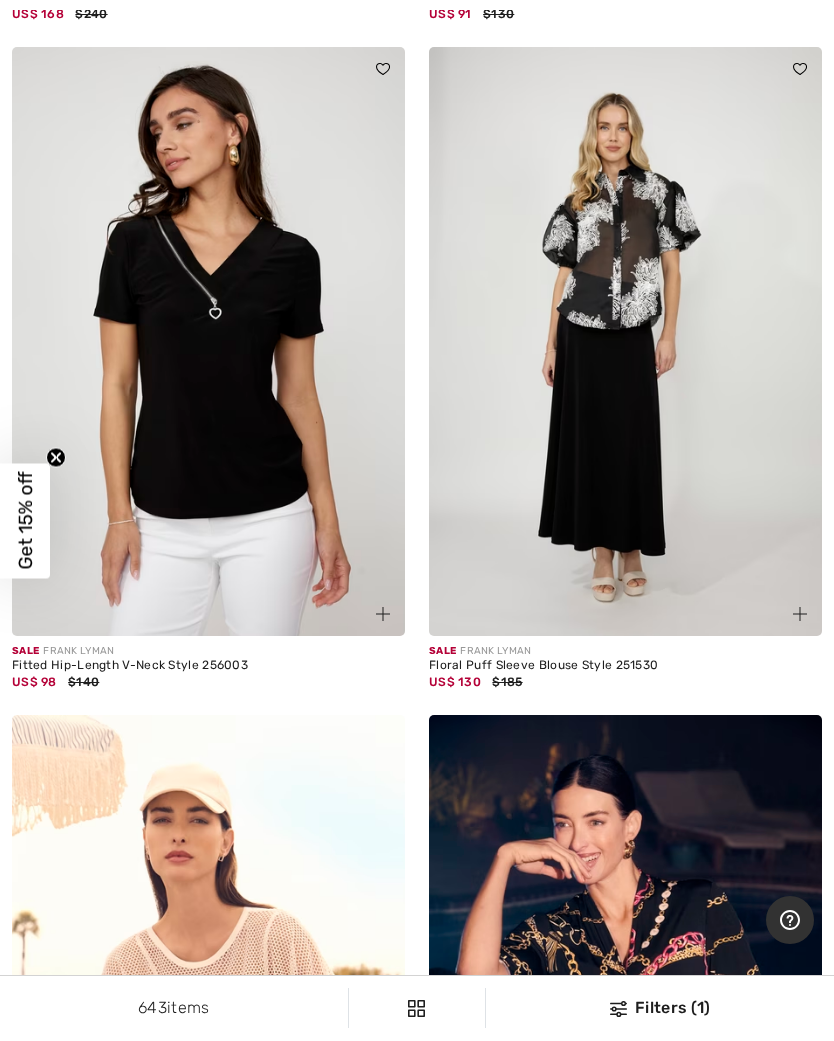 click on "643  items
Filters (1)
✖
Clear
View Results 643" at bounding box center (417, 1008) 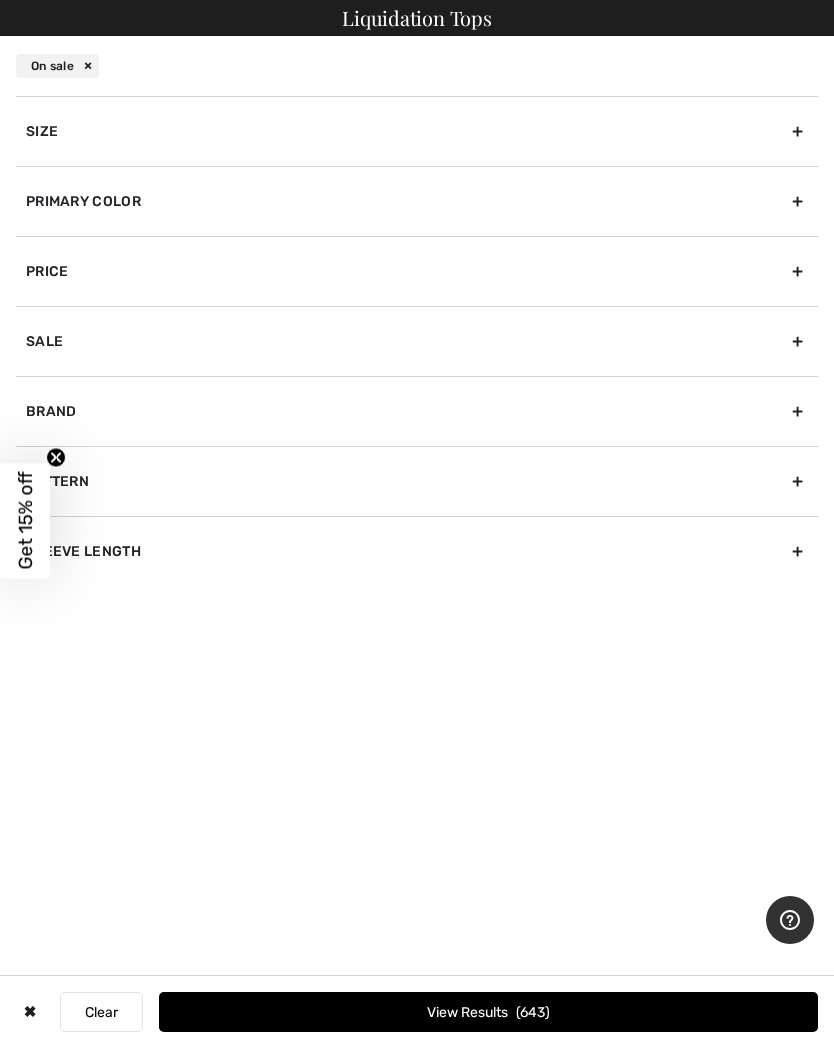 click on "Size" at bounding box center (417, 131) 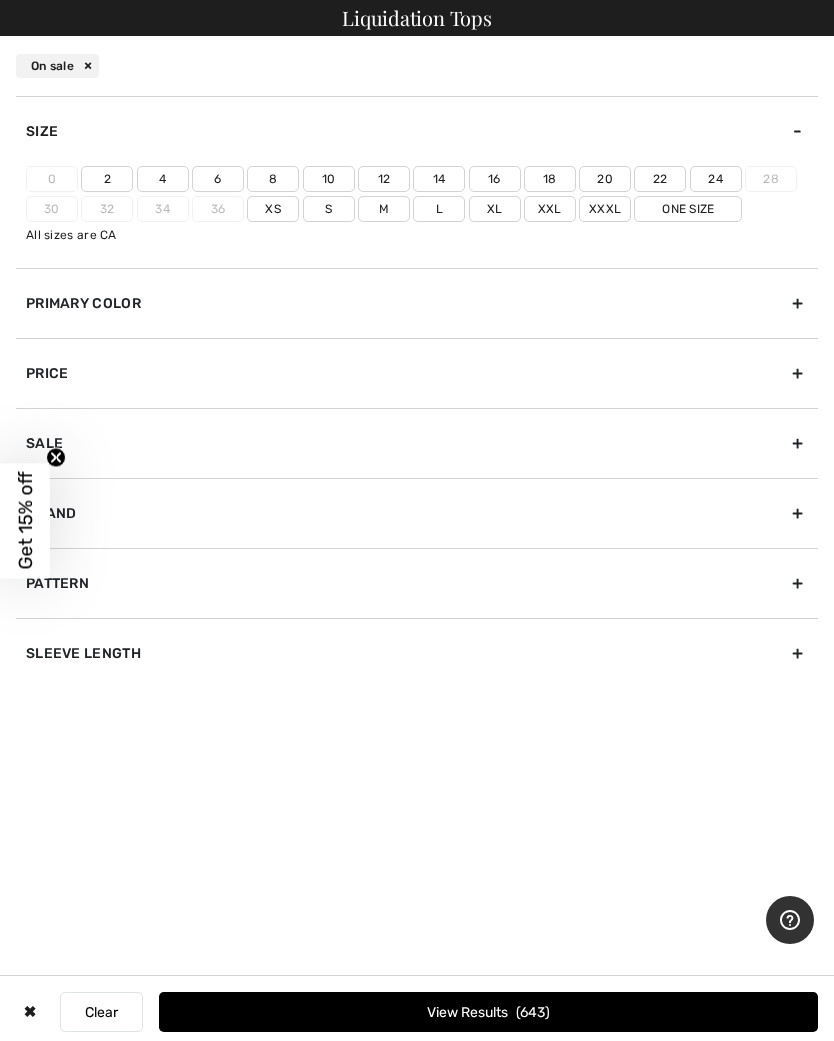 click on "10" at bounding box center [329, 179] 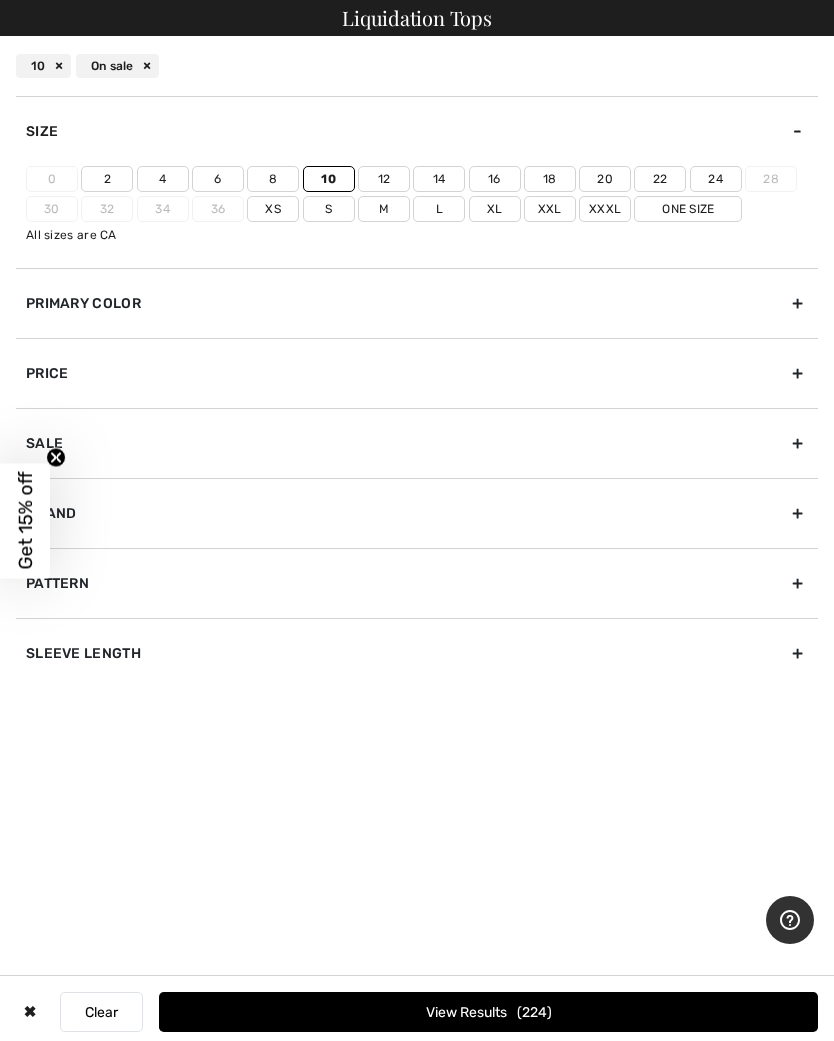 click on "View Results 224" at bounding box center (488, 1012) 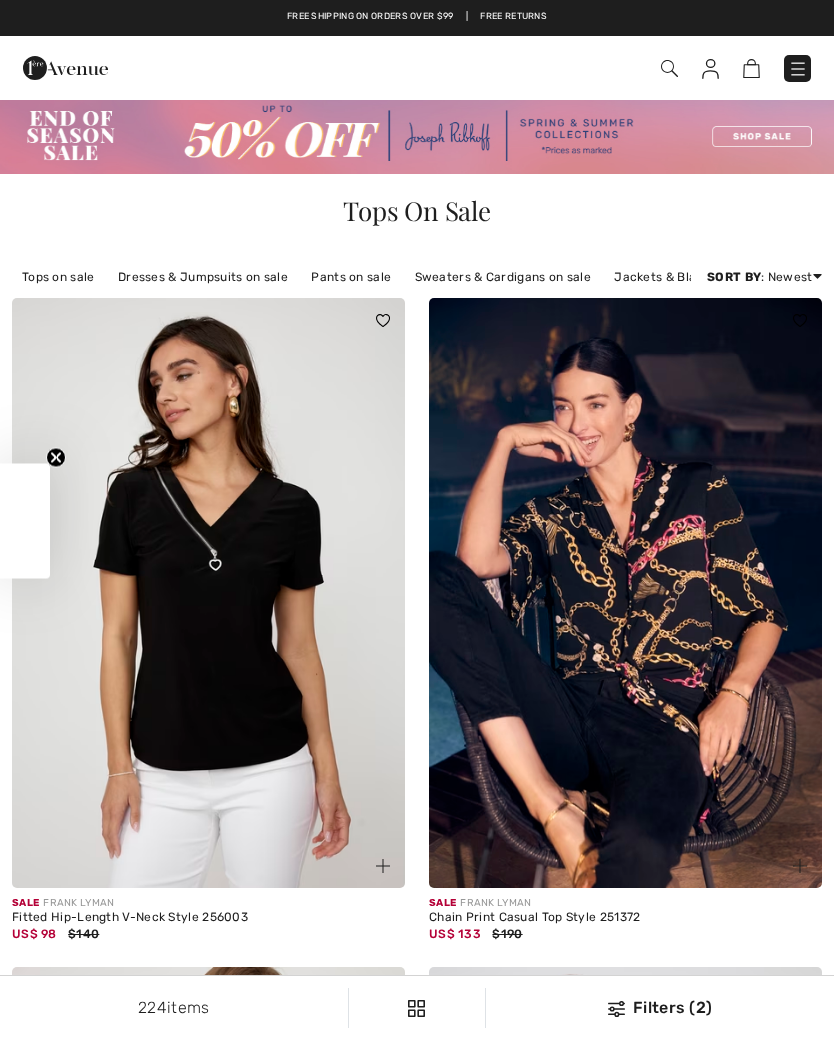 scroll, scrollTop: 0, scrollLeft: 0, axis: both 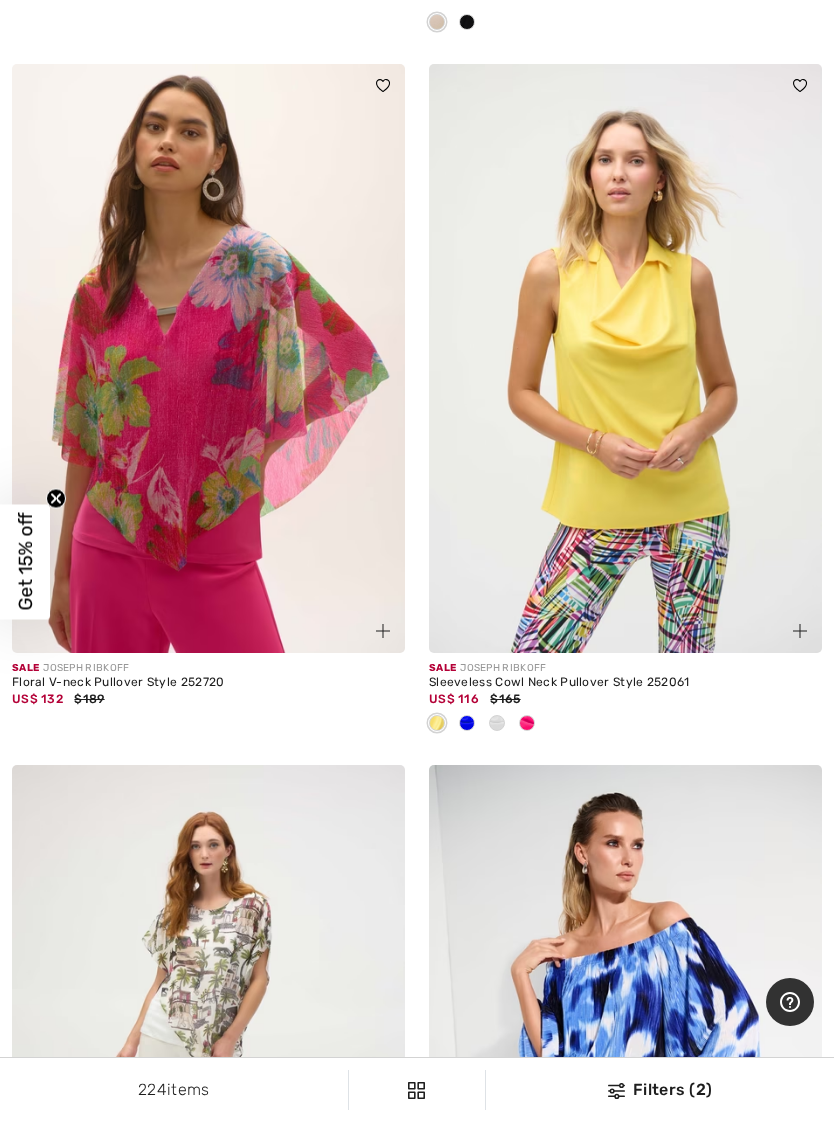 click at bounding box center (208, 359) 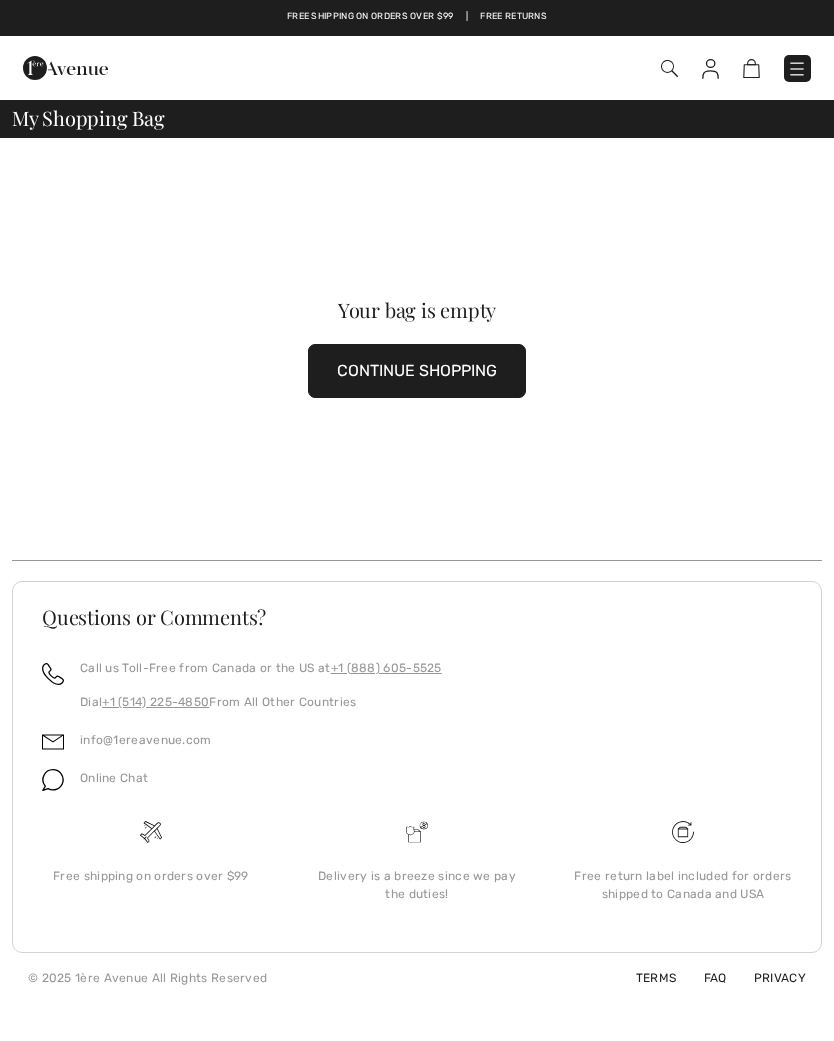 scroll, scrollTop: 0, scrollLeft: 0, axis: both 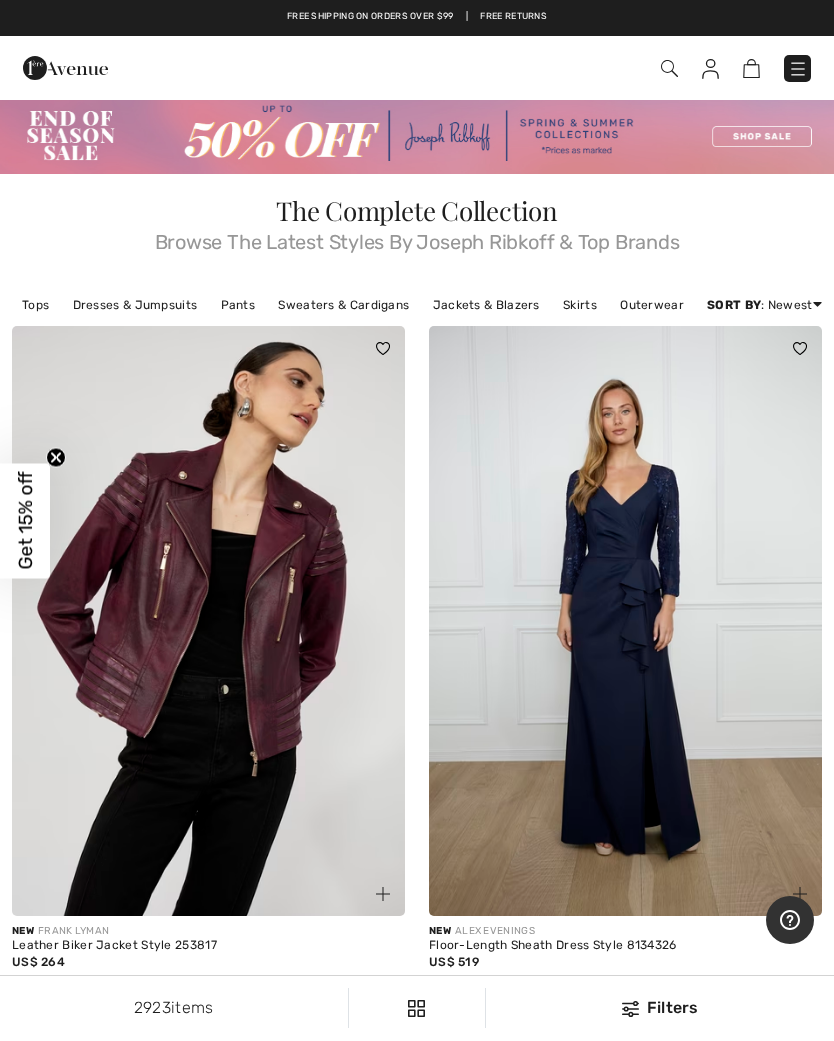 click at bounding box center (417, 136) 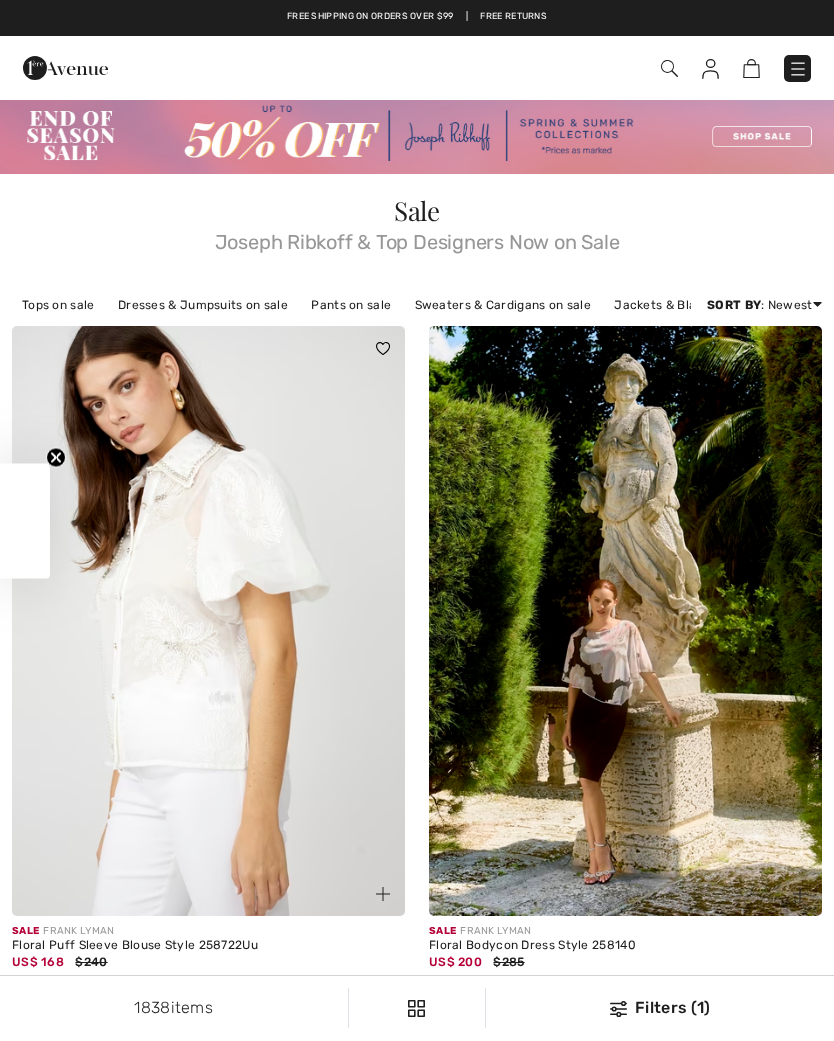scroll, scrollTop: 0, scrollLeft: 0, axis: both 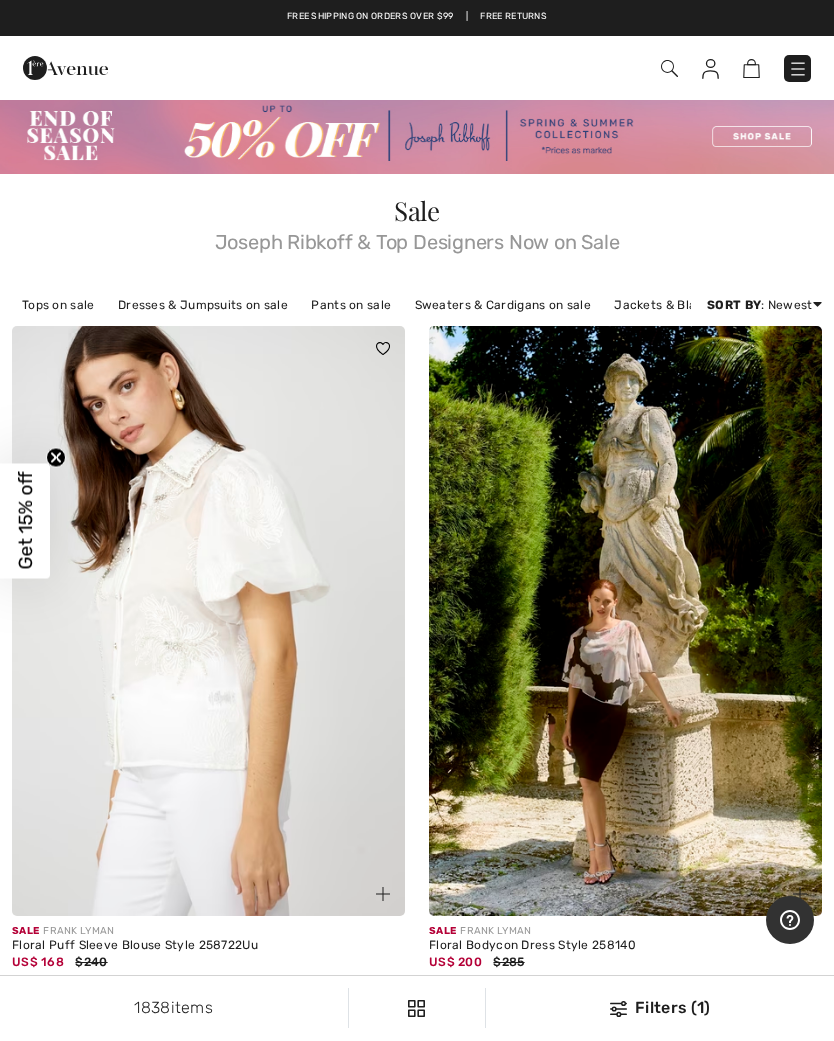 click on "Tops on sale" at bounding box center (58, 305) 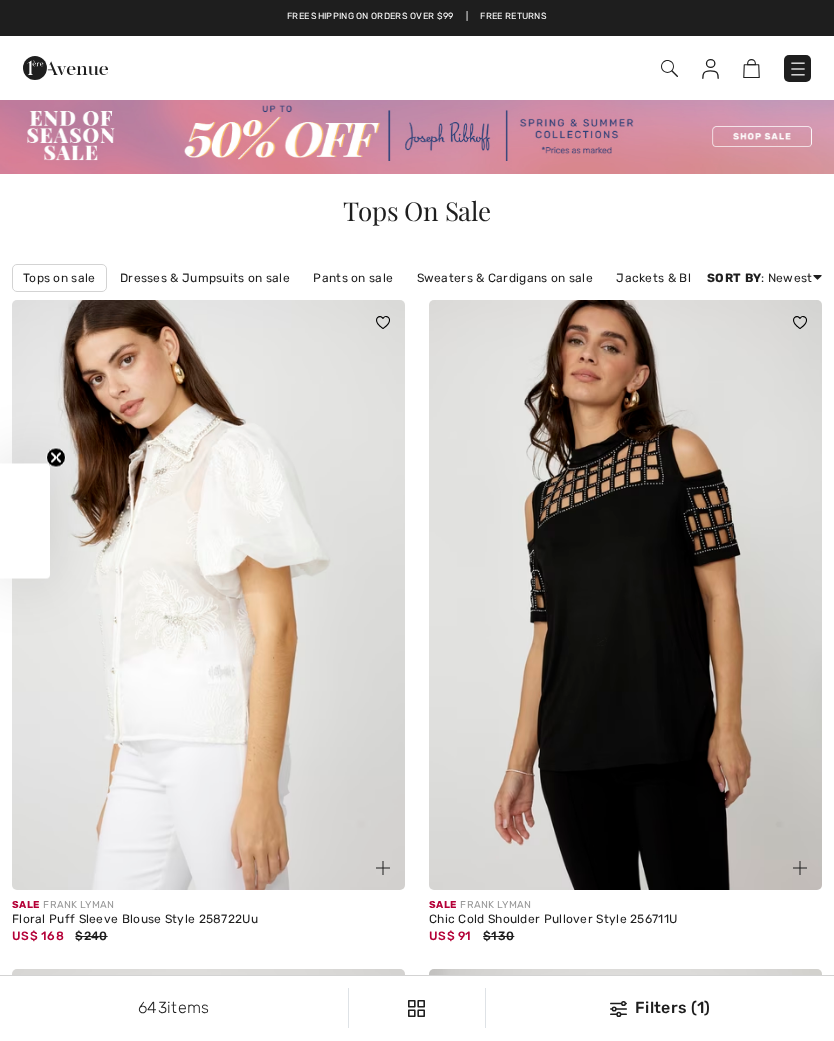 scroll, scrollTop: 0, scrollLeft: 0, axis: both 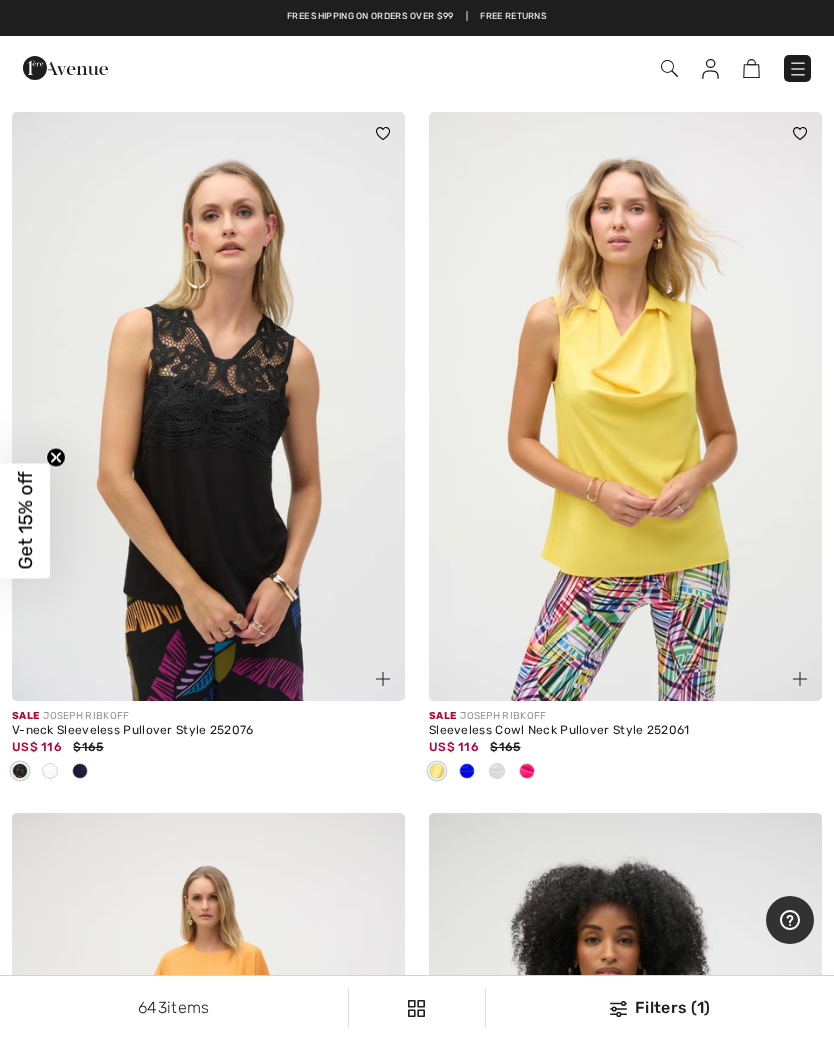 click on "Filters (1)" at bounding box center (660, 1008) 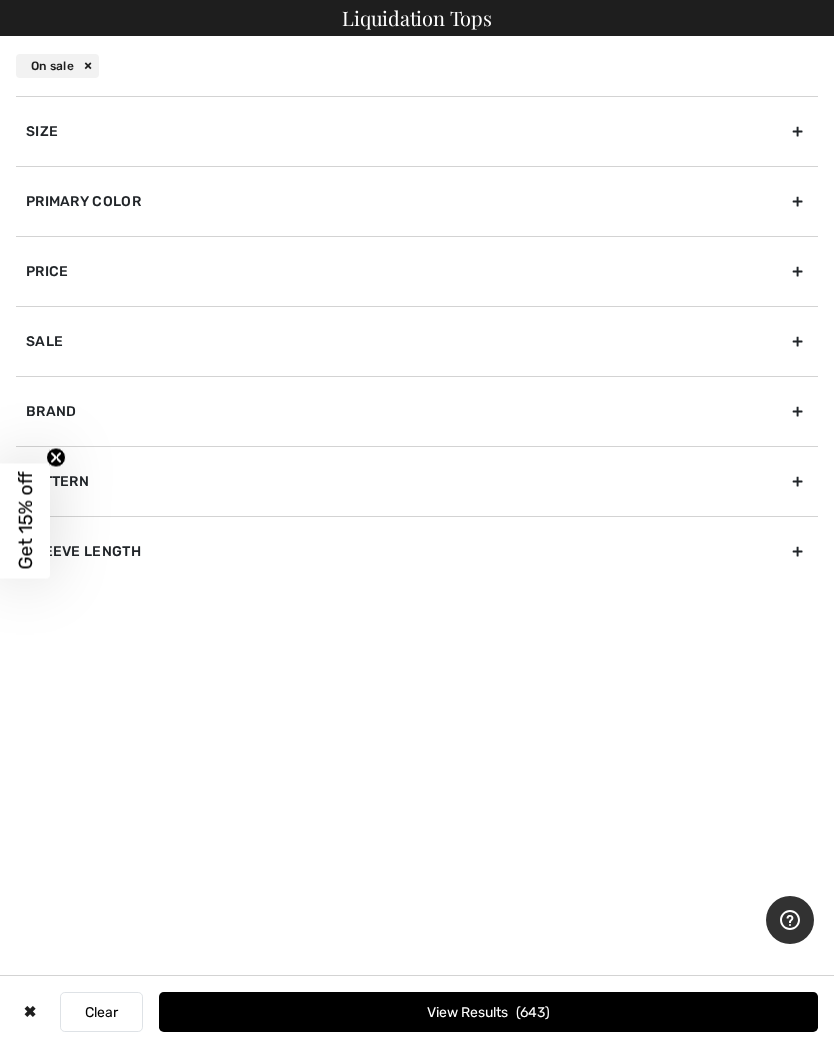 click on "Size" at bounding box center (417, 131) 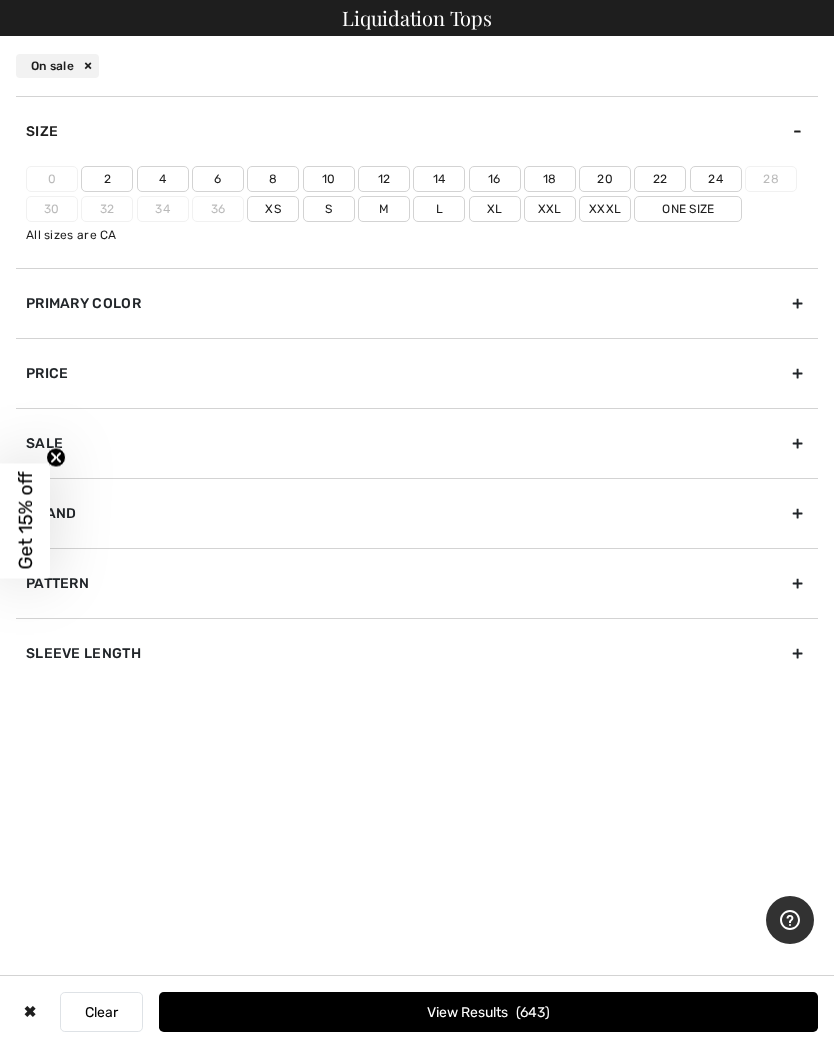 click on "10" at bounding box center [329, 179] 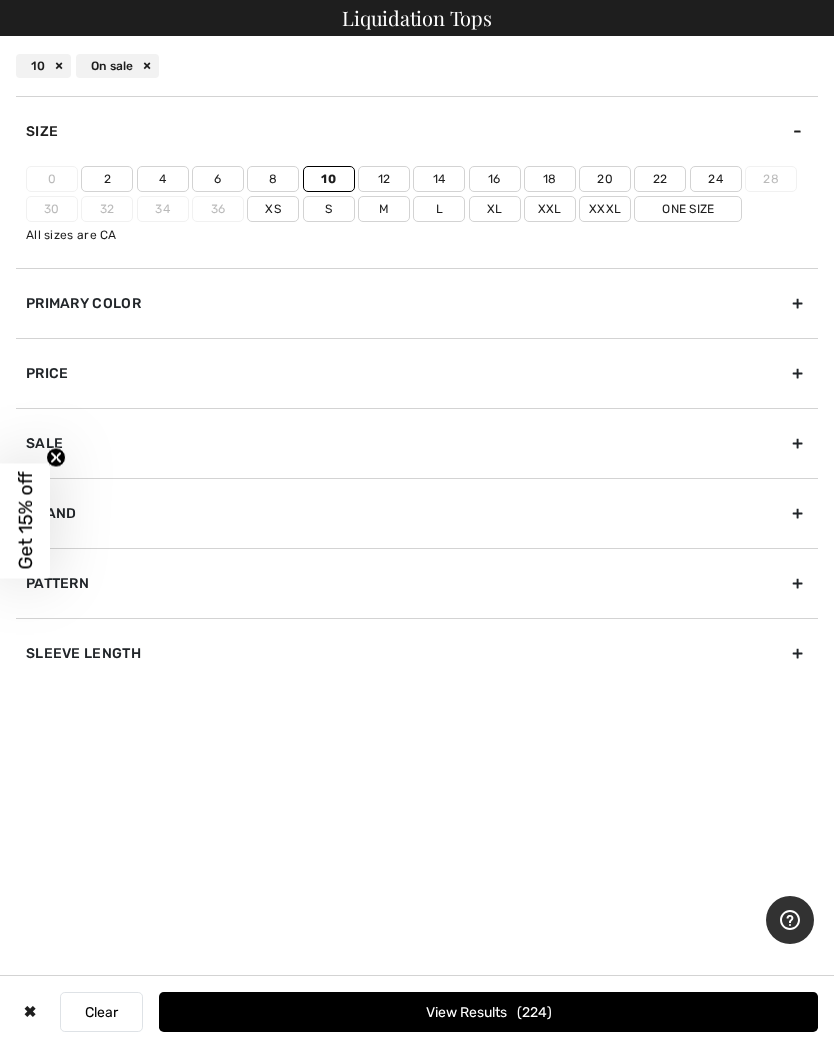 click on "View Results 224" at bounding box center (488, 1012) 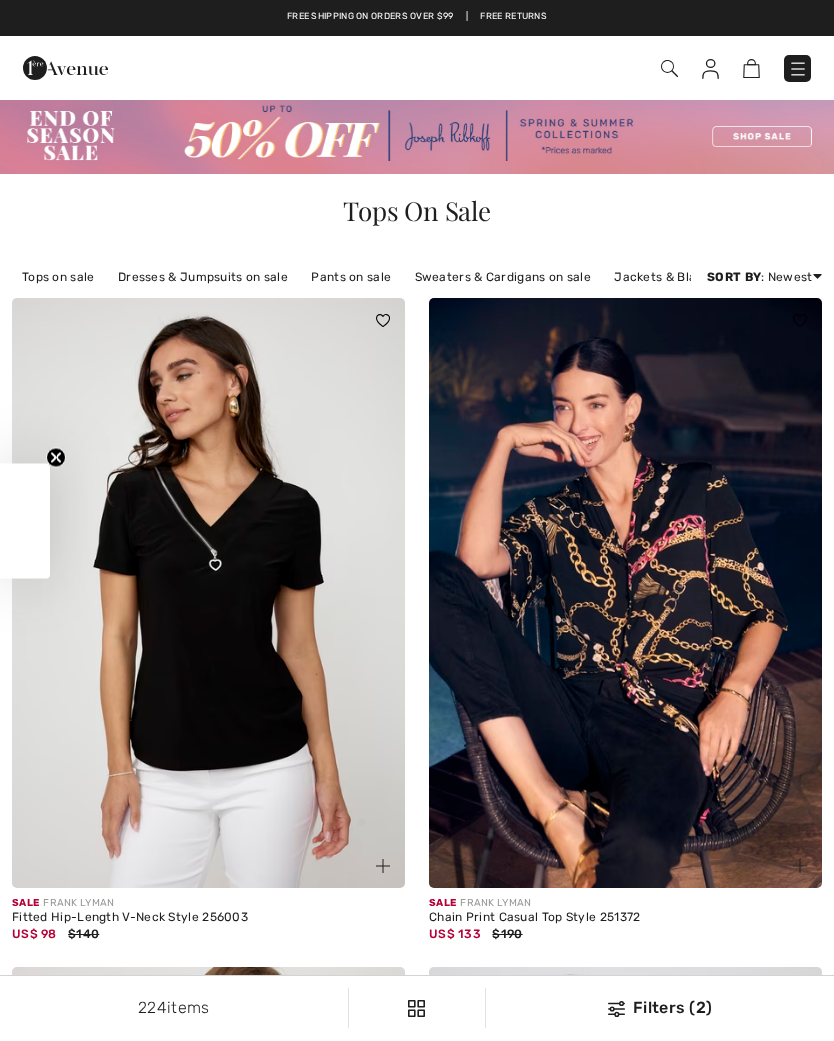 scroll, scrollTop: 0, scrollLeft: 0, axis: both 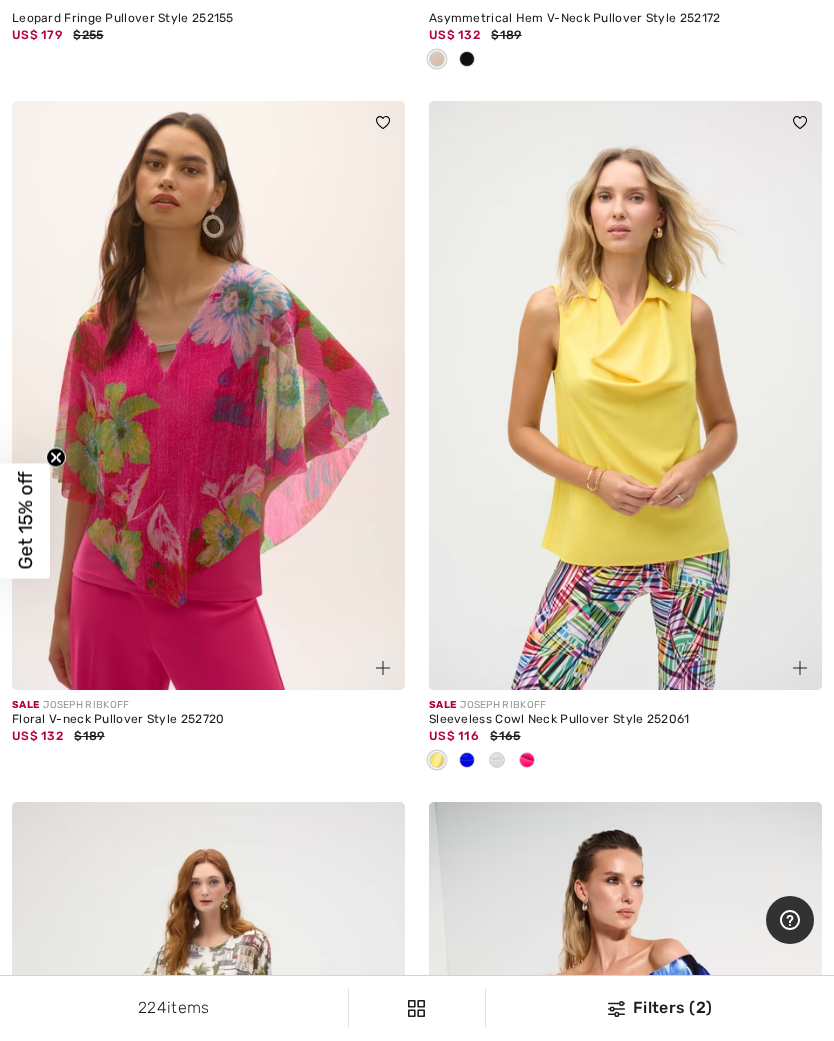 click at bounding box center (208, 396) 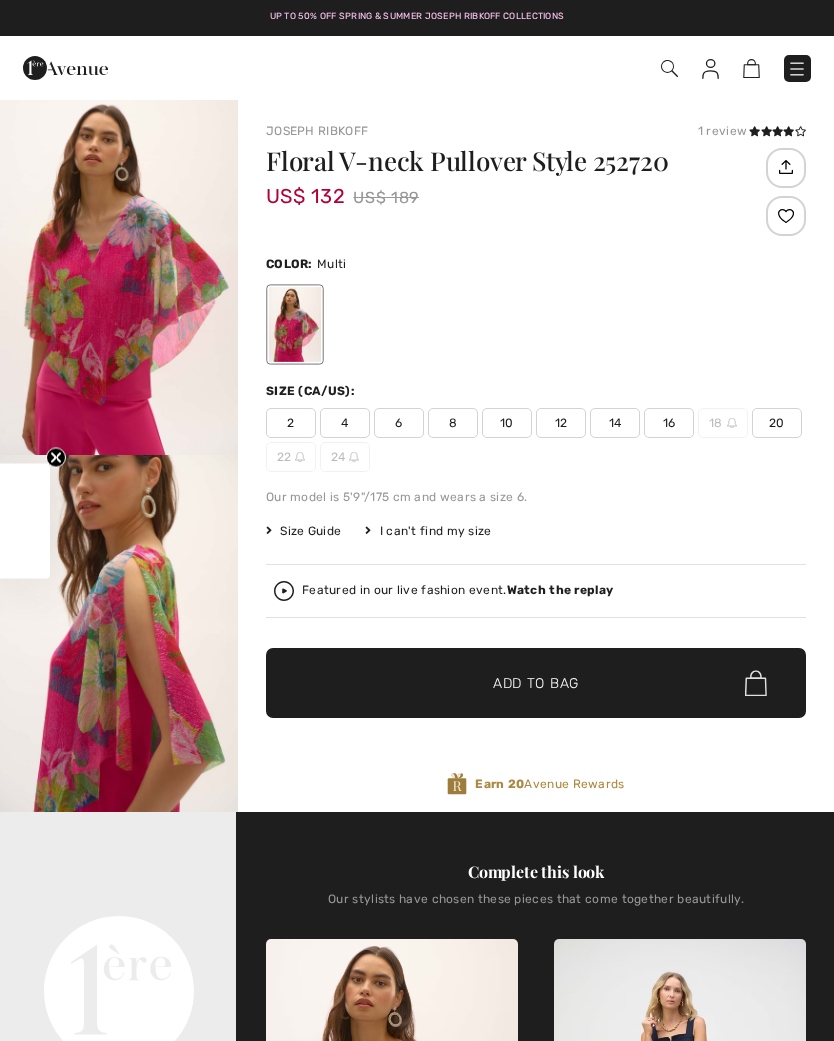scroll, scrollTop: 0, scrollLeft: 0, axis: both 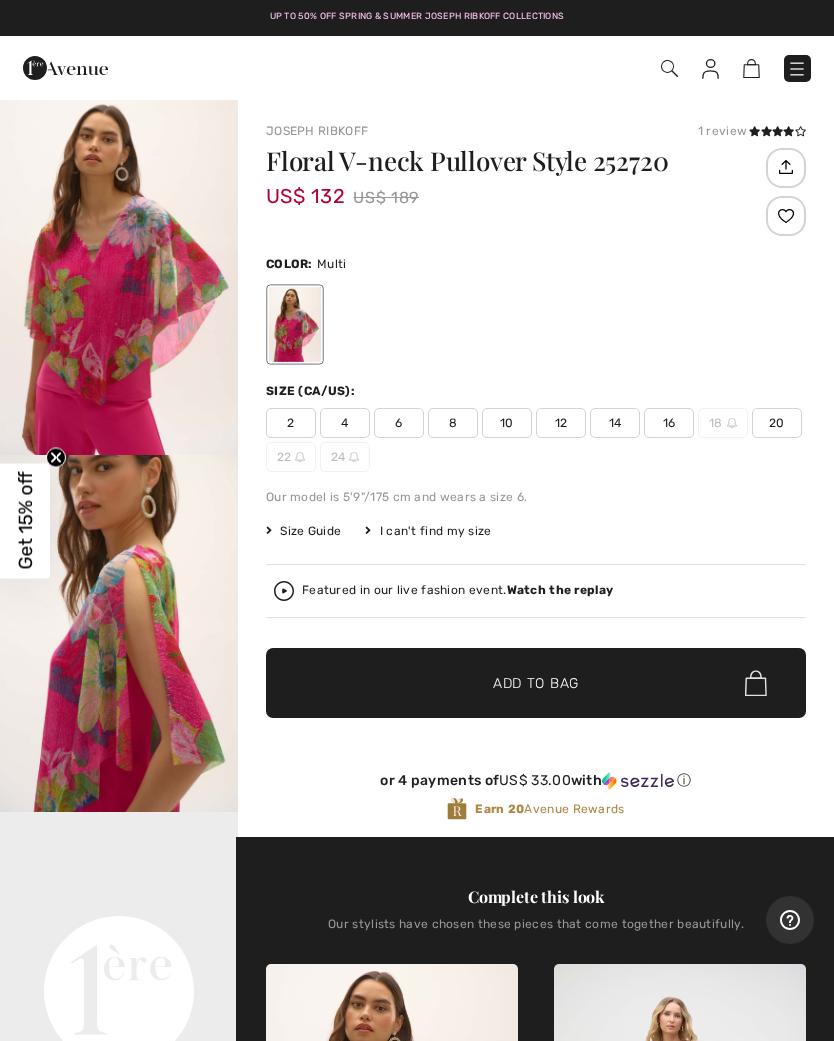 click on "10" at bounding box center (507, 423) 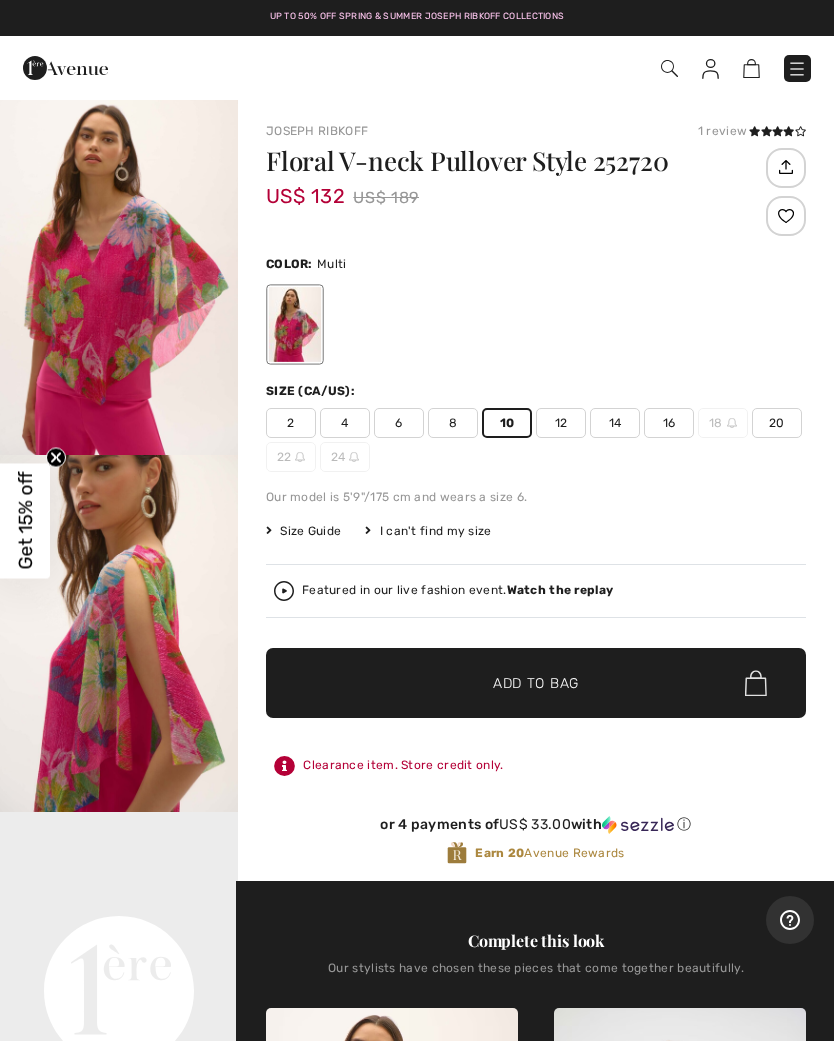 click on "Add to Bag" at bounding box center [536, 683] 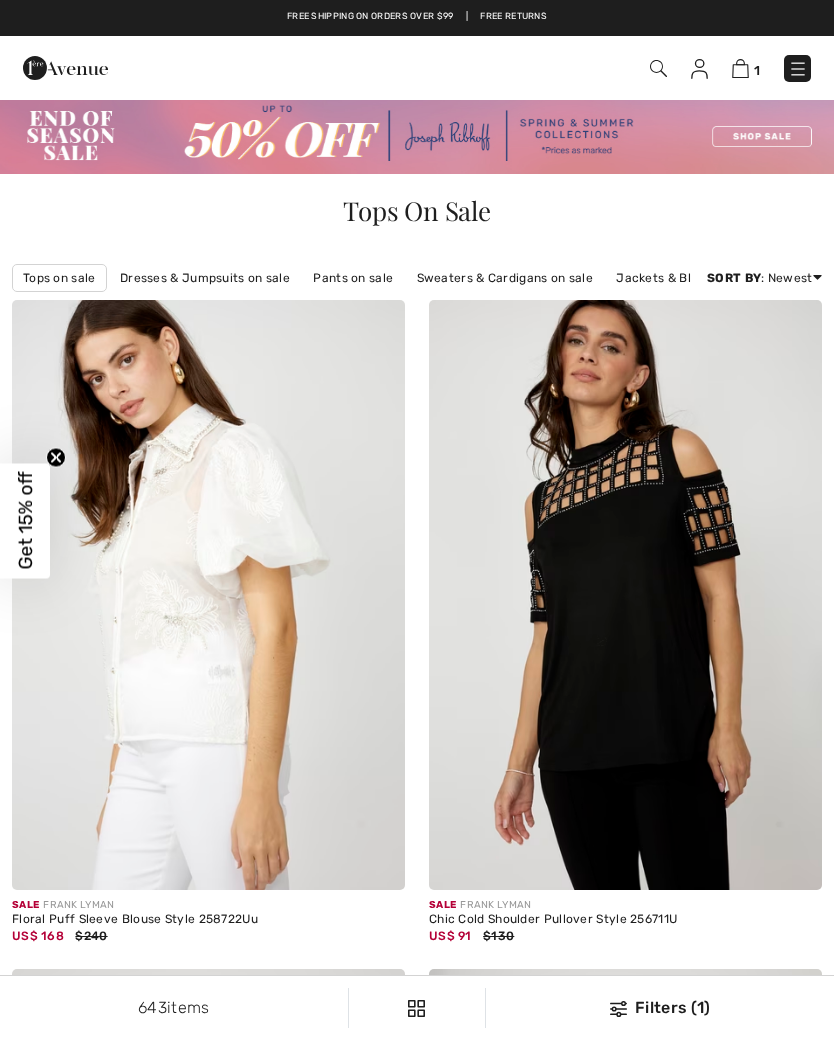 scroll, scrollTop: 8703, scrollLeft: 0, axis: vertical 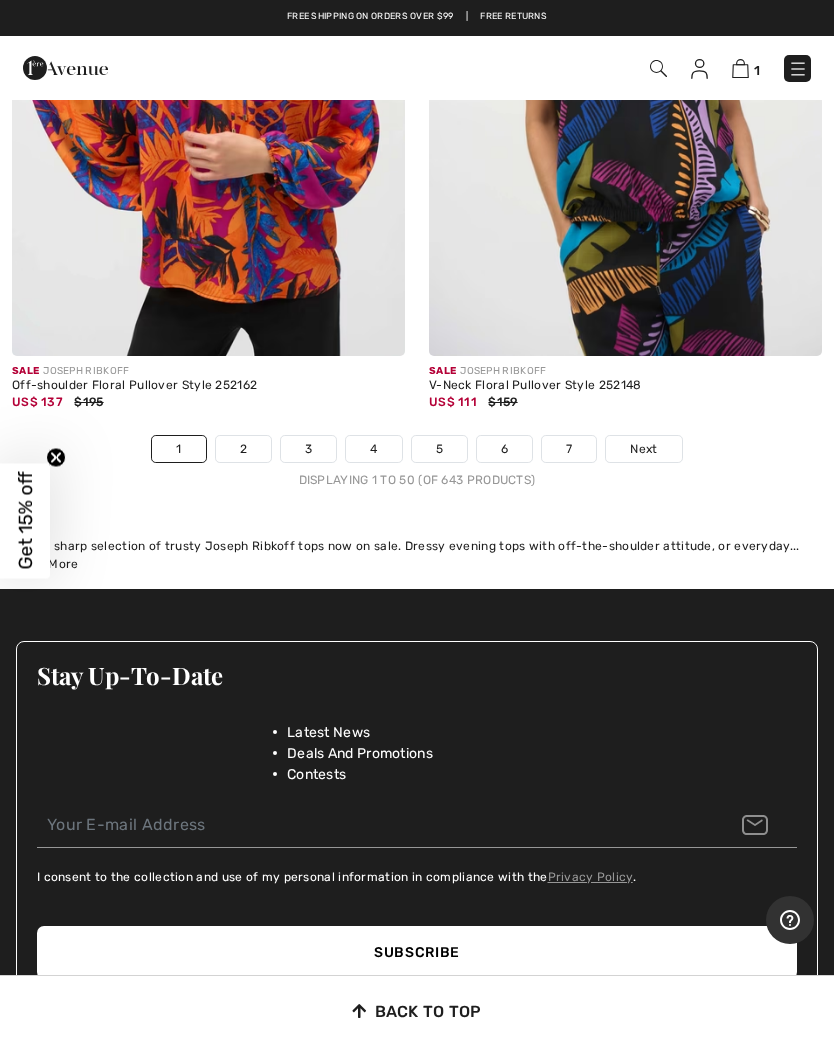 click on "2" at bounding box center [243, 449] 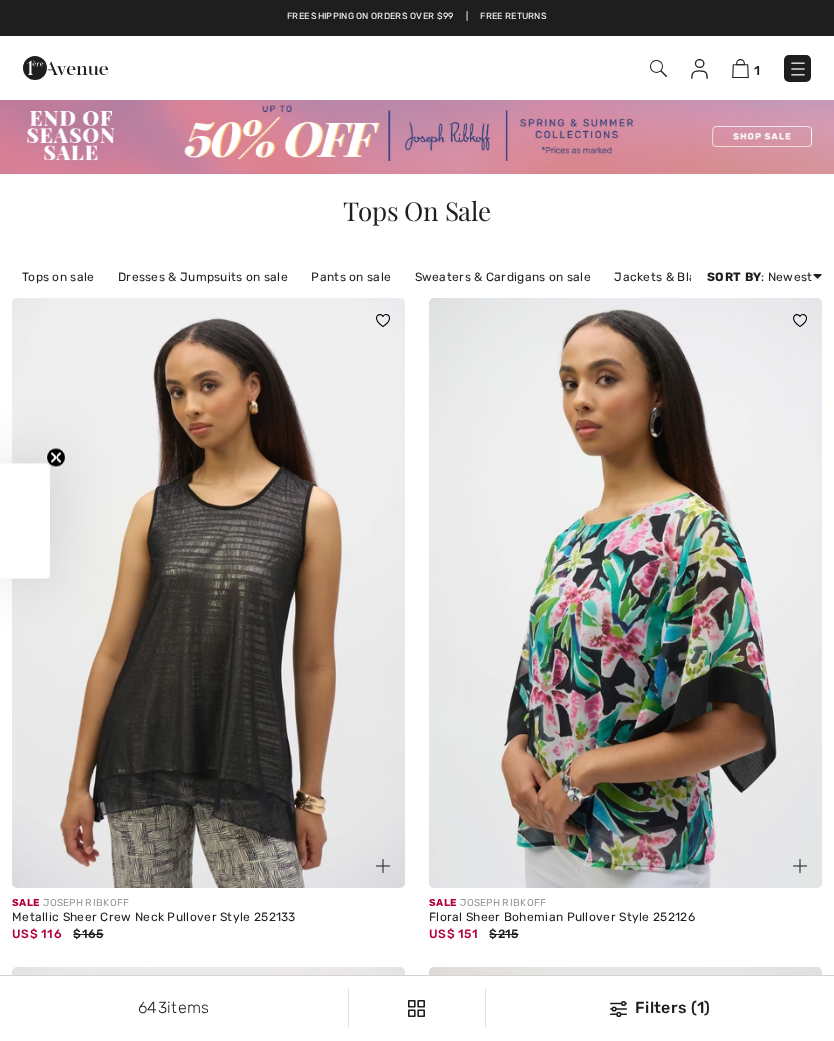 scroll, scrollTop: 0, scrollLeft: 0, axis: both 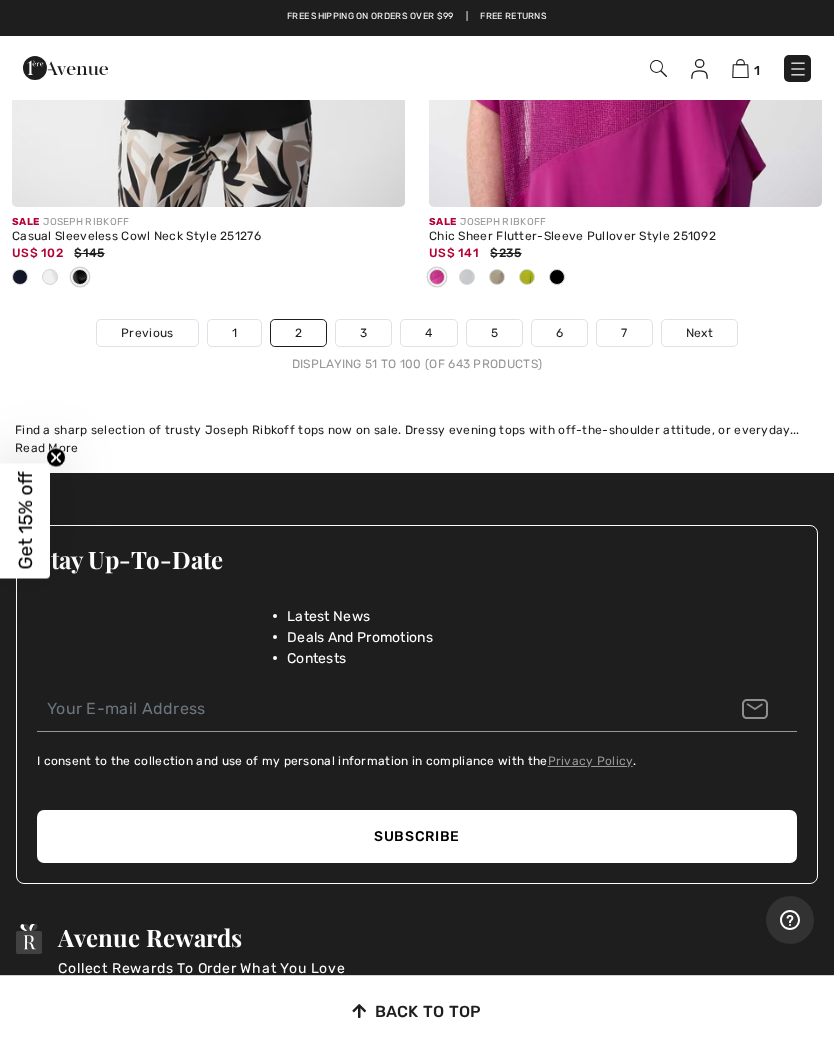click on "3" at bounding box center [363, 333] 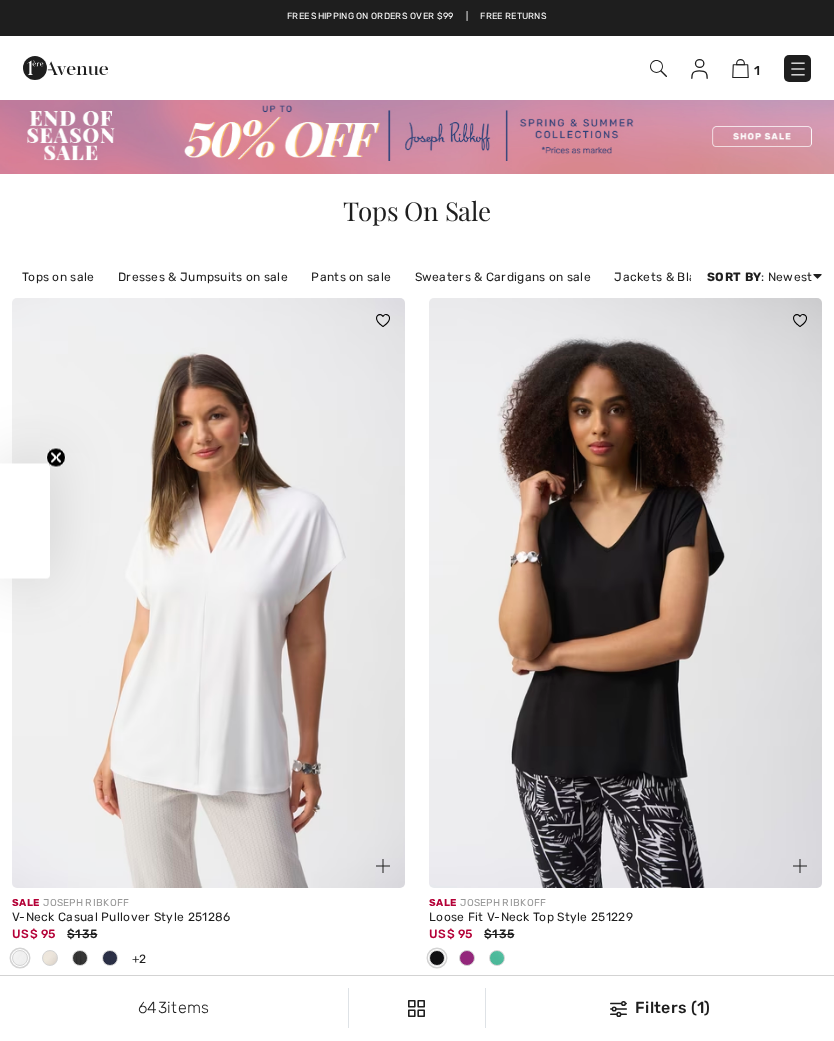 scroll, scrollTop: 0, scrollLeft: 0, axis: both 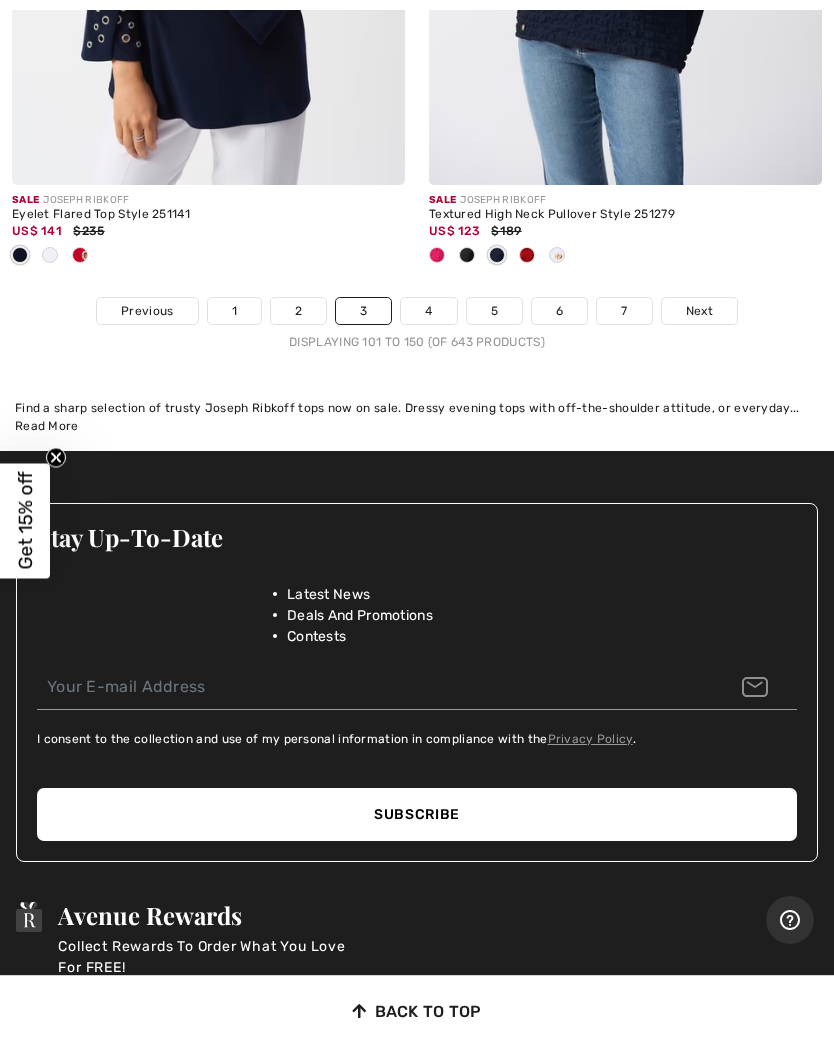 click on "4" at bounding box center [428, 311] 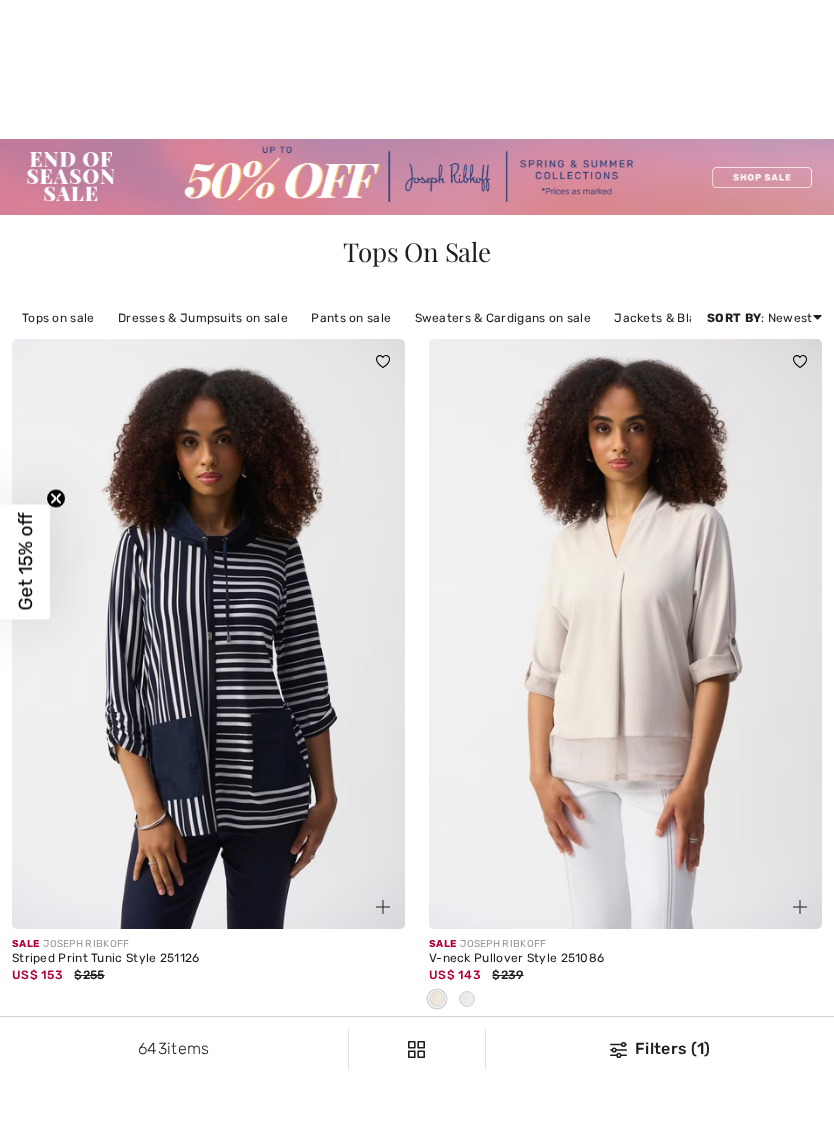 scroll, scrollTop: 353, scrollLeft: 0, axis: vertical 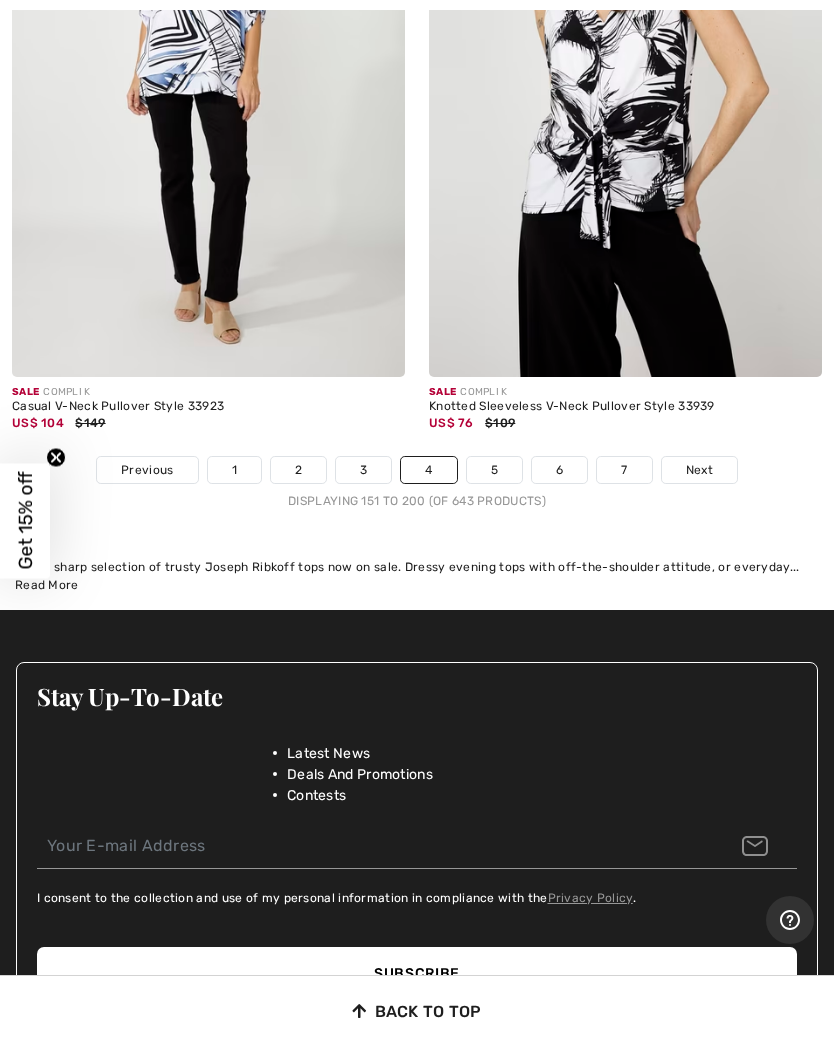 click on "5" at bounding box center (494, 470) 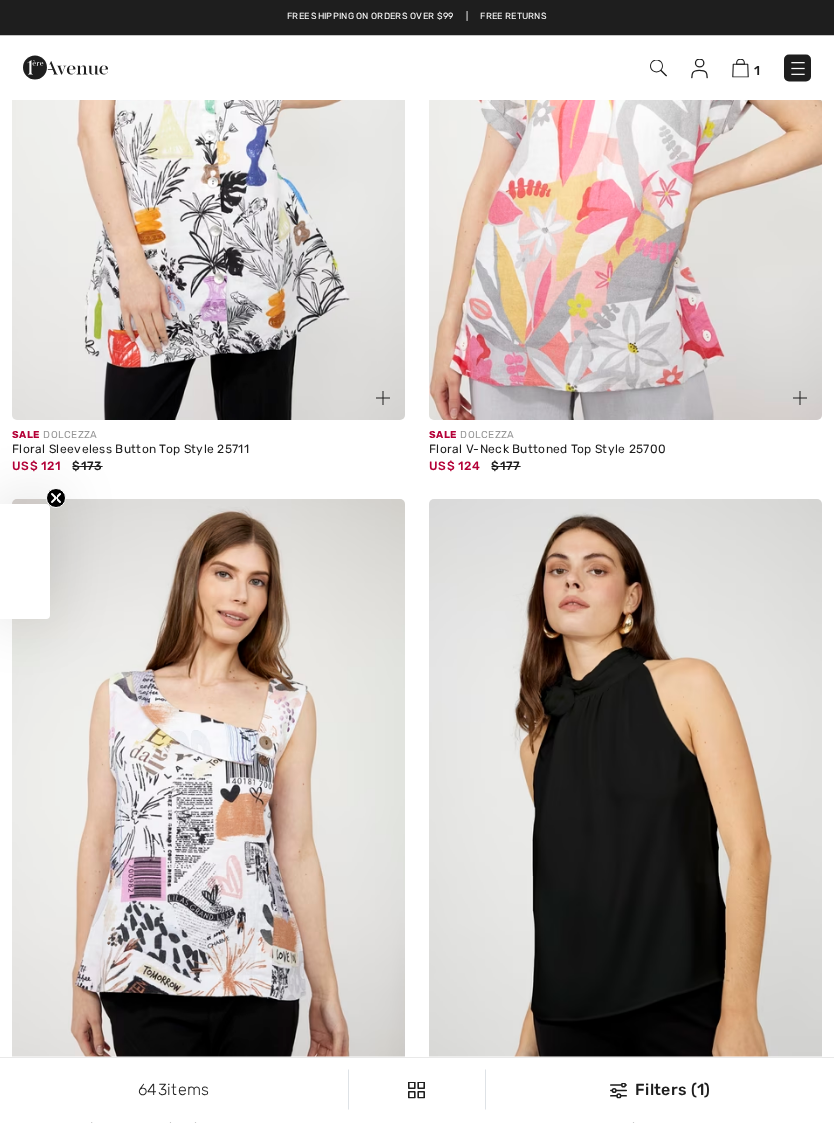 scroll, scrollTop: 0, scrollLeft: 0, axis: both 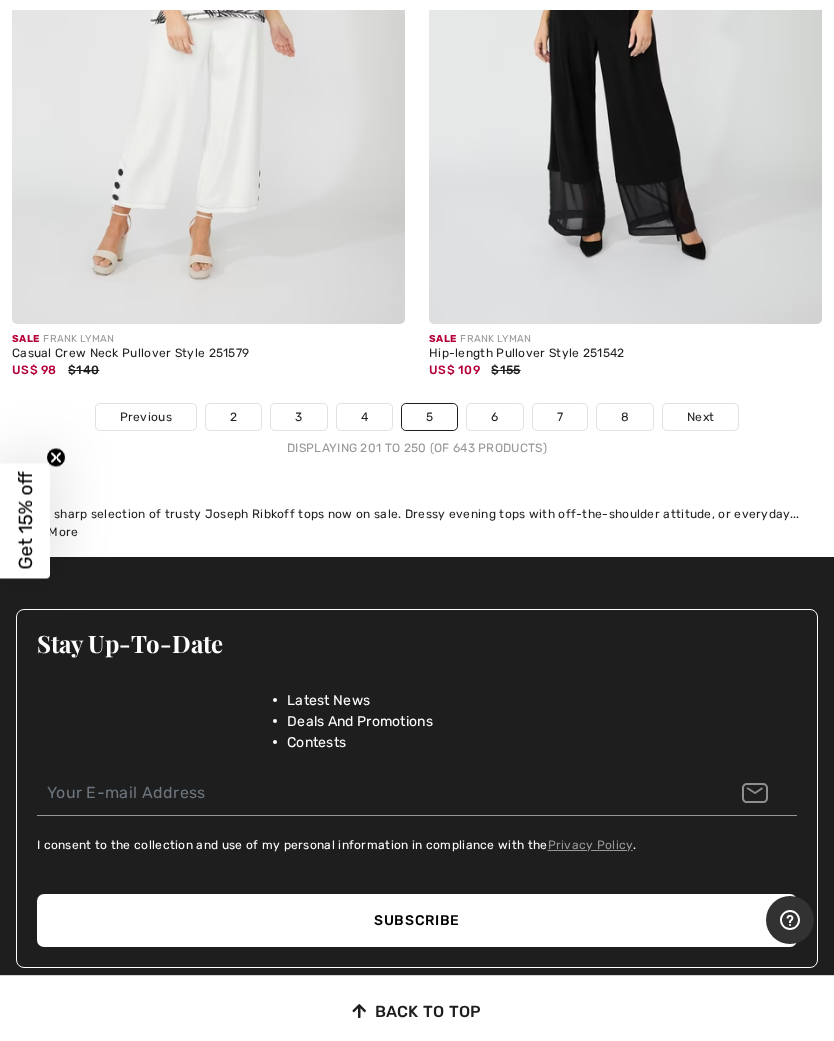 click on "6" at bounding box center [494, 417] 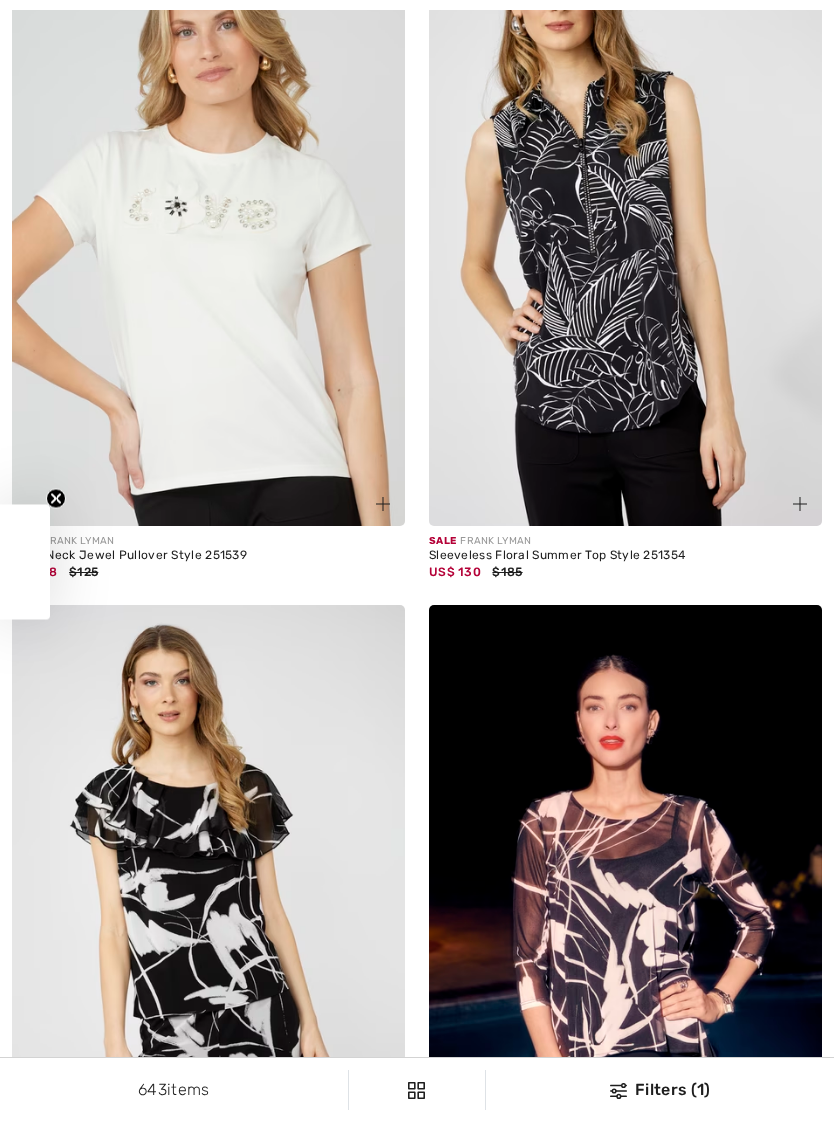 scroll, scrollTop: 0, scrollLeft: 0, axis: both 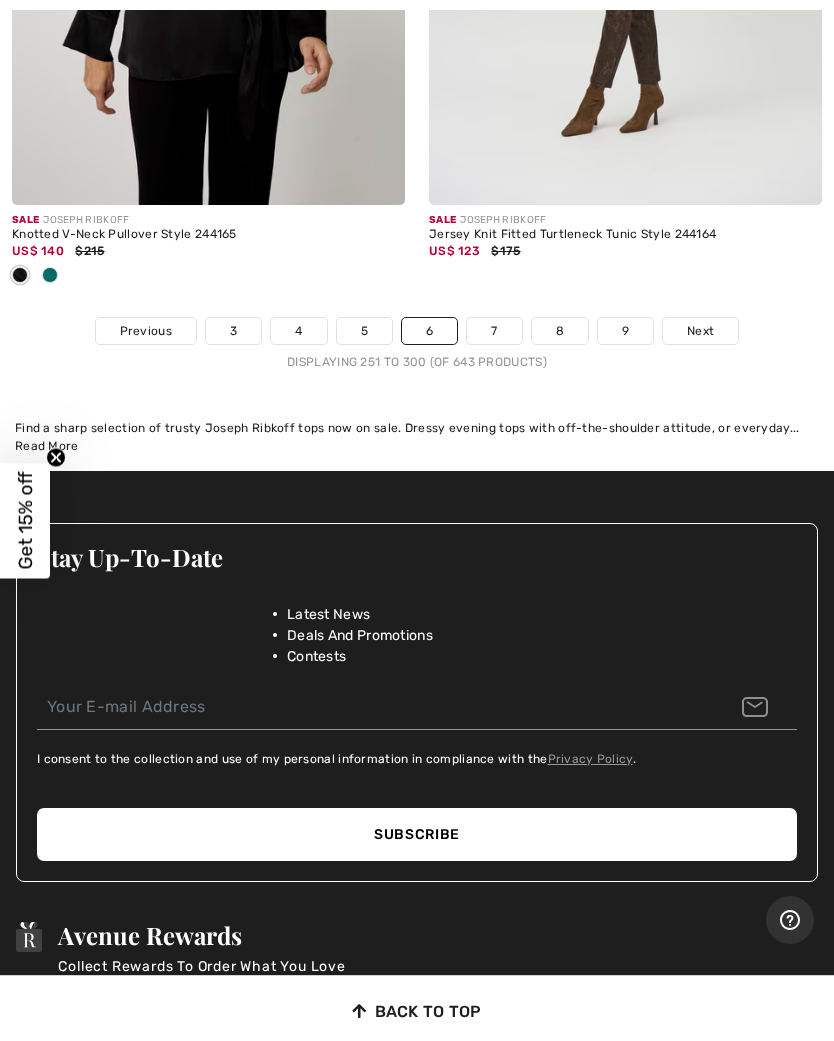 click on "7" at bounding box center (494, 331) 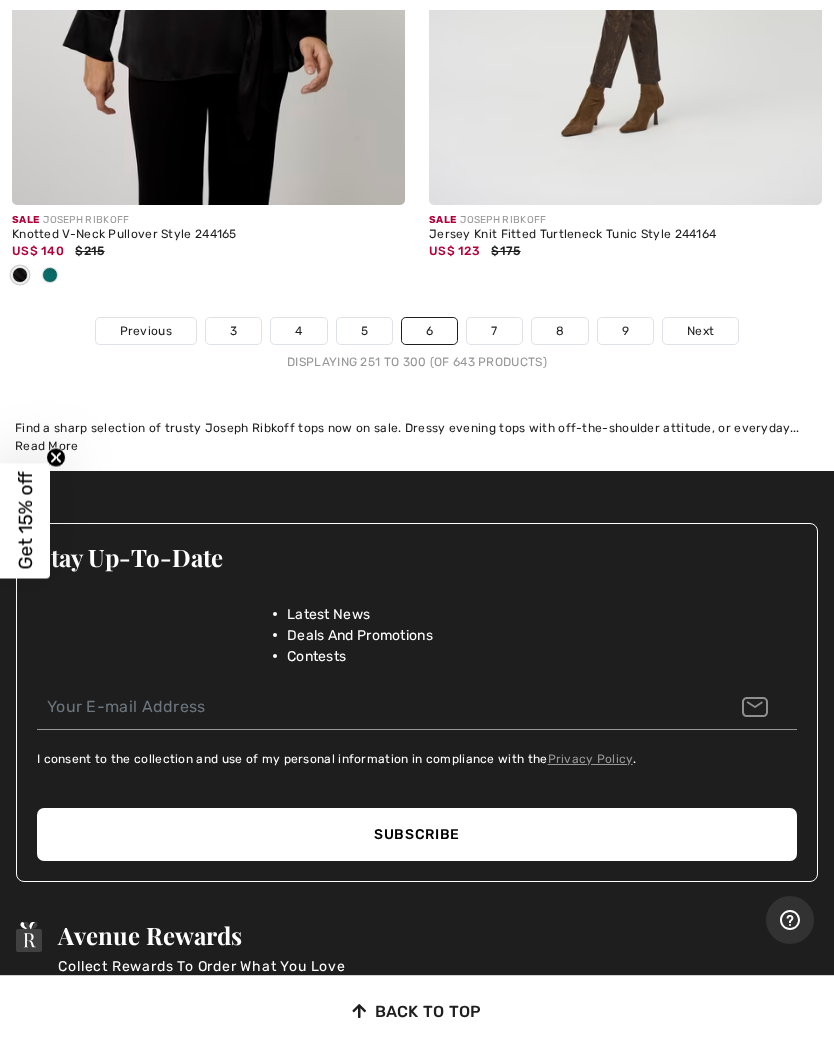 click on "7" at bounding box center (494, 331) 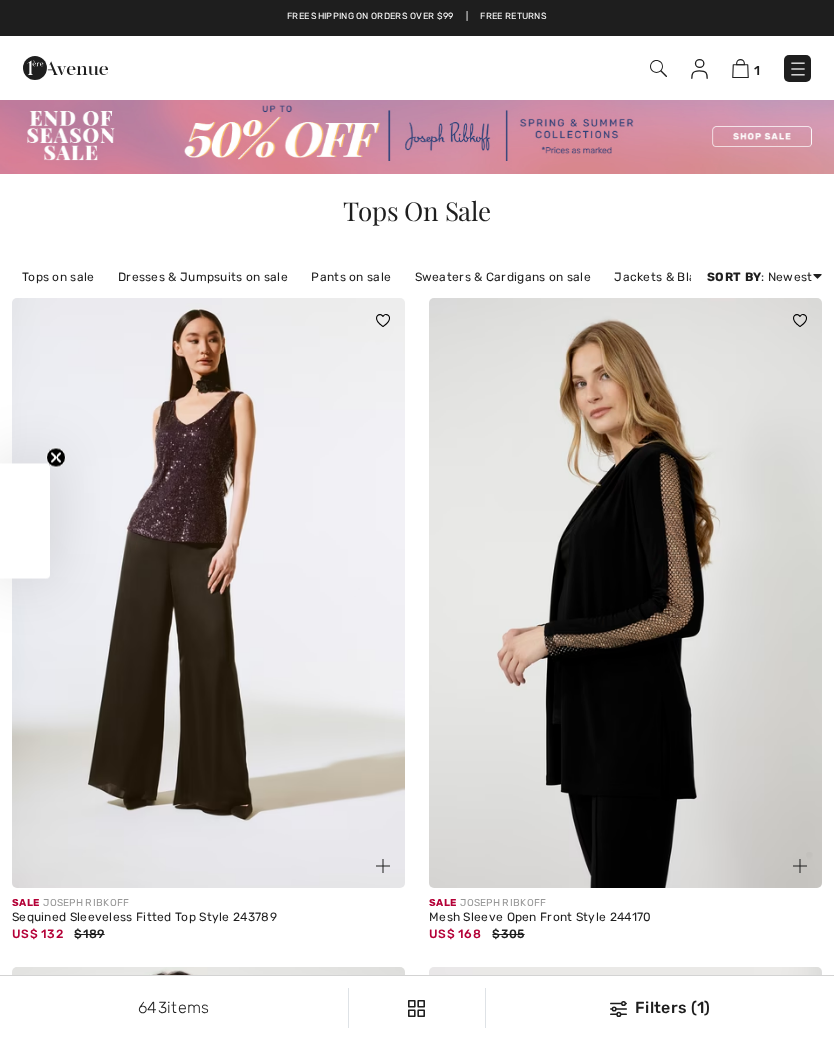 scroll, scrollTop: 0, scrollLeft: 0, axis: both 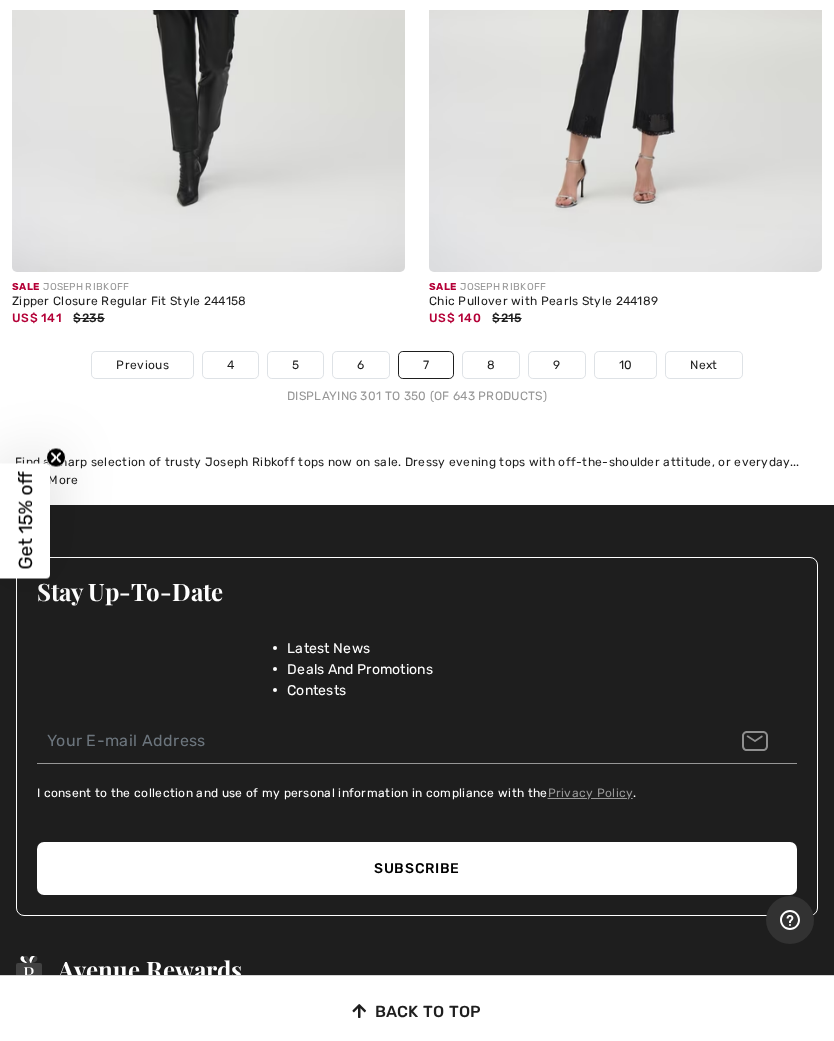 click on "8" at bounding box center (491, 365) 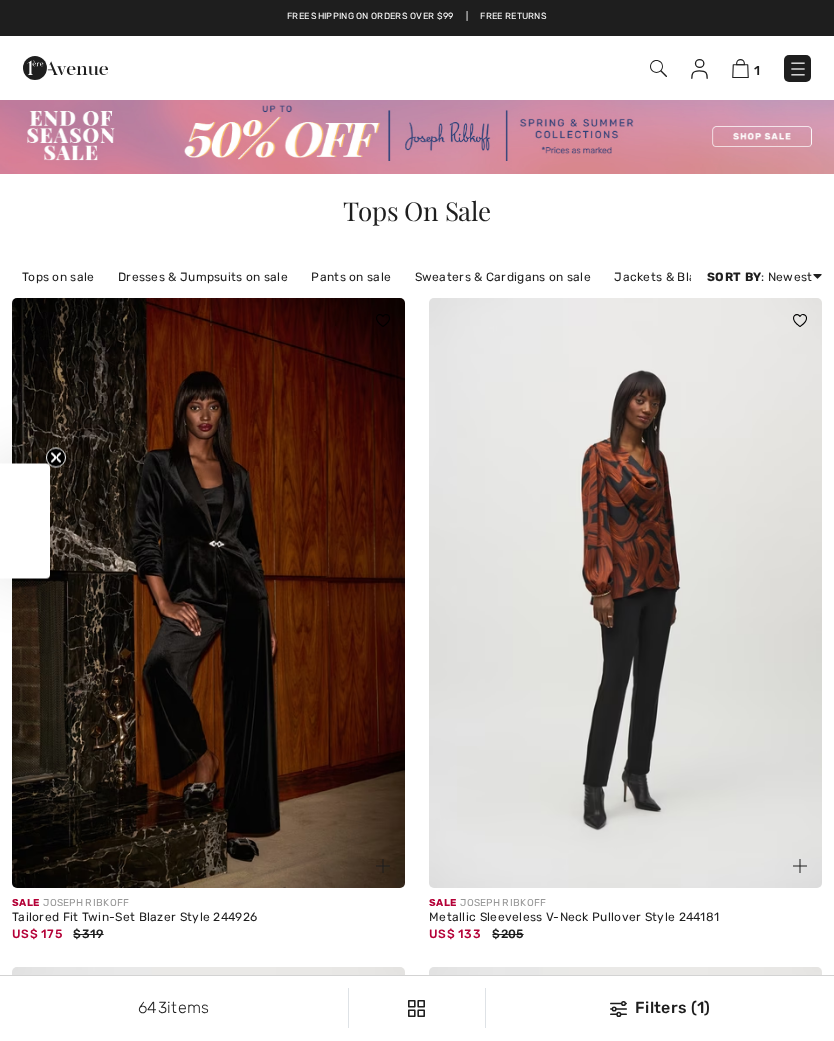 scroll, scrollTop: 0, scrollLeft: 0, axis: both 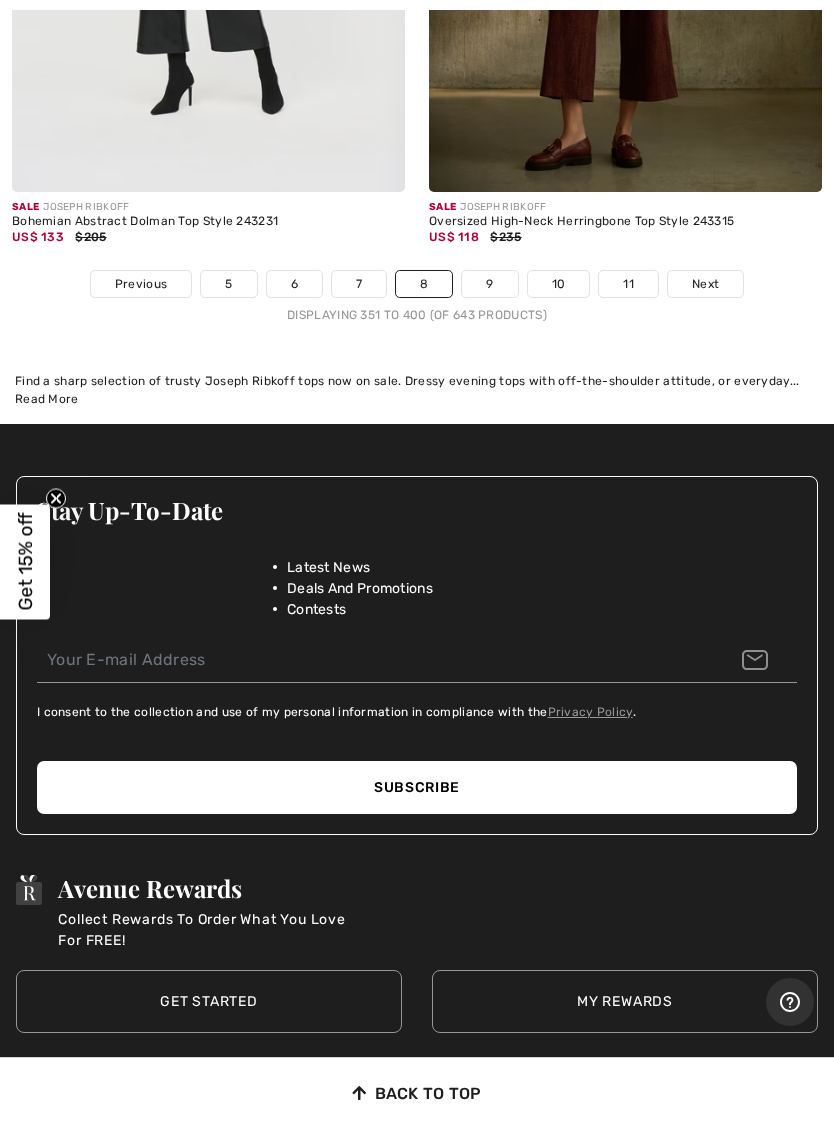 click on "9" at bounding box center (489, 284) 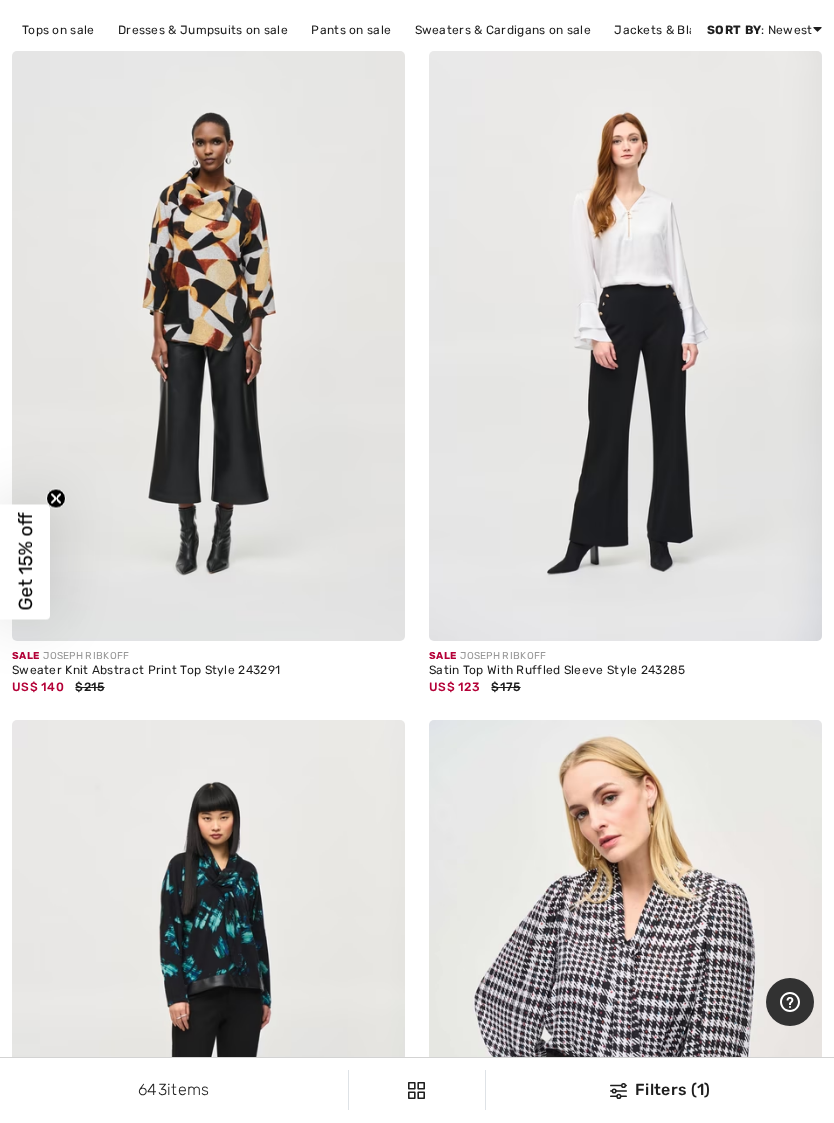 scroll, scrollTop: 0, scrollLeft: 0, axis: both 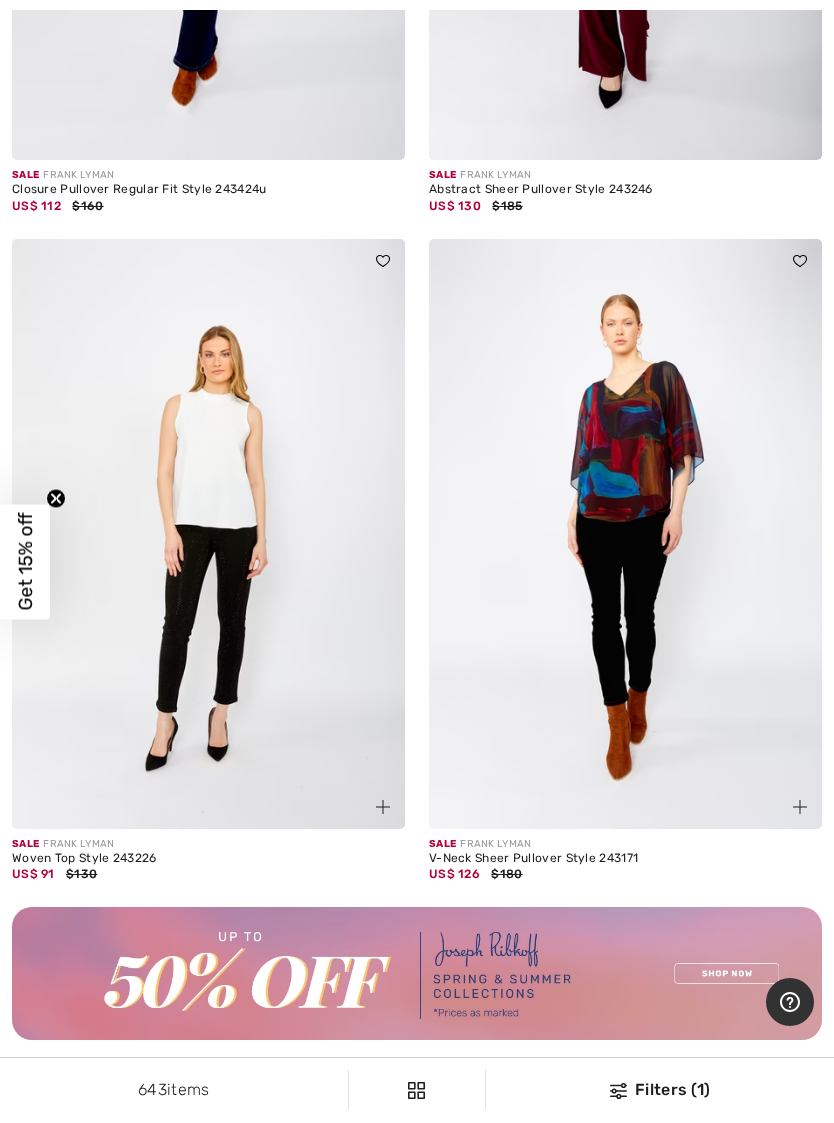 click at bounding box center [625, 534] 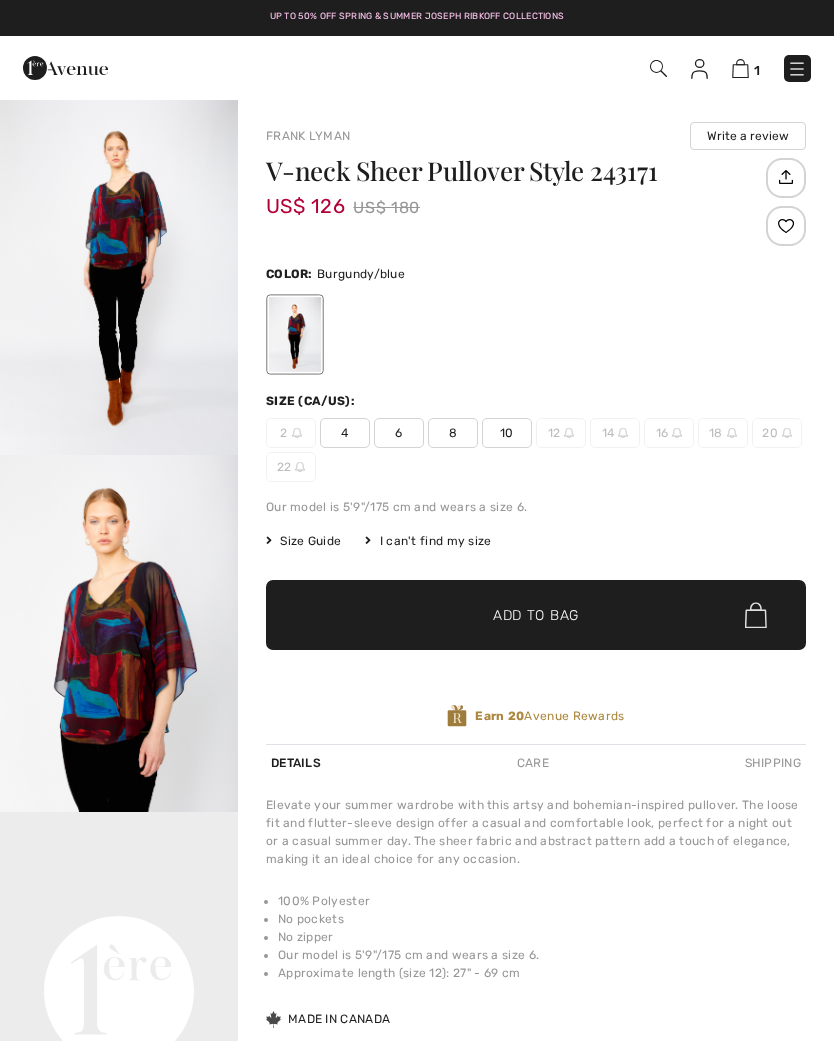 scroll, scrollTop: 0, scrollLeft: 0, axis: both 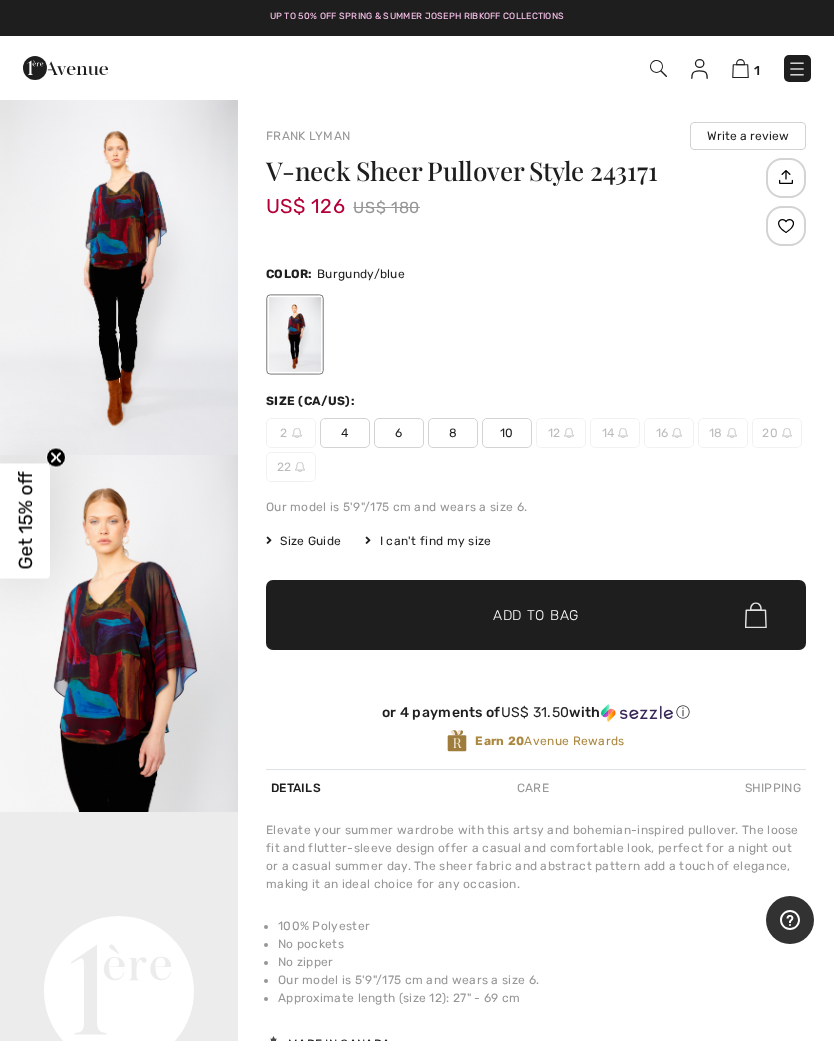 click on "10" at bounding box center (507, 433) 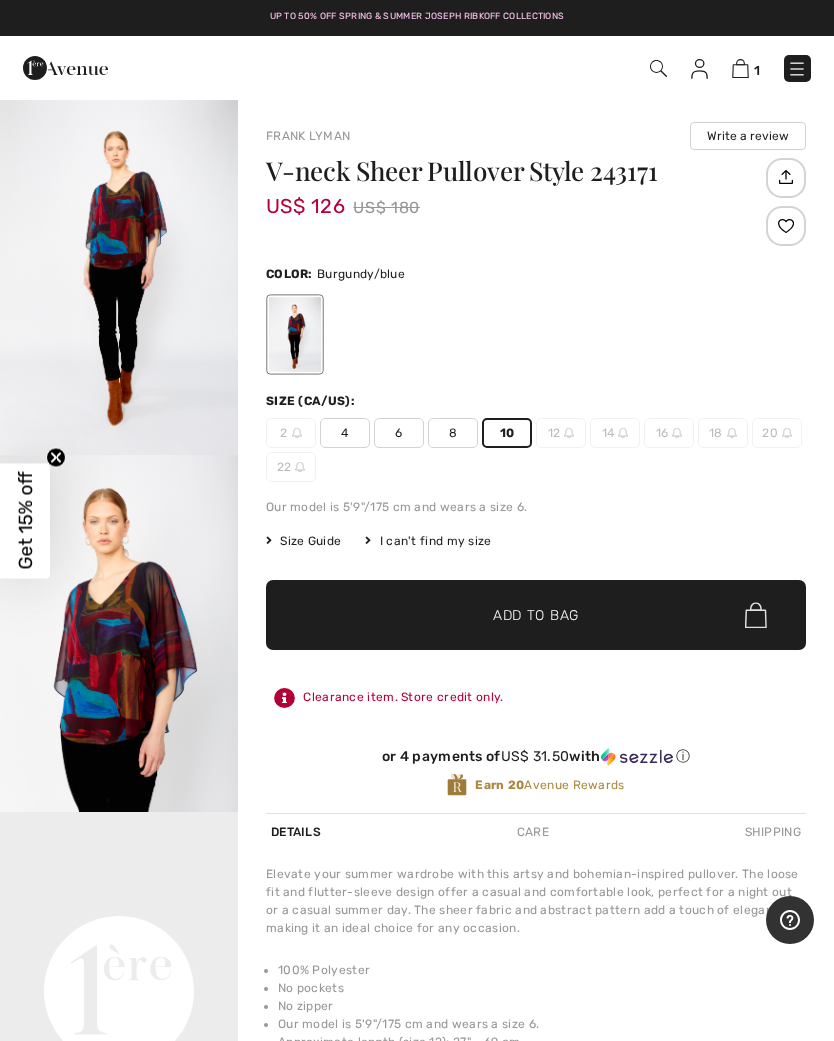 click on "Add to Bag" at bounding box center [536, 615] 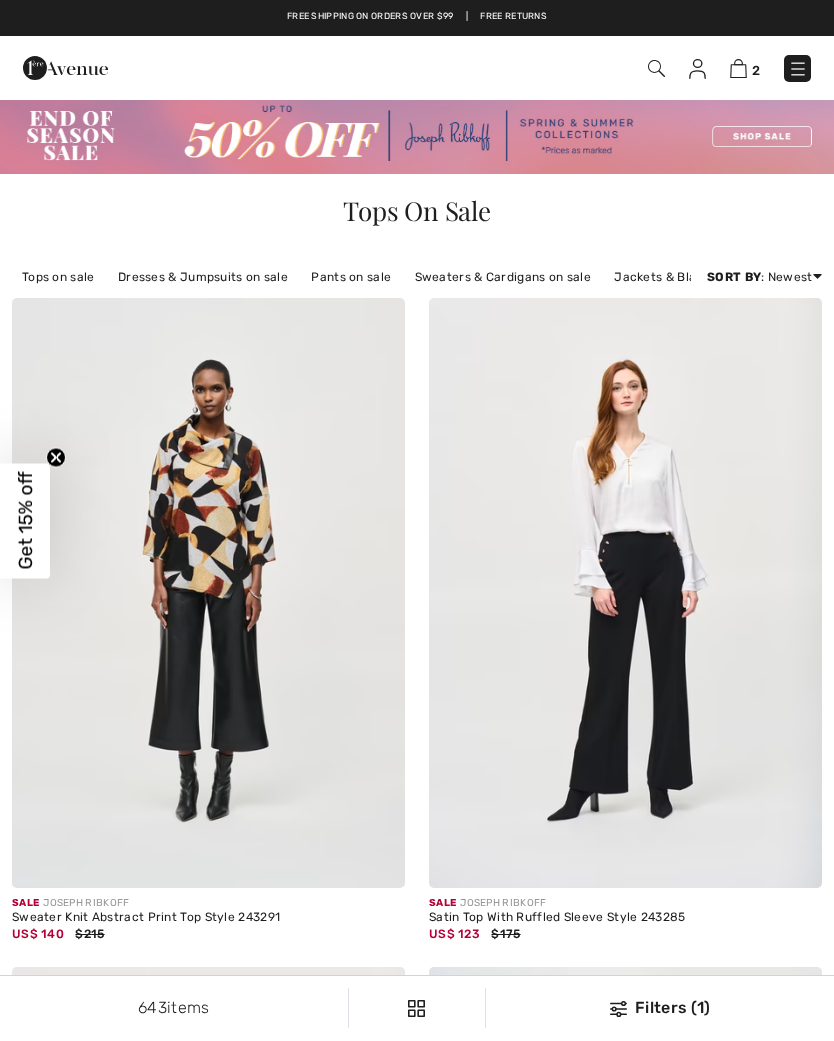 scroll, scrollTop: 7698, scrollLeft: 0, axis: vertical 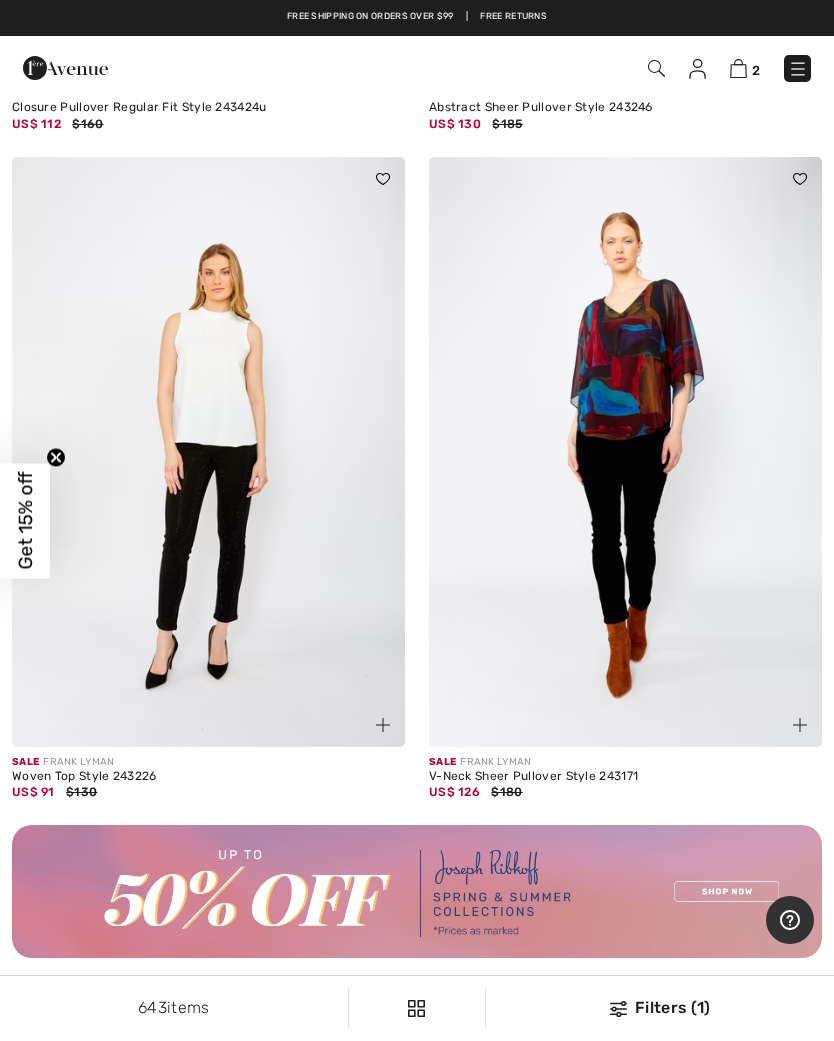 click at bounding box center [625, 452] 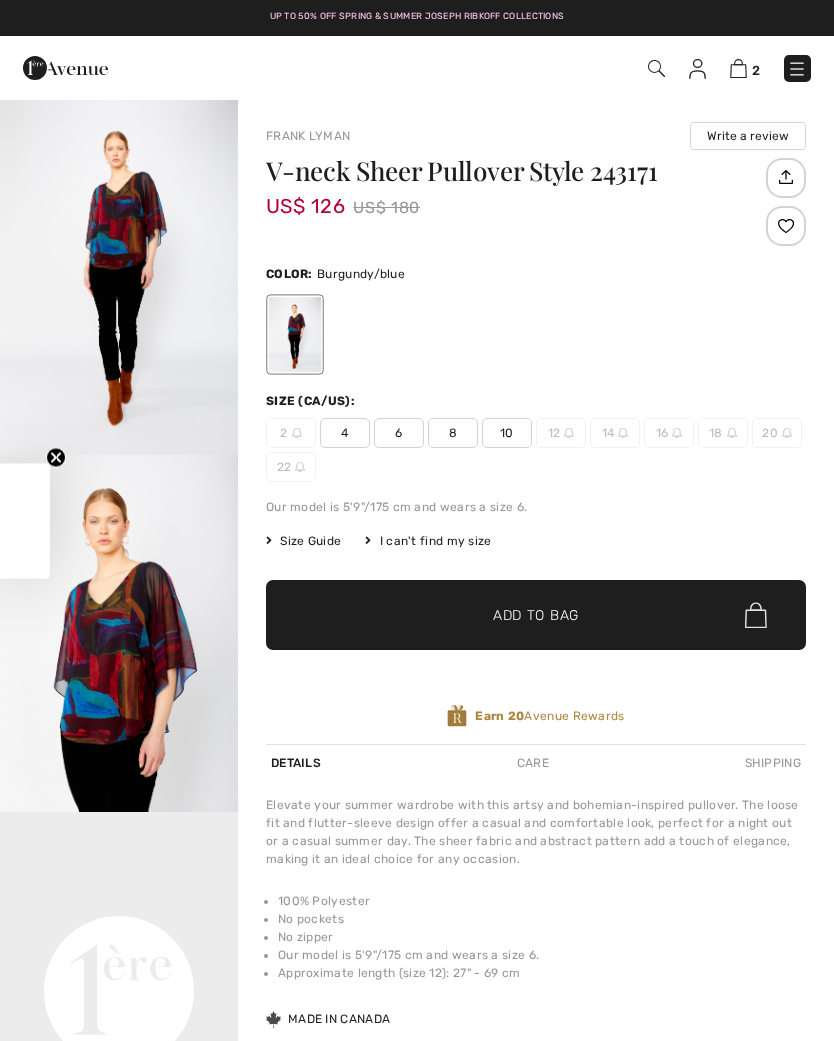 scroll, scrollTop: 0, scrollLeft: 0, axis: both 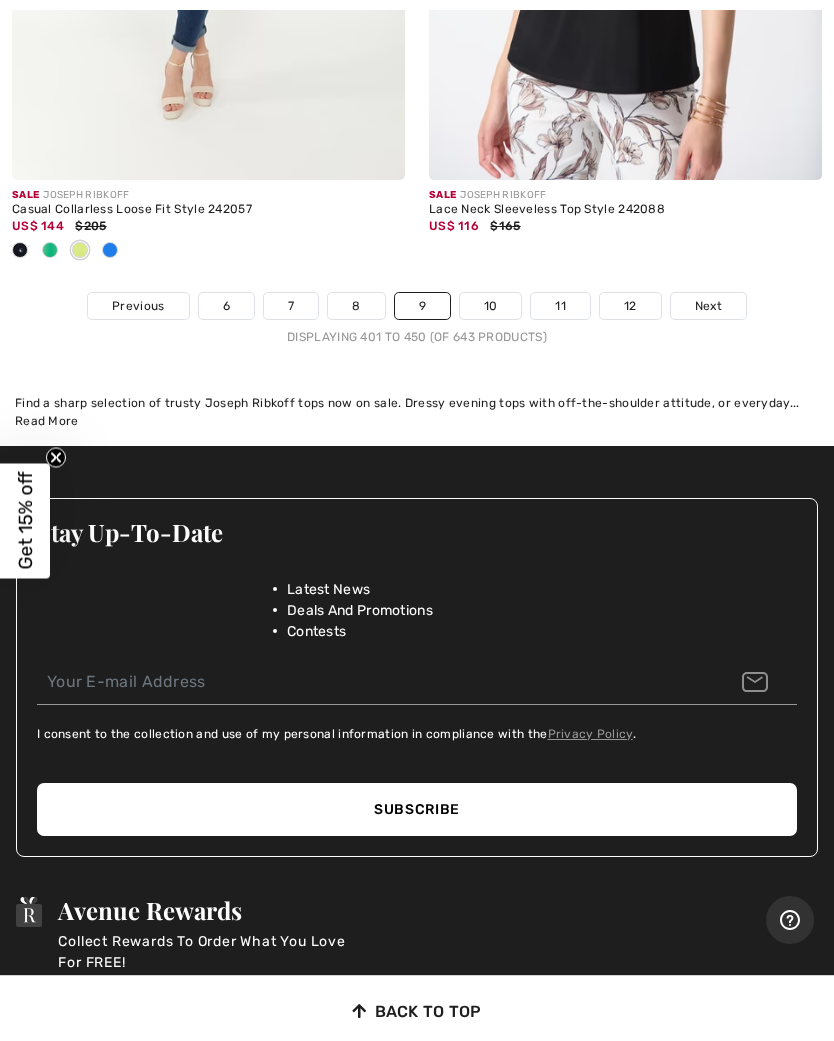 click on "10" at bounding box center [491, 306] 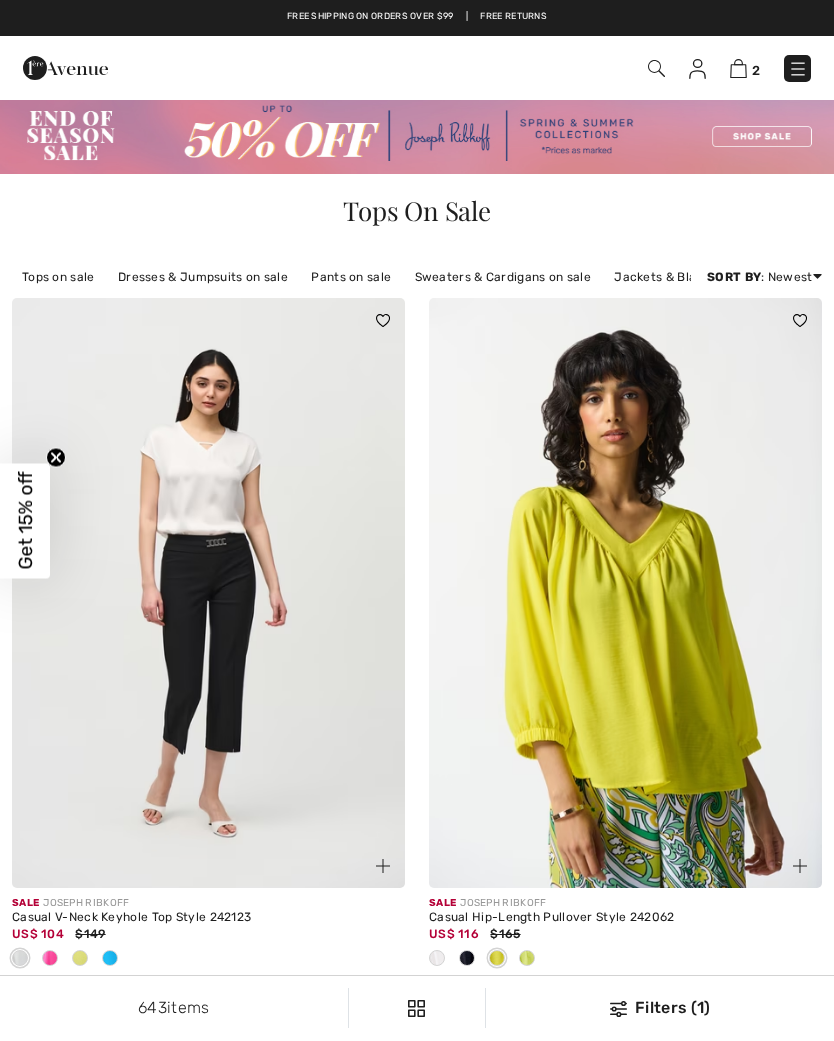 scroll, scrollTop: 0, scrollLeft: 0, axis: both 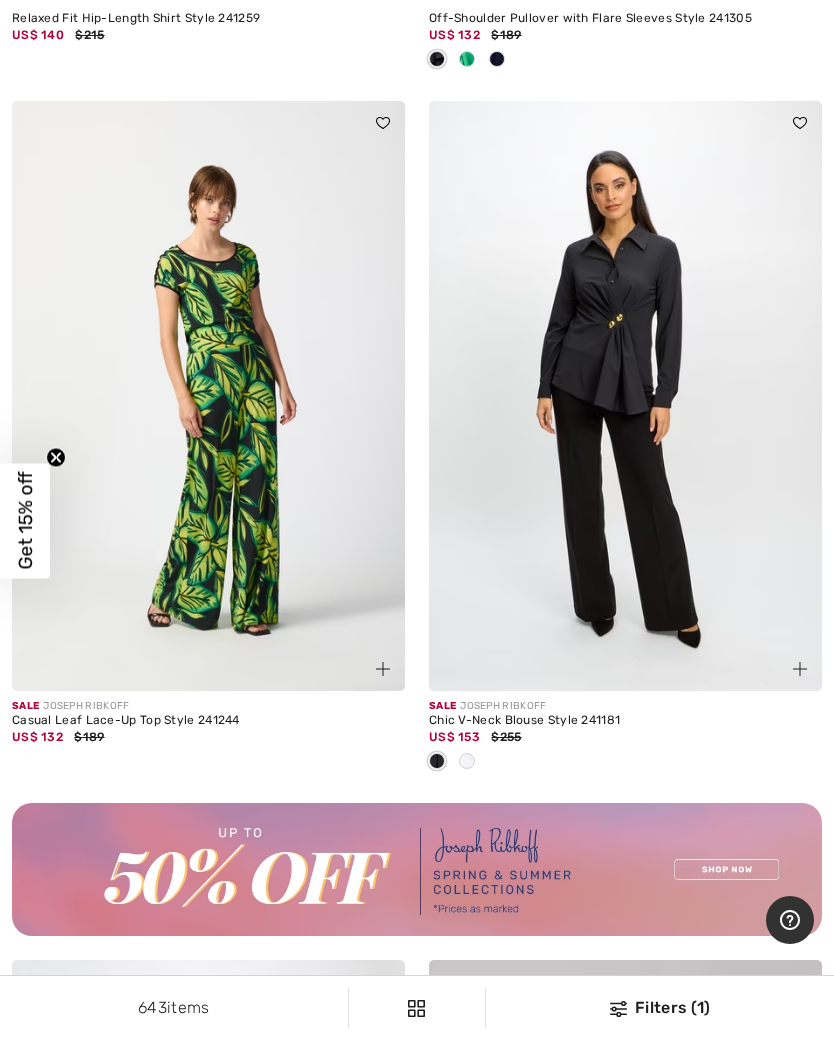 click at bounding box center (625, 396) 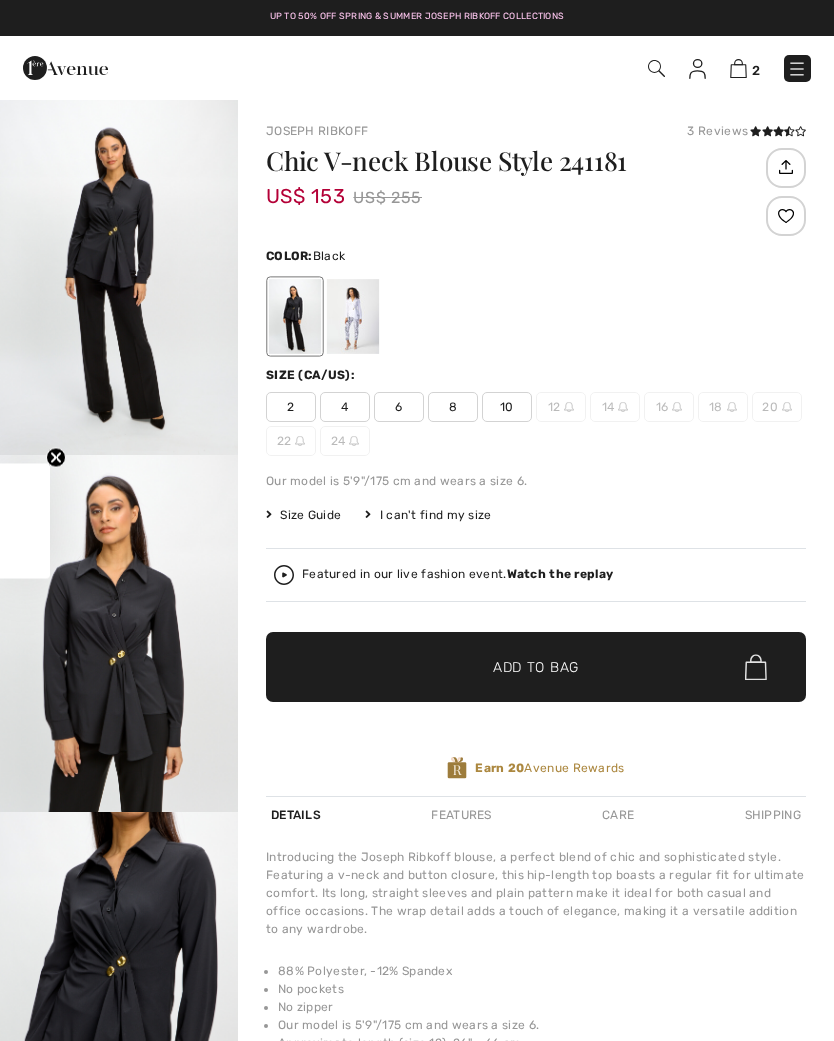 scroll, scrollTop: 0, scrollLeft: 0, axis: both 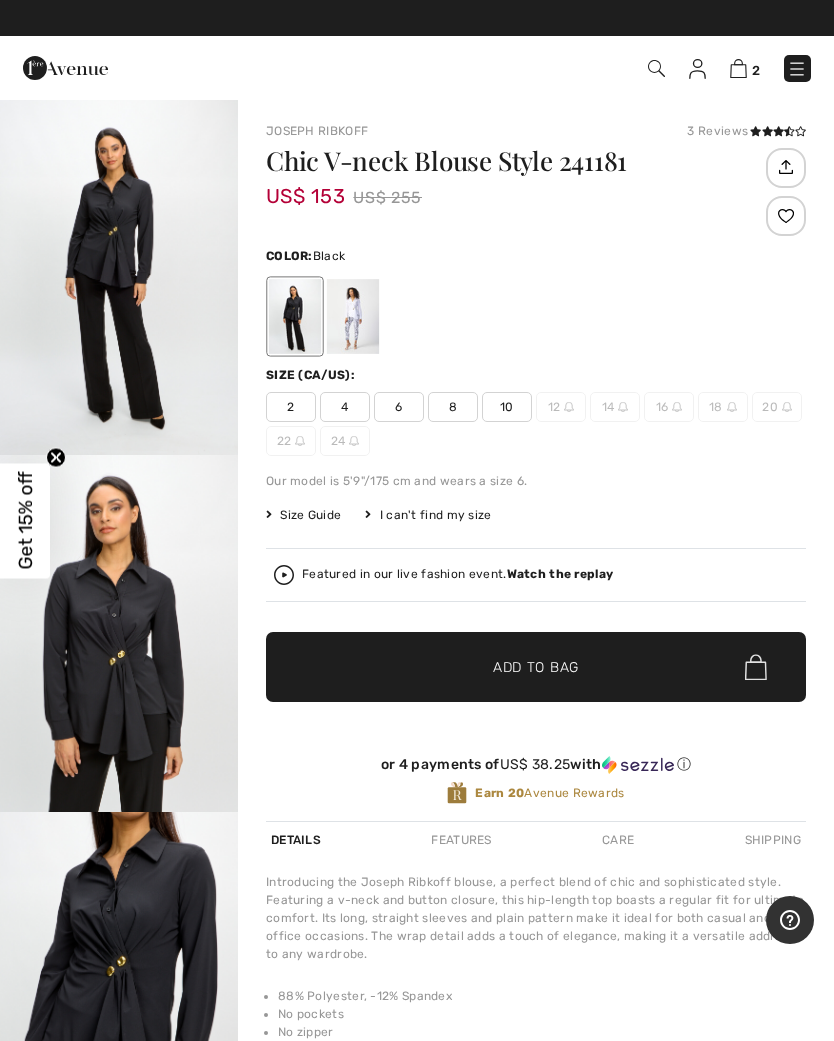 click at bounding box center [119, 276] 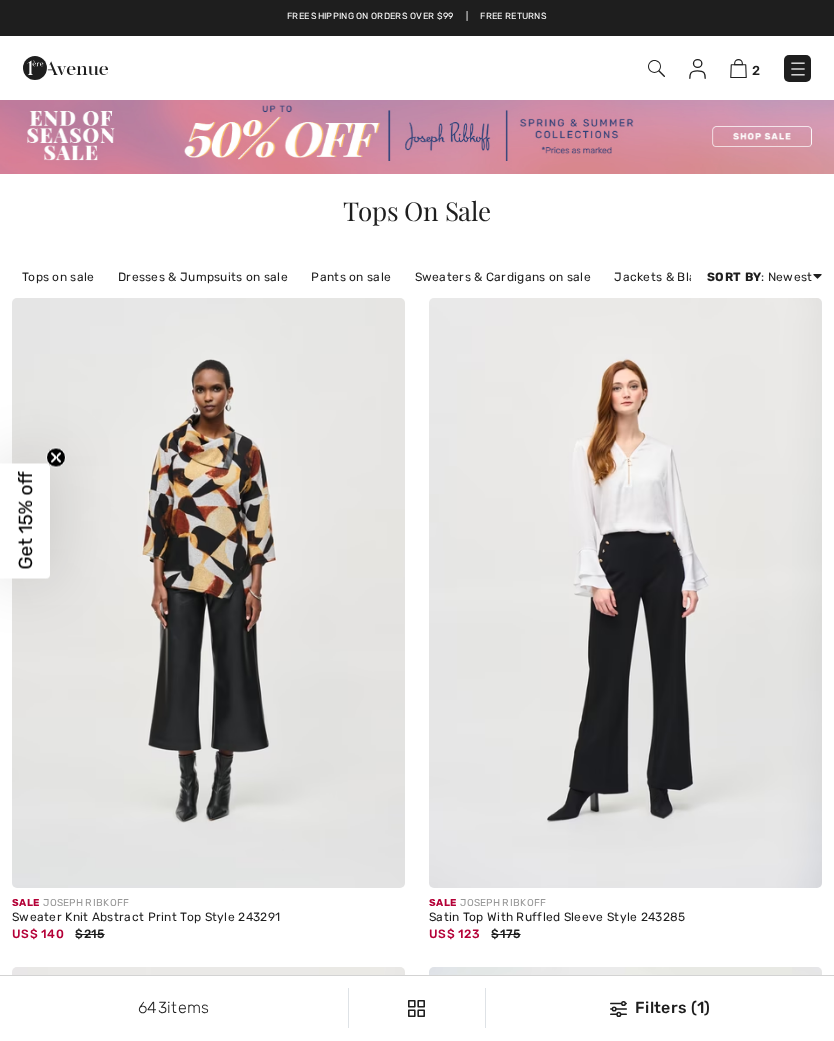 scroll, scrollTop: 16940, scrollLeft: 0, axis: vertical 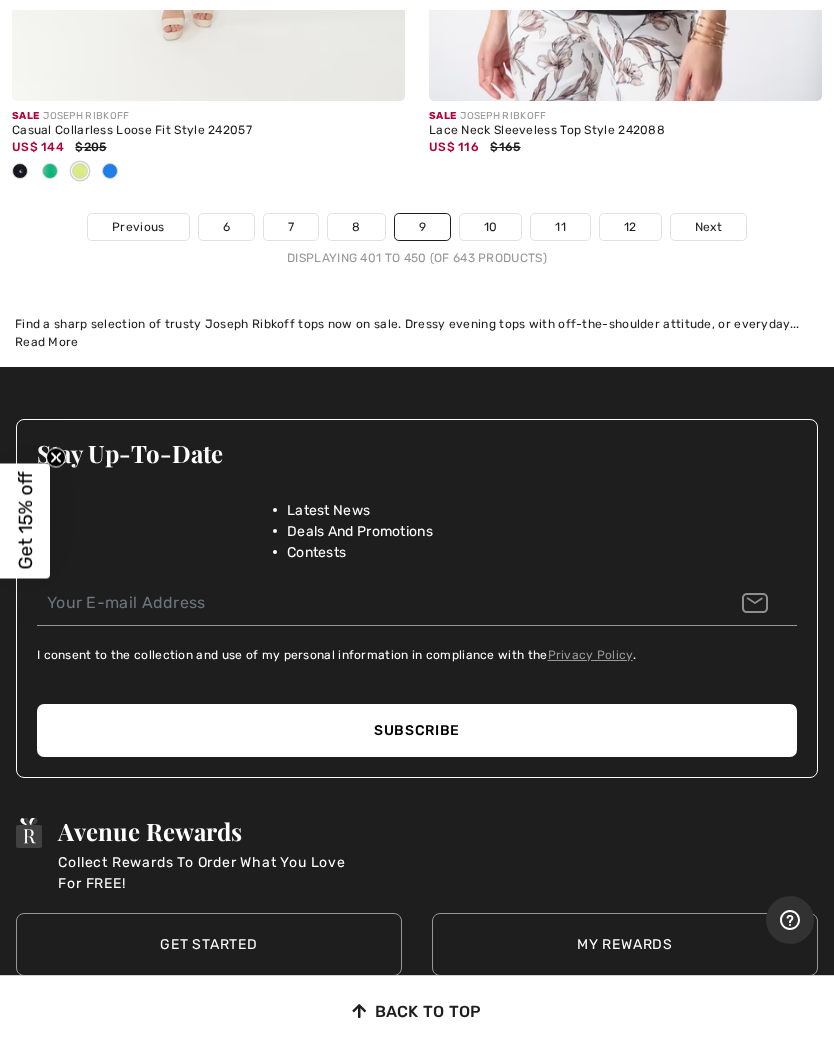 click on "10" at bounding box center (491, 227) 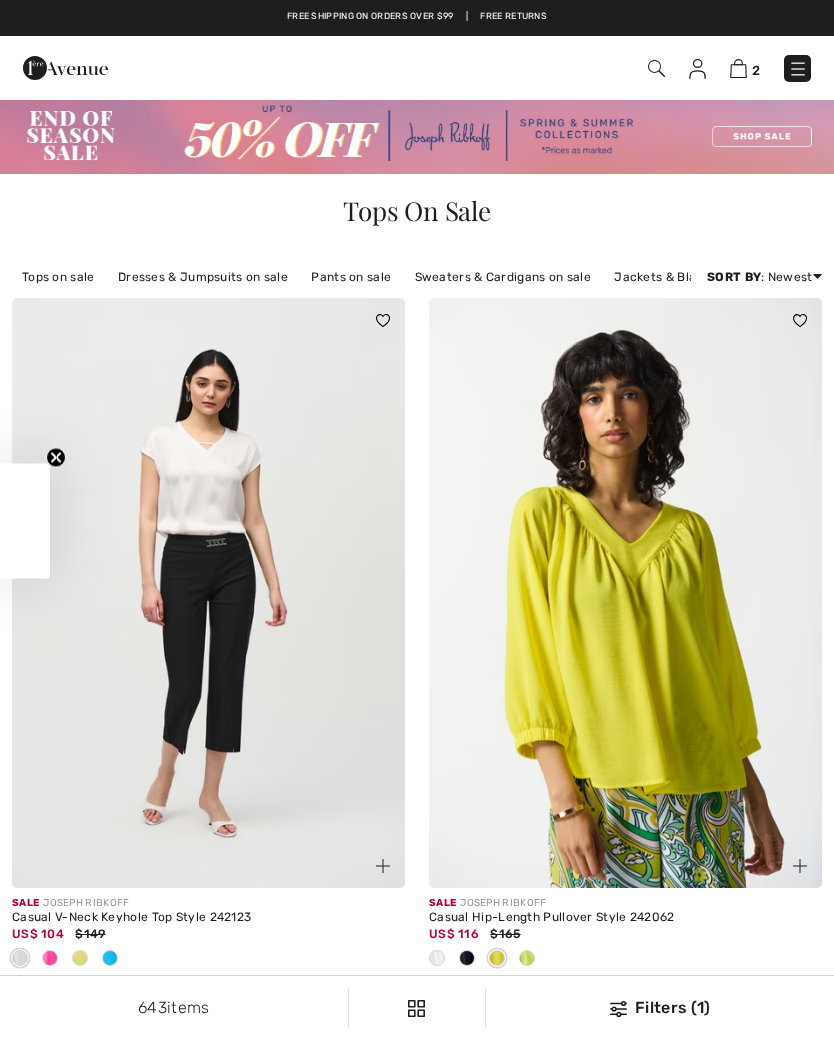 scroll, scrollTop: 0, scrollLeft: 0, axis: both 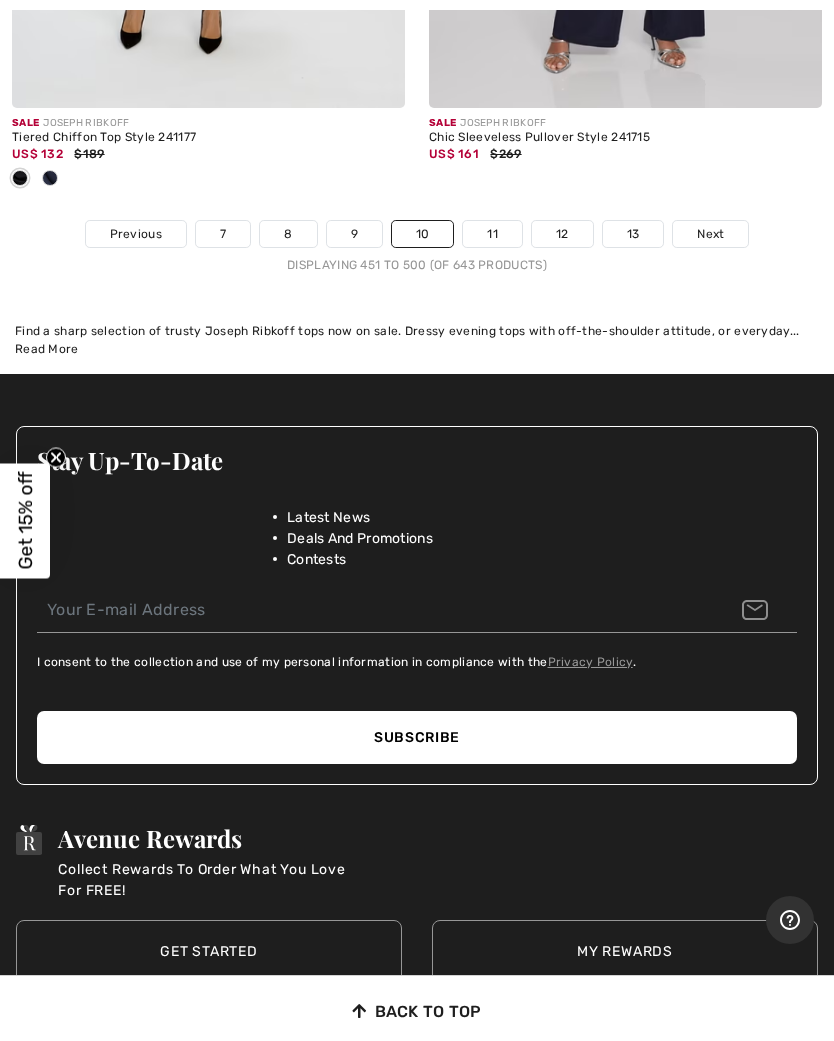 click on "11" at bounding box center (492, 234) 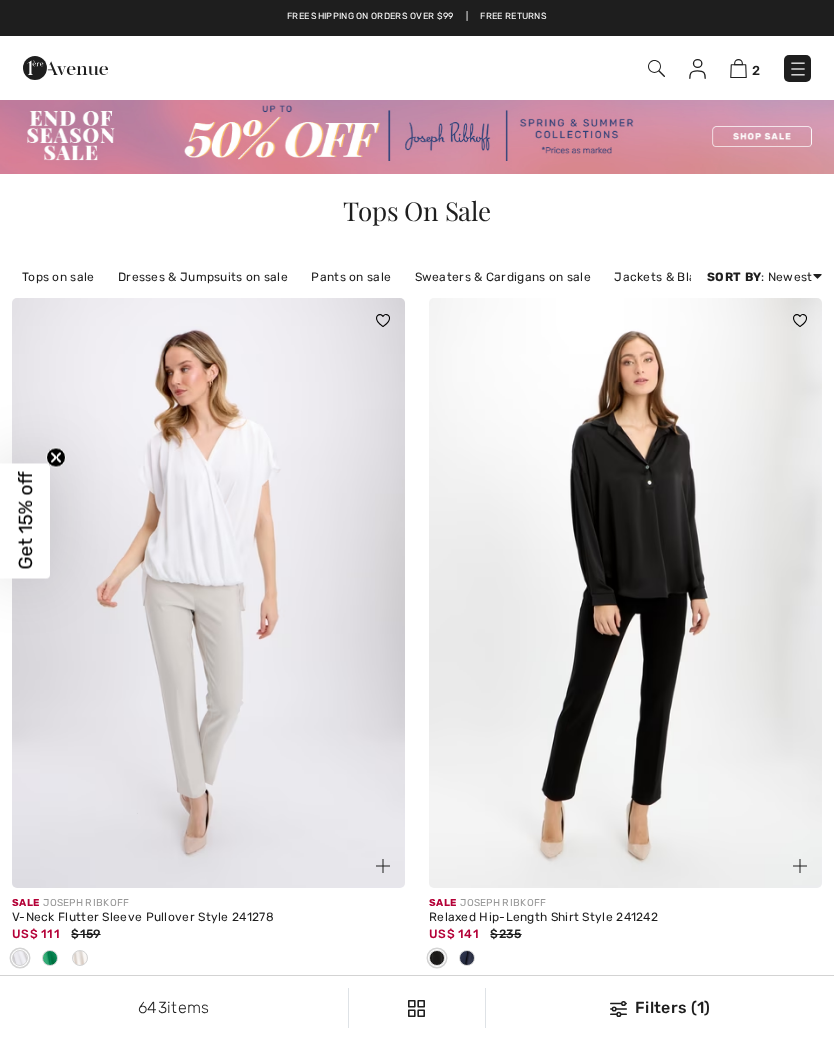 scroll, scrollTop: 0, scrollLeft: 0, axis: both 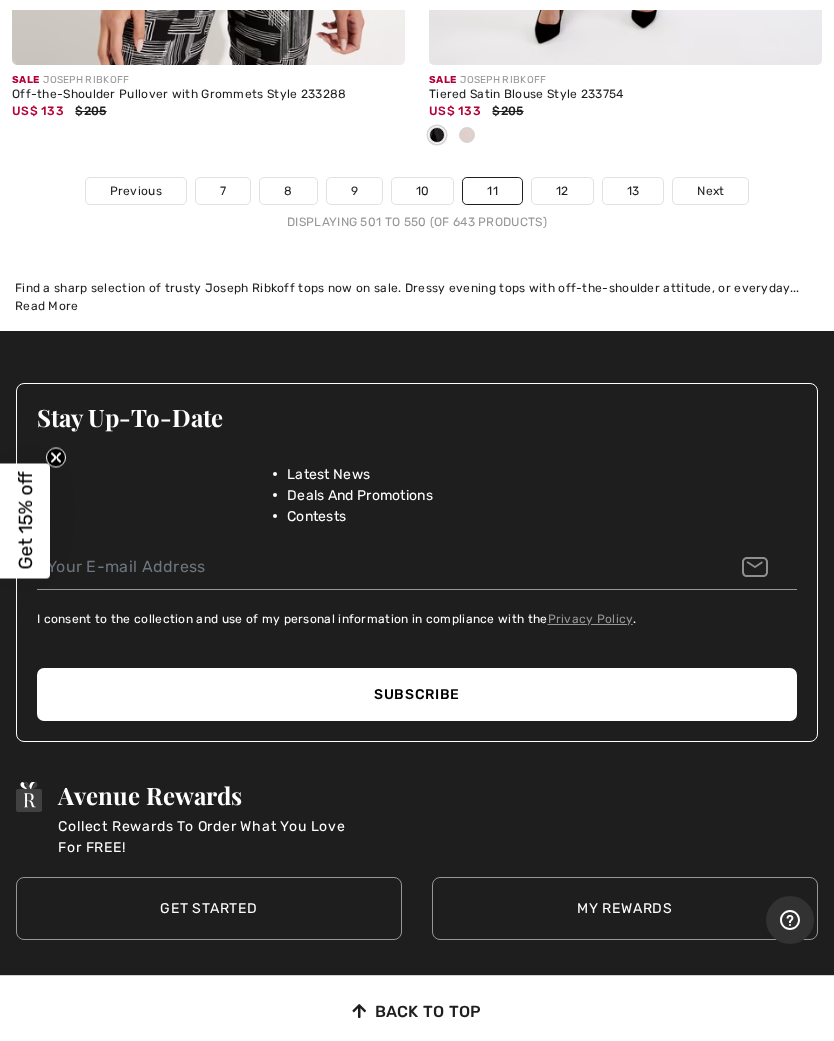 click on "12" at bounding box center [562, 191] 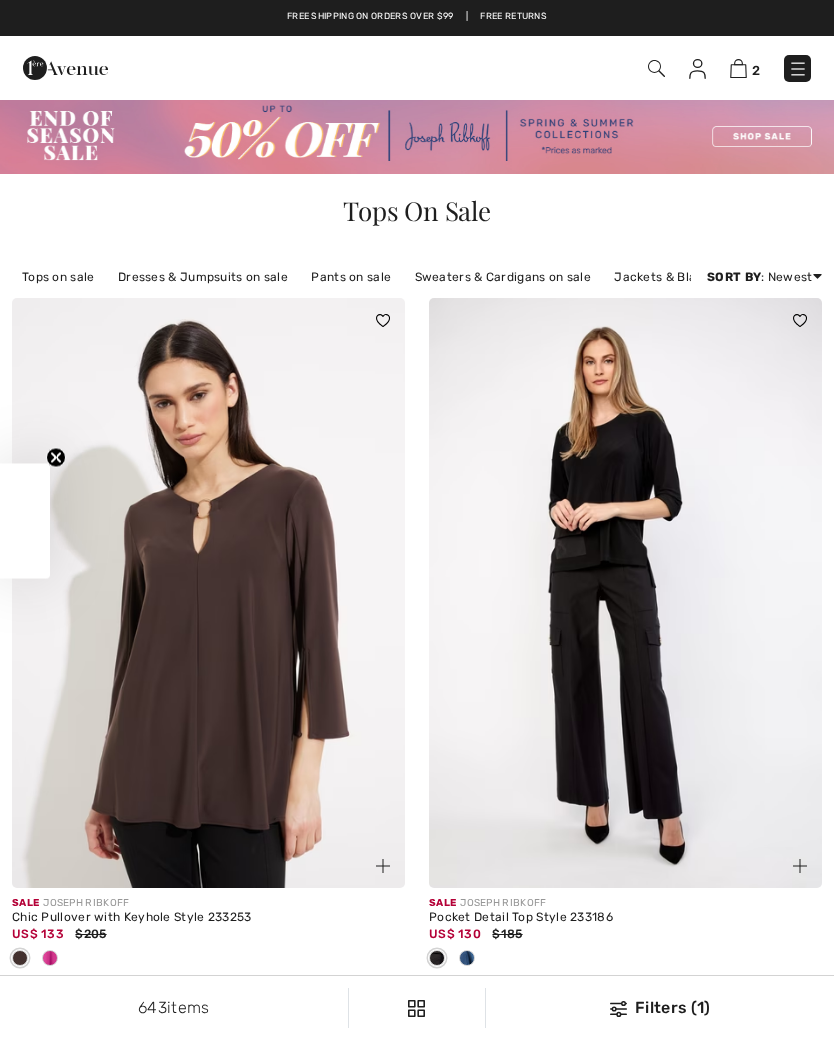 scroll, scrollTop: 0, scrollLeft: 0, axis: both 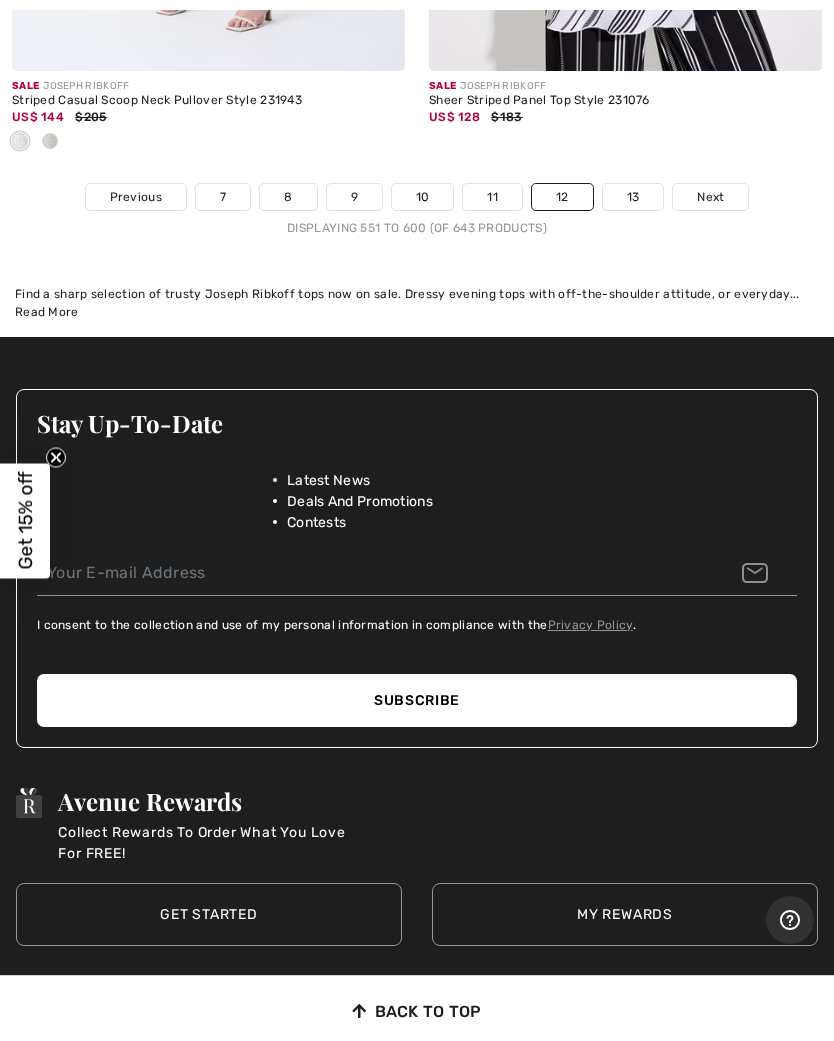click on "13" at bounding box center (633, 197) 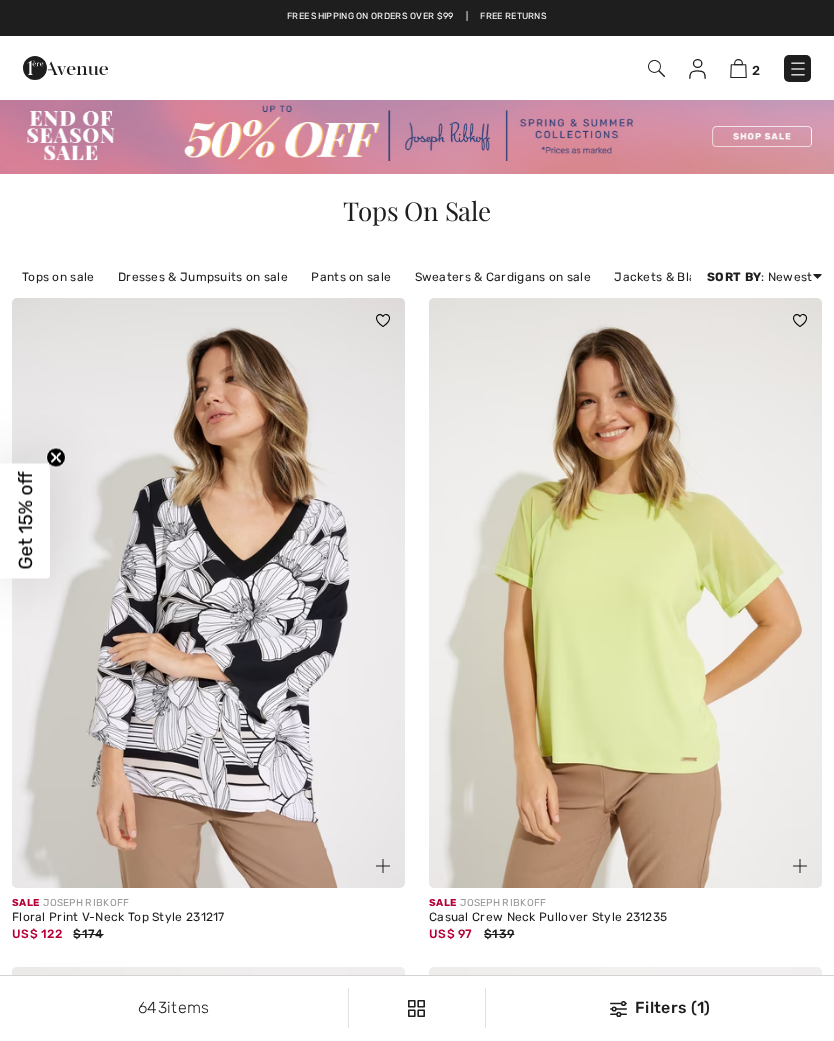 scroll, scrollTop: 0, scrollLeft: 0, axis: both 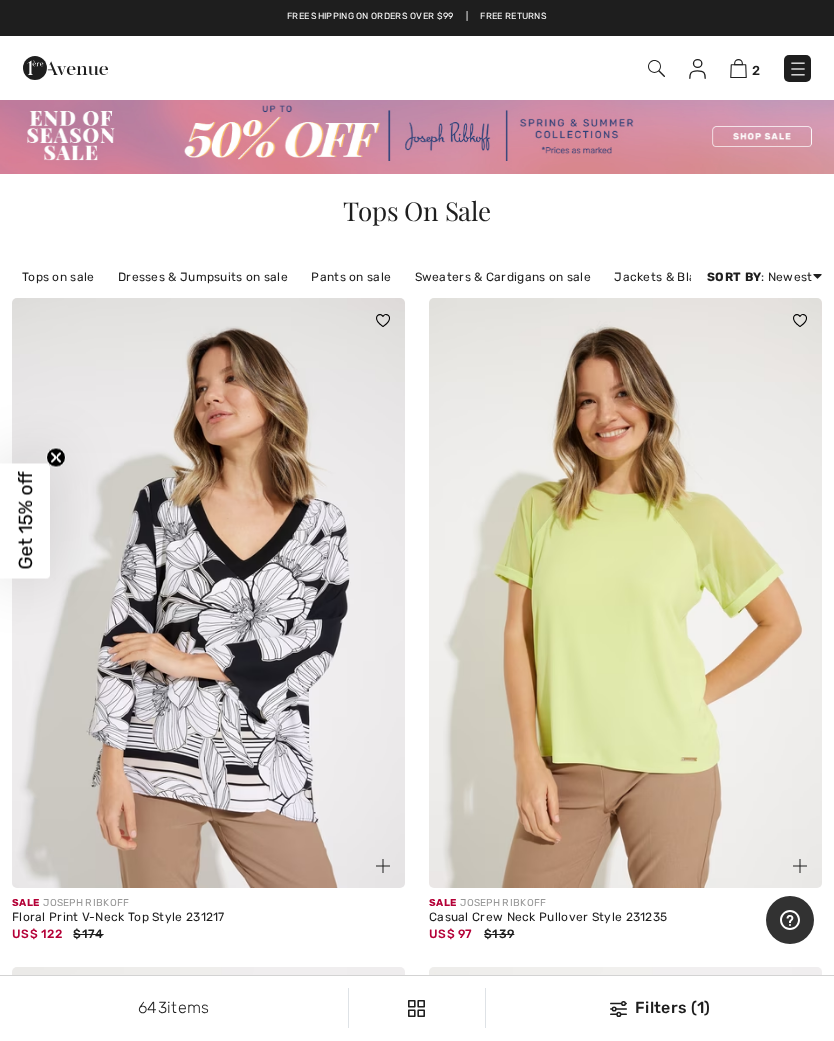 click on "Filters (1)" at bounding box center [660, 1008] 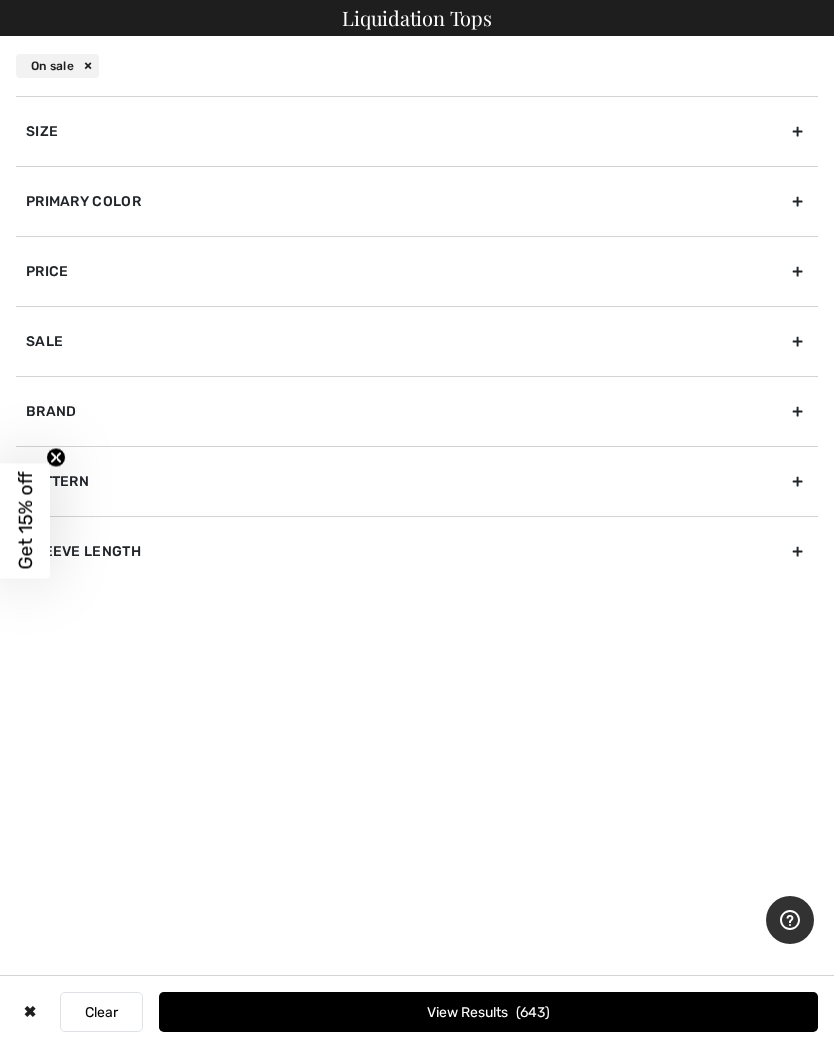 click on "Clear" at bounding box center [101, 1012] 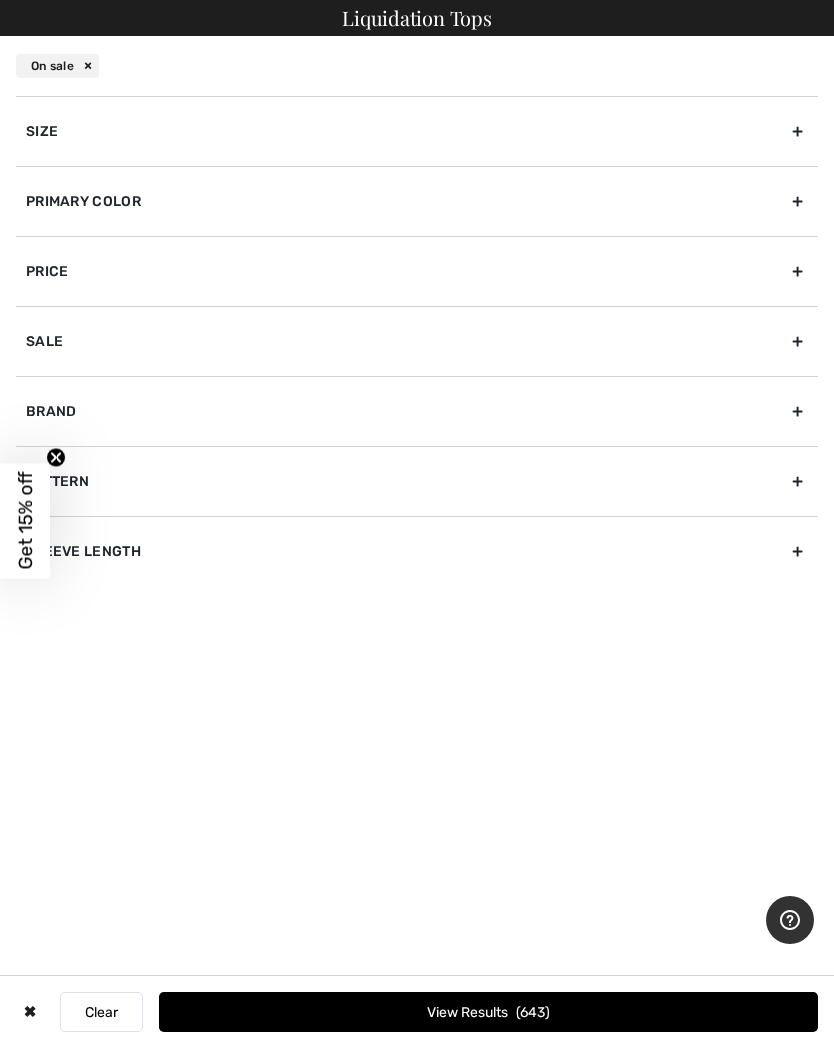 click on "Clear" at bounding box center [101, 1012] 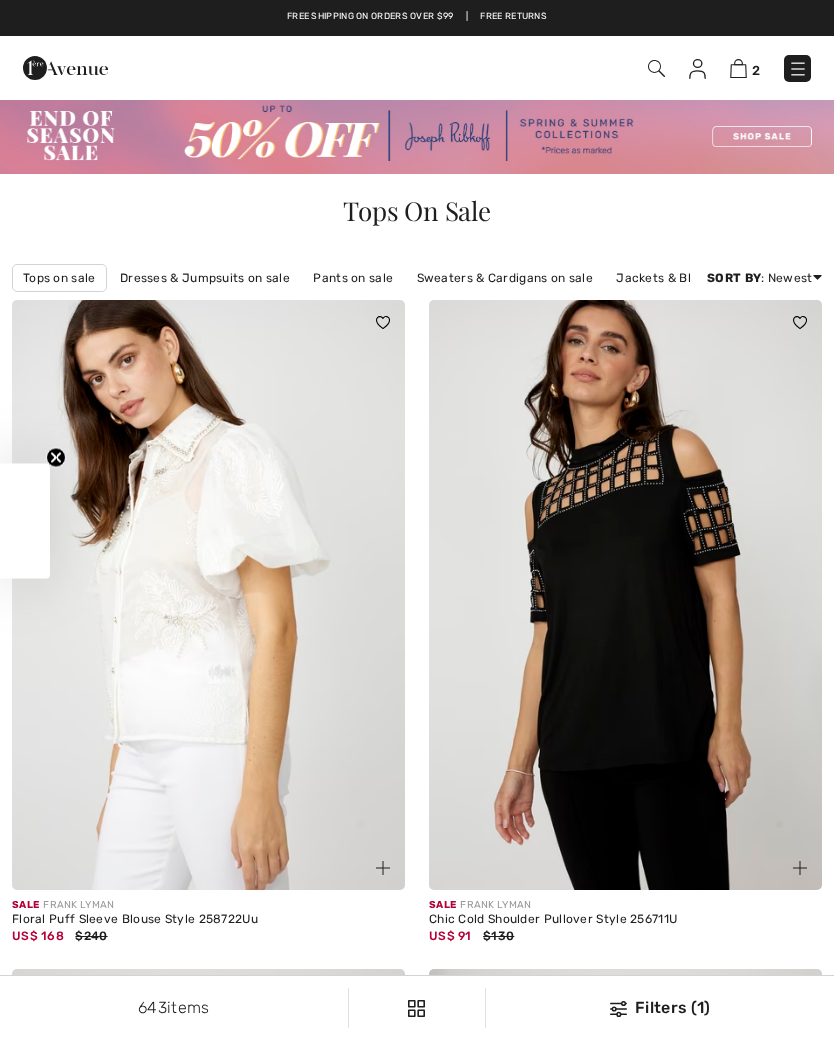 scroll, scrollTop: 0, scrollLeft: 0, axis: both 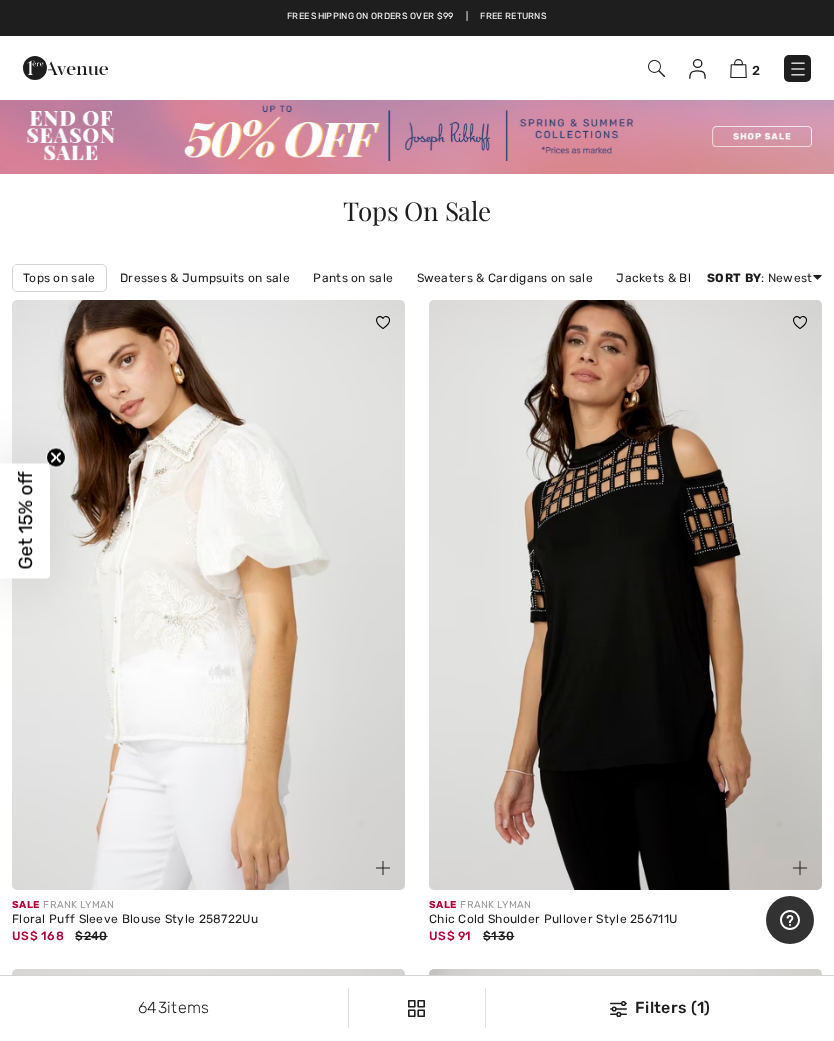click on "Pants on sale" at bounding box center (353, 278) 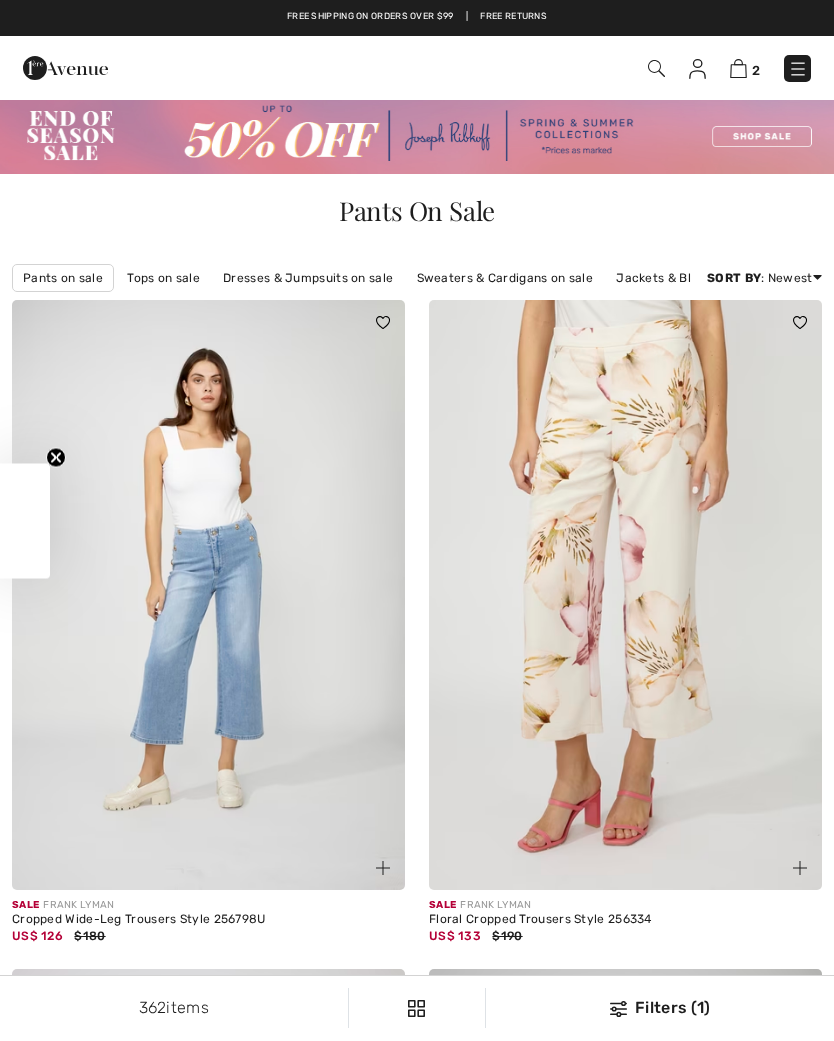 scroll, scrollTop: 0, scrollLeft: 0, axis: both 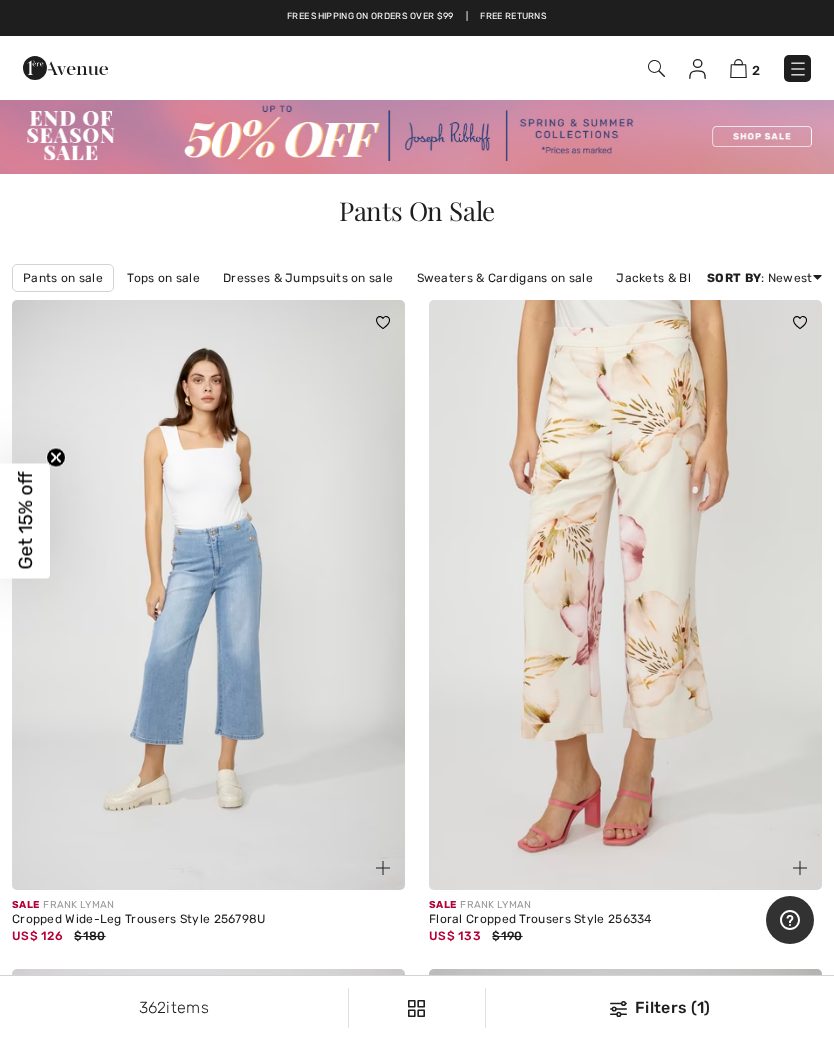 click on "Filters (1)" at bounding box center [660, 1008] 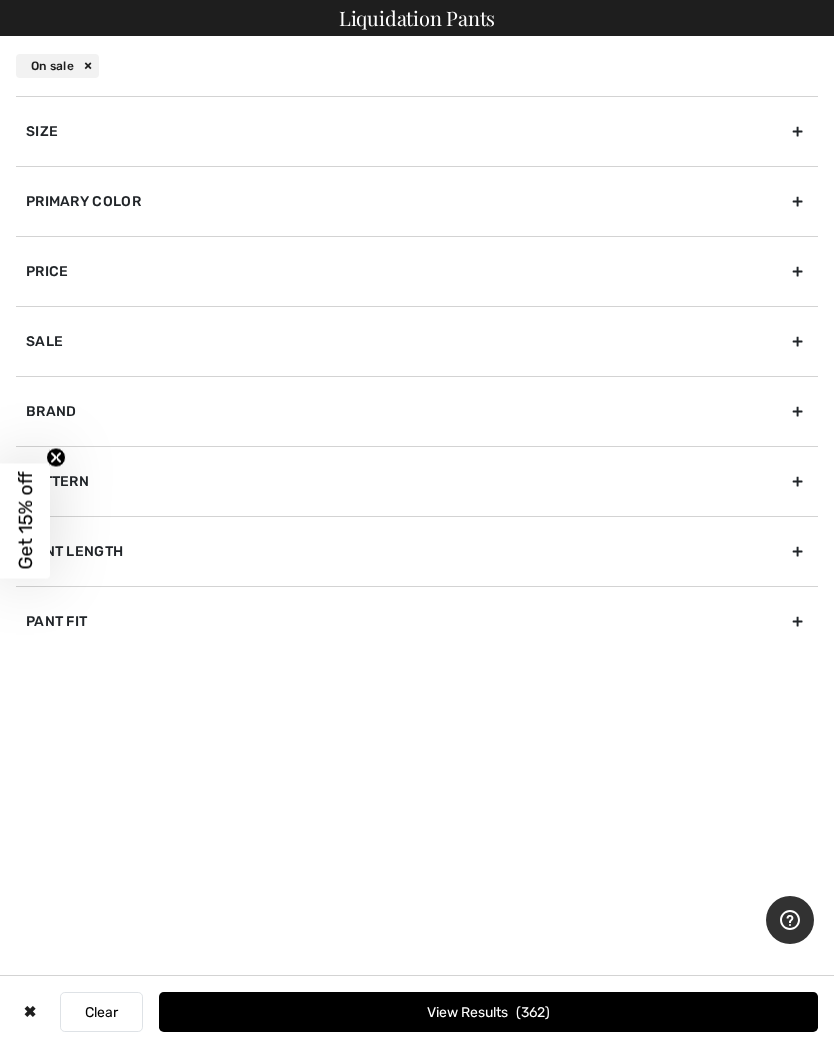 click on "Size" at bounding box center [417, 131] 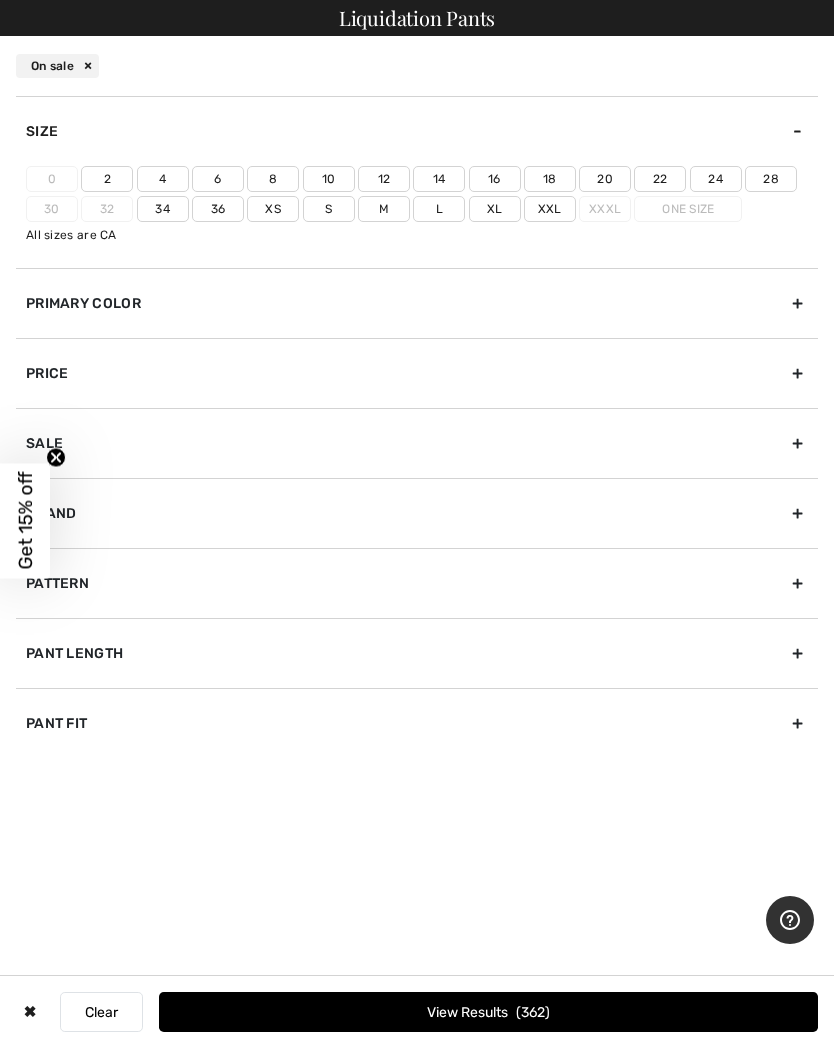click on "10" at bounding box center (329, 179) 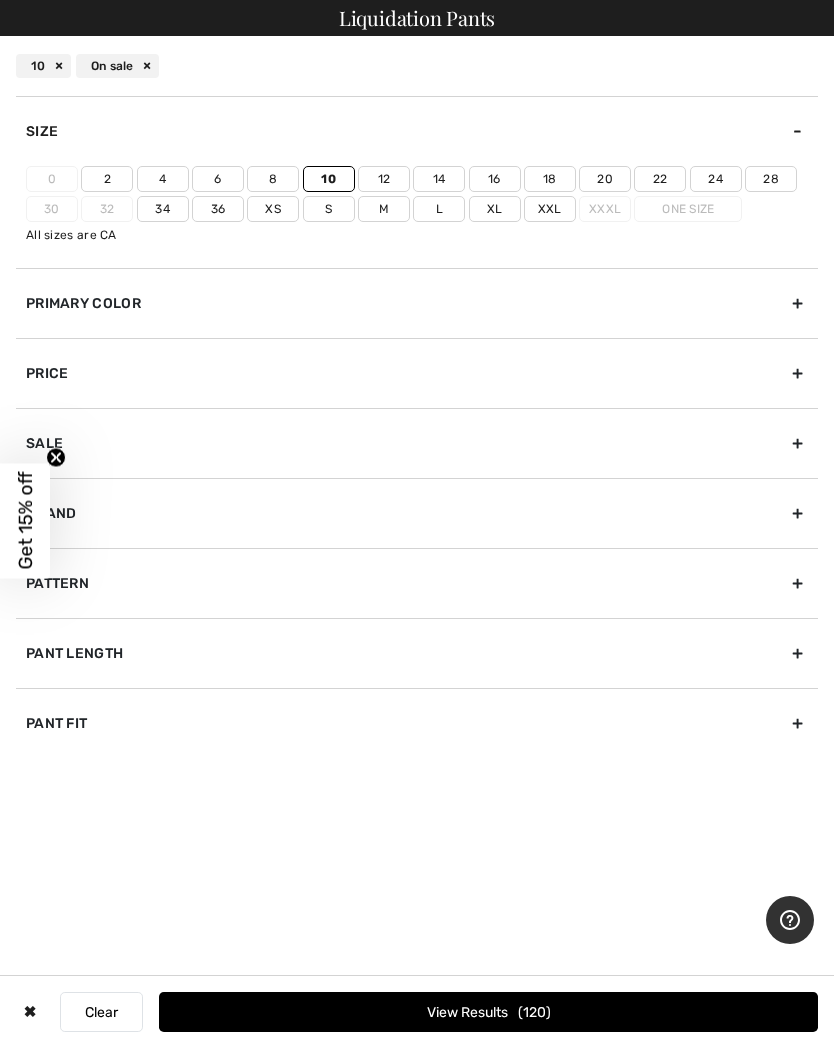 click on "Primary Color" at bounding box center (417, 303) 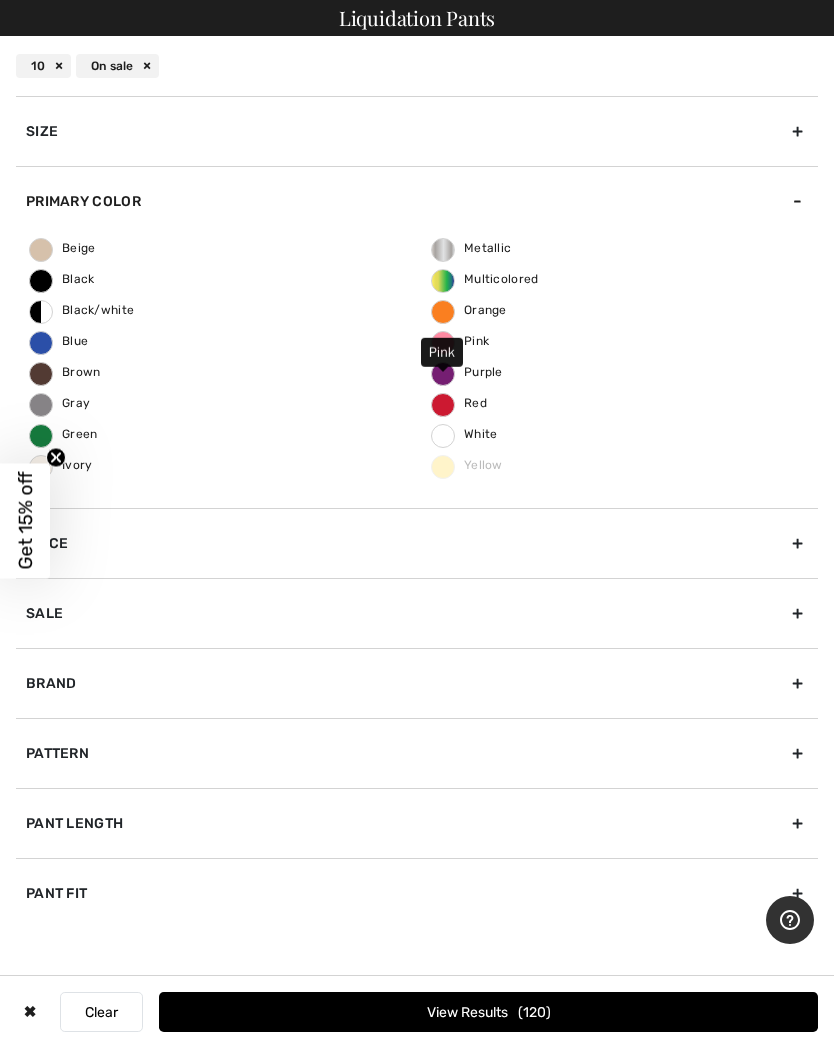 click on "Pink" at bounding box center [460, 341] 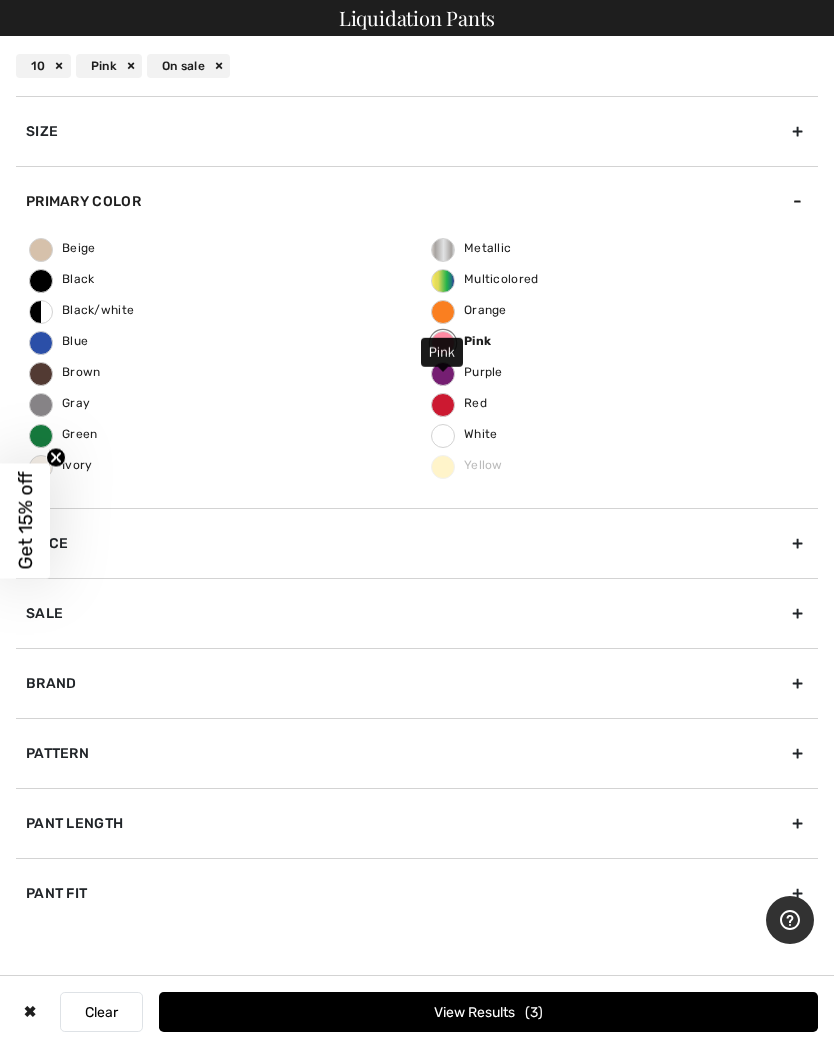 click on "View Results 3" at bounding box center [488, 1012] 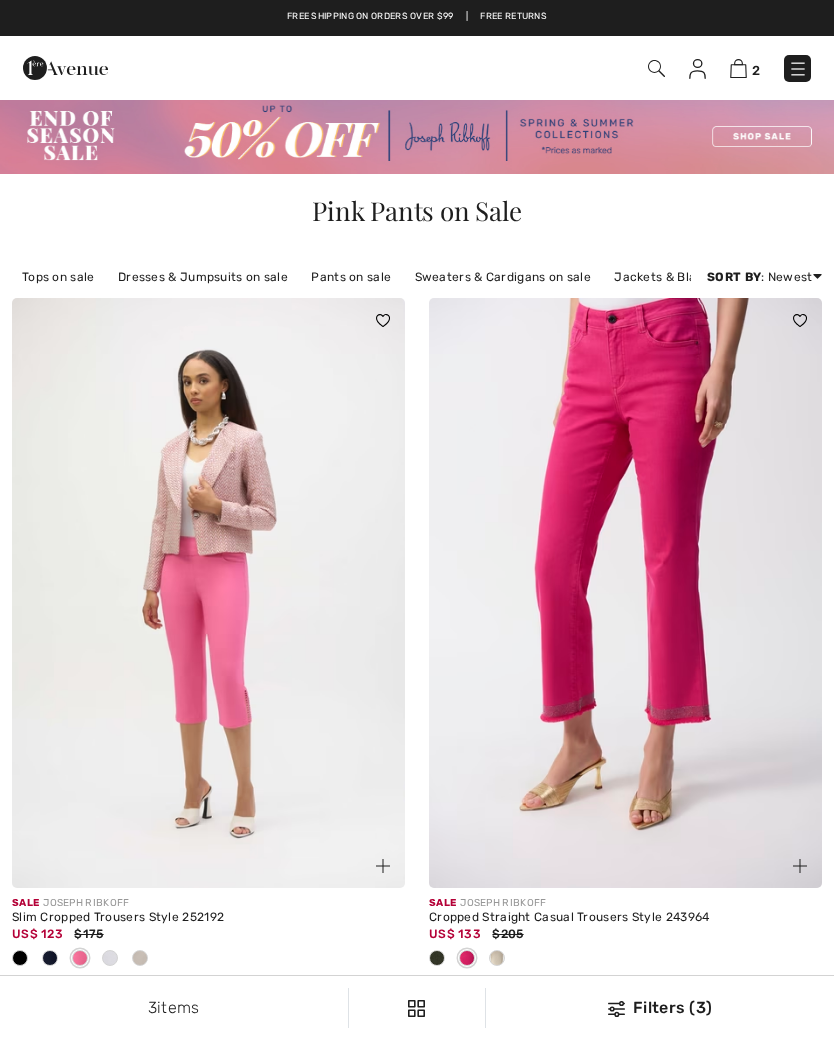 scroll, scrollTop: 0, scrollLeft: 0, axis: both 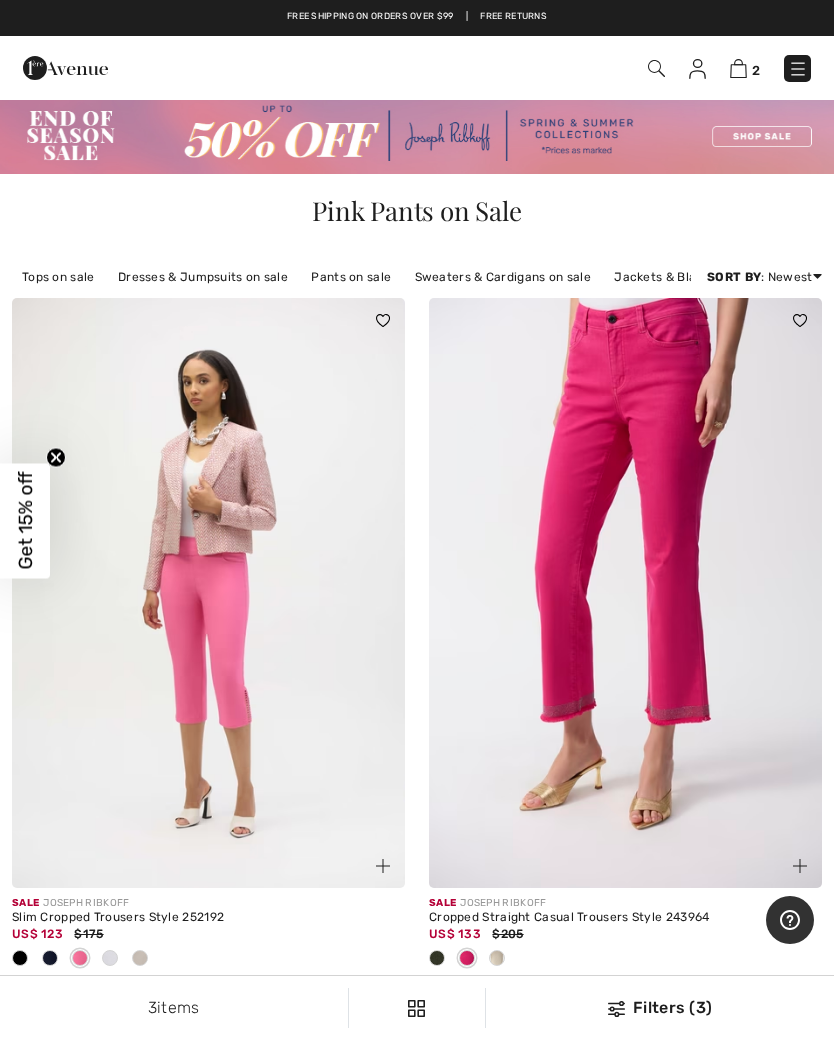 click at bounding box center (738, 68) 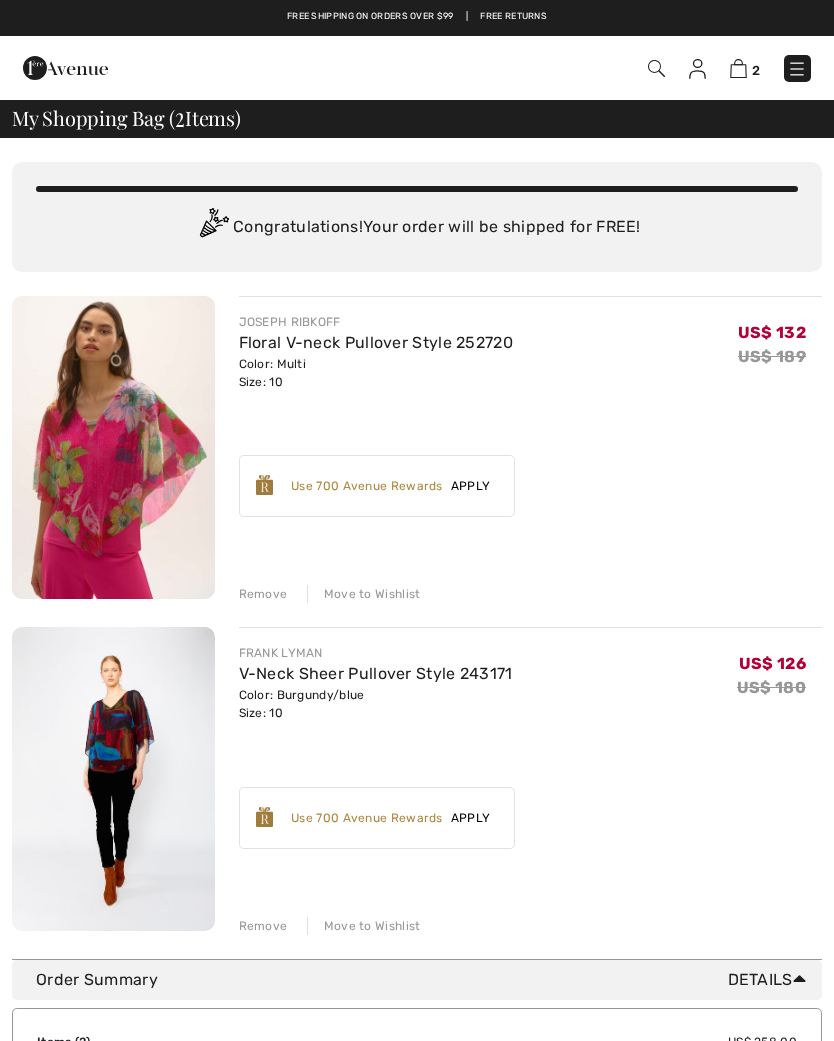 scroll, scrollTop: 0, scrollLeft: 0, axis: both 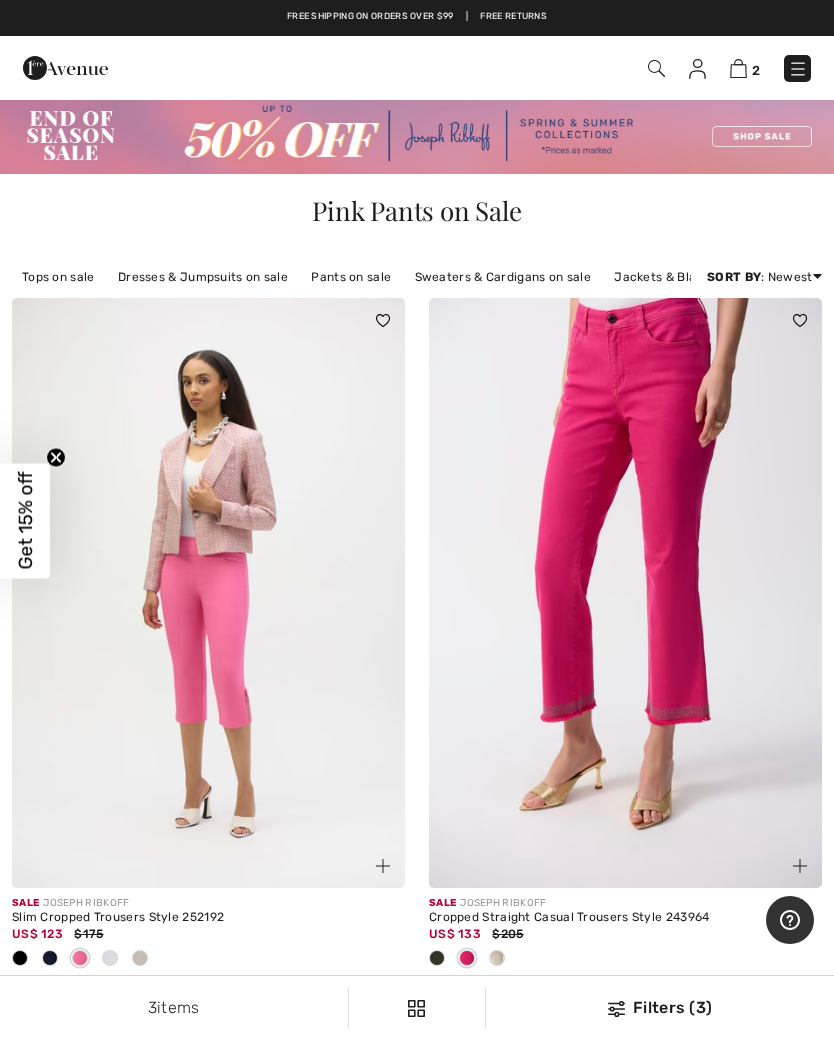 click on "Filters (3)" at bounding box center [660, 1008] 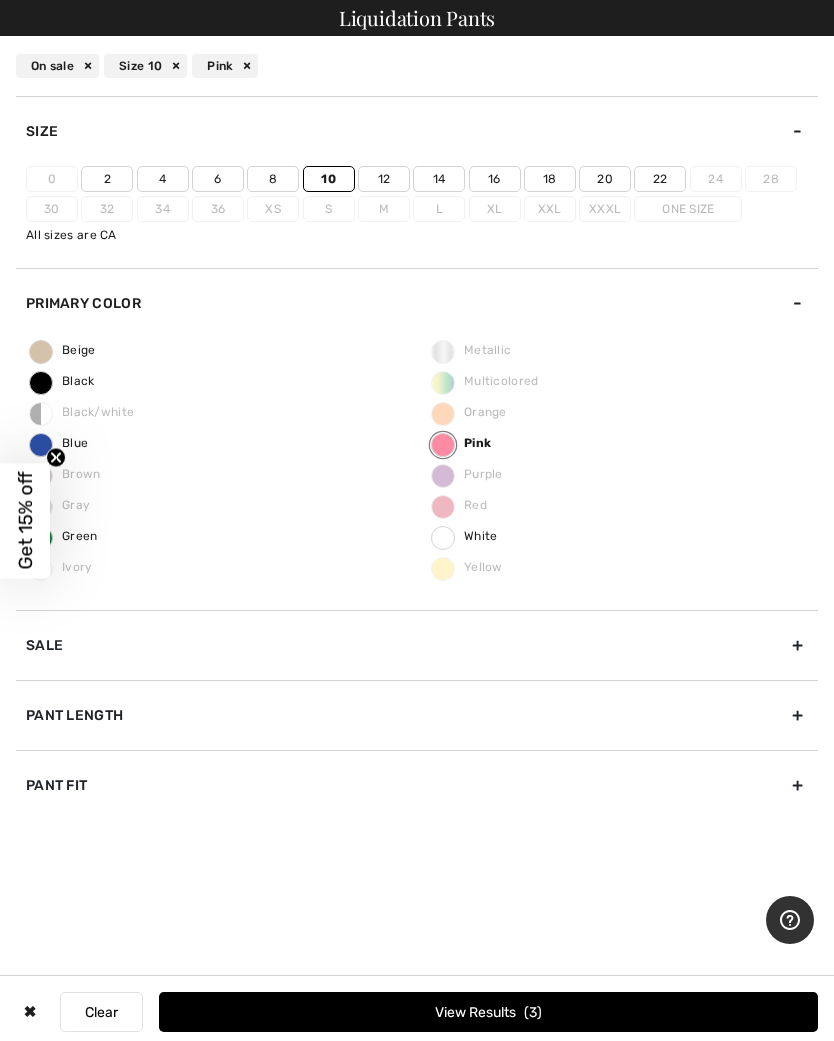 click on "Purple" at bounding box center (467, 474) 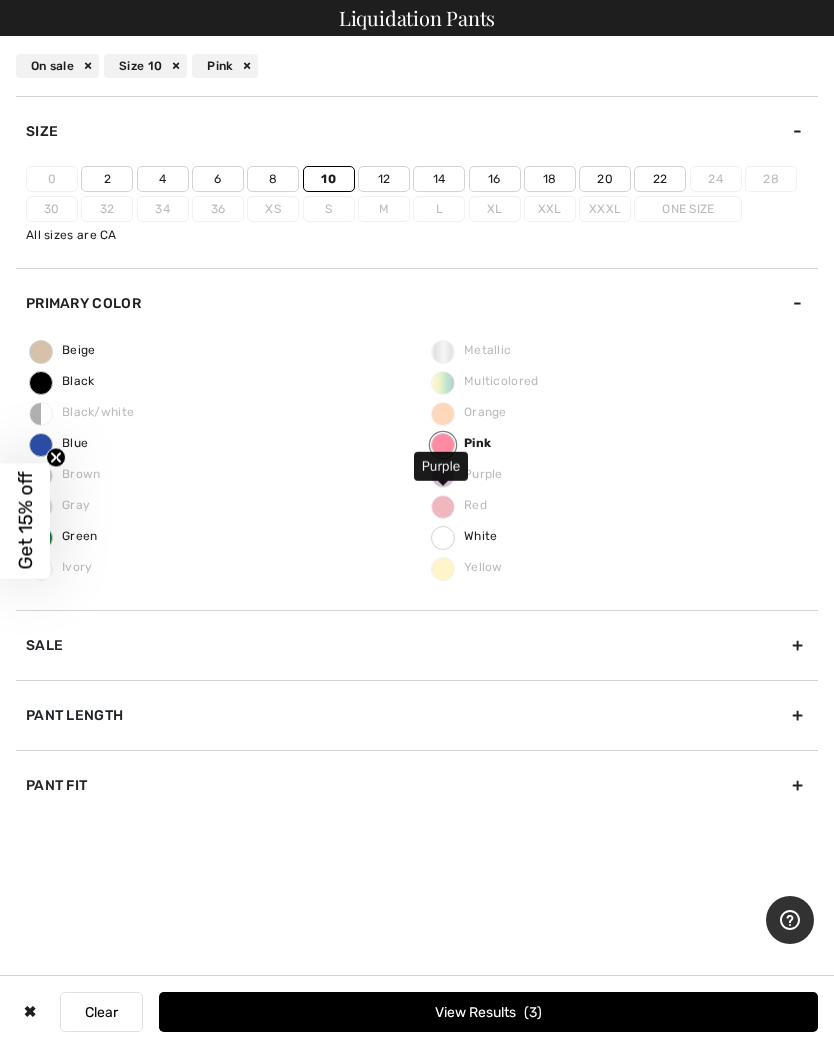 click on "Purple" at bounding box center (467, 474) 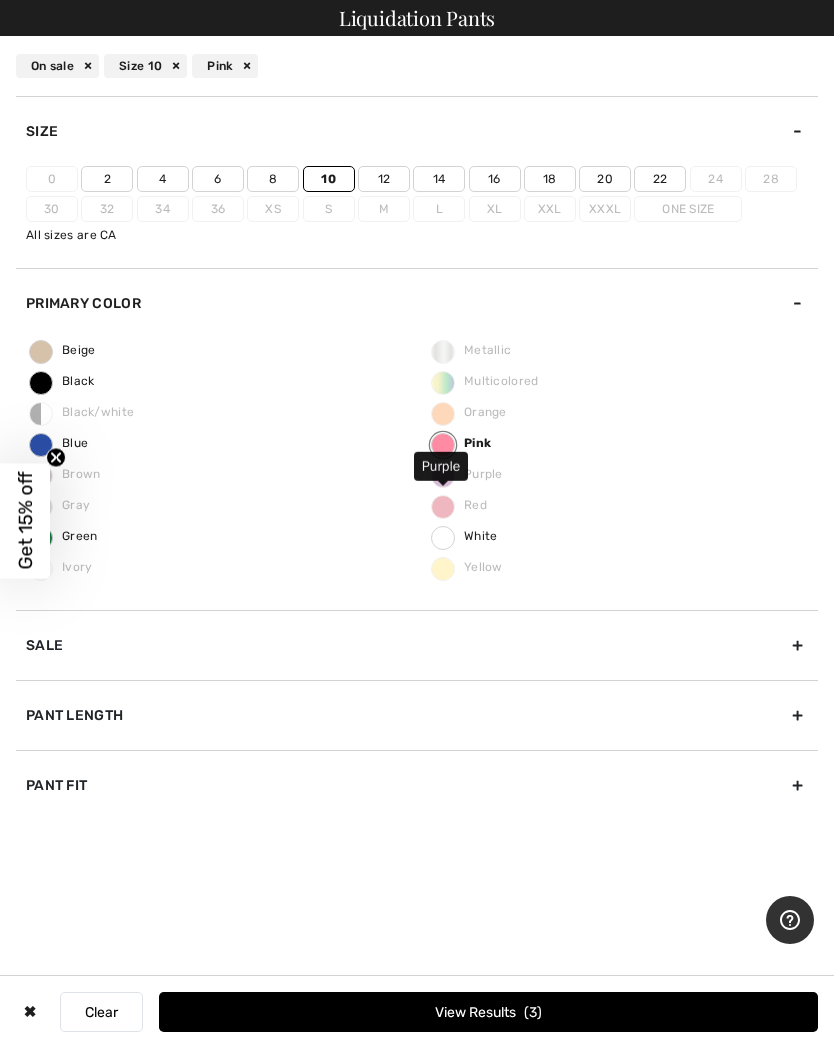 click on "View Results 3" at bounding box center (488, 1012) 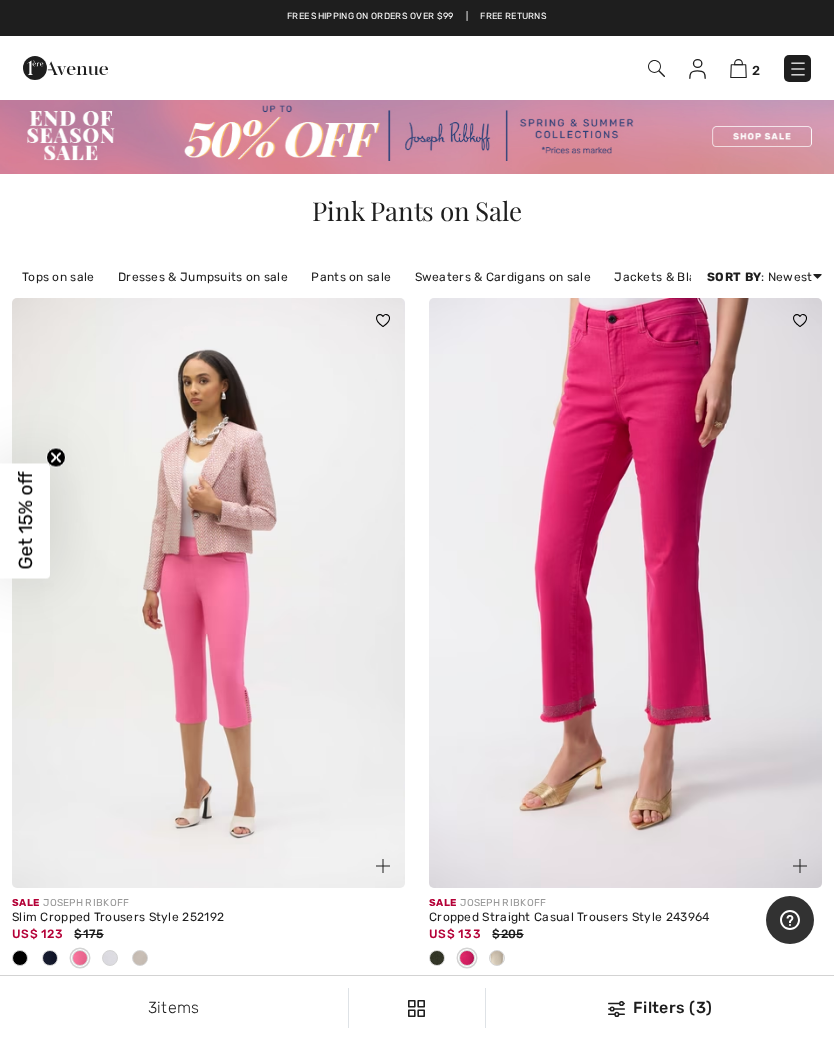 click on "Filters (3)" at bounding box center (660, 1008) 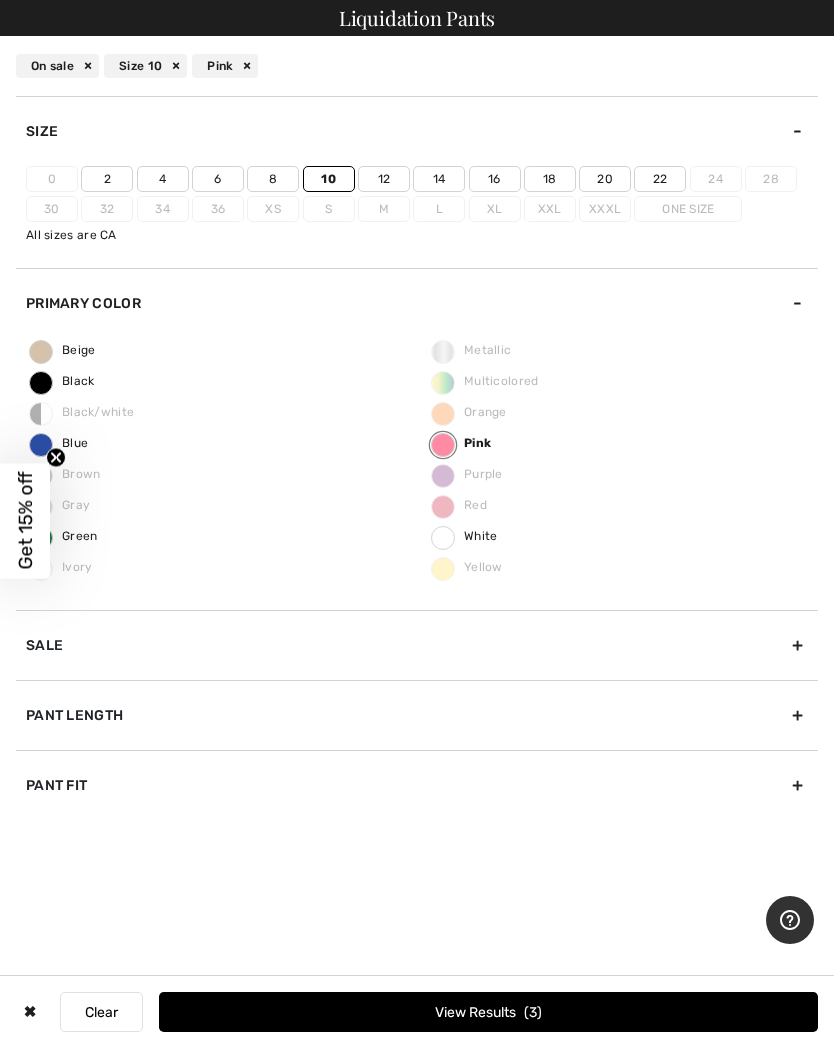 click on "Close teaser" 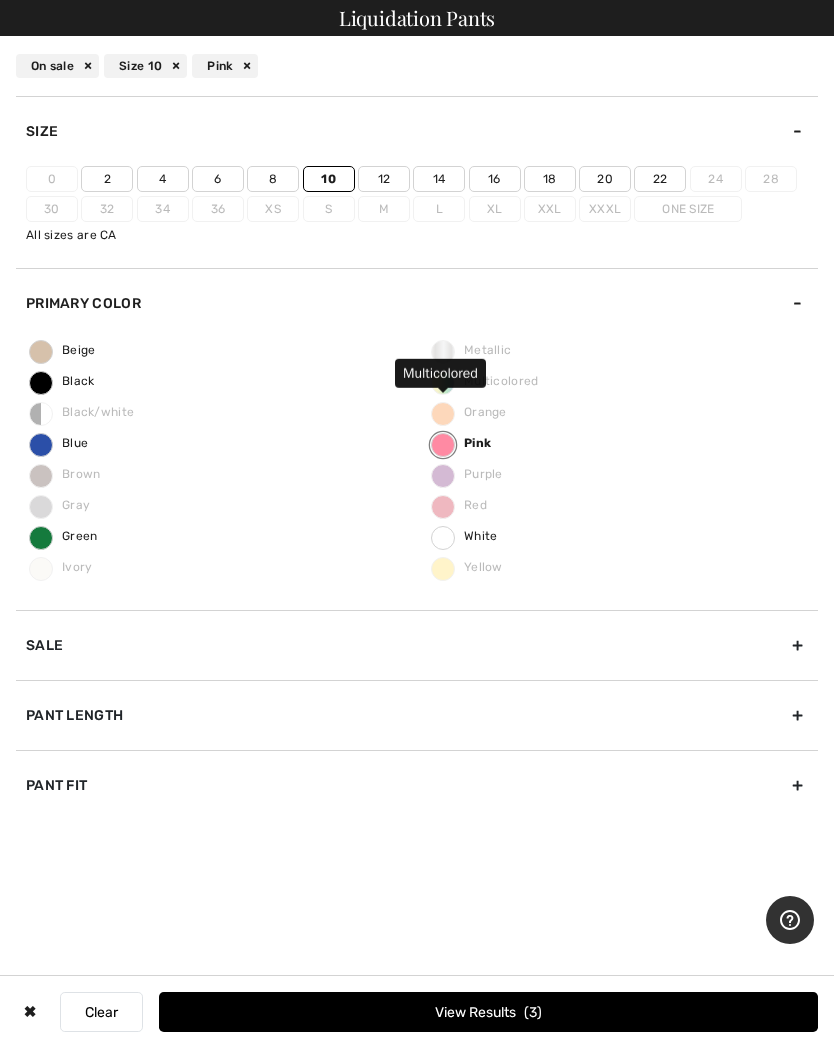 click on "Multicolored" at bounding box center (485, 381) 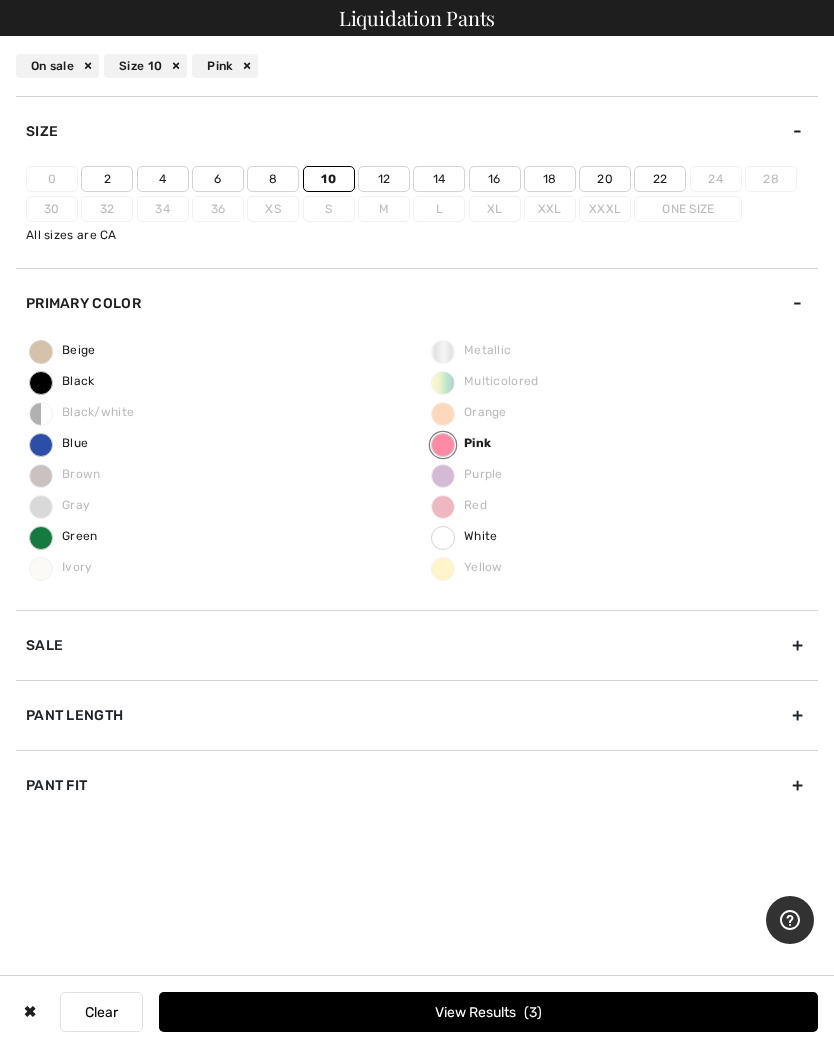 click on "Beige
Black
Black/white
Blue
Brown
Gray
Green
Ivory
Metallic
Multicolored
Orange
Pink
Purple
Red
White
Yellow" at bounding box center (417, 474) 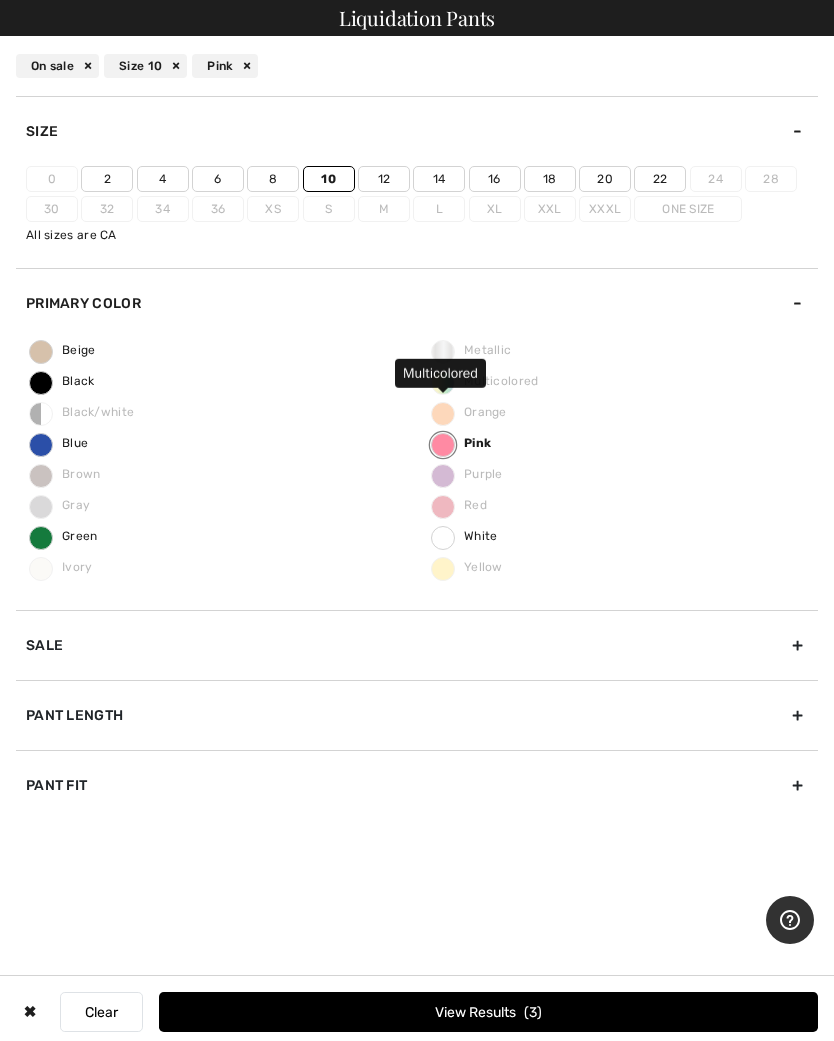 click on "Multicolored" at bounding box center (443, 383) 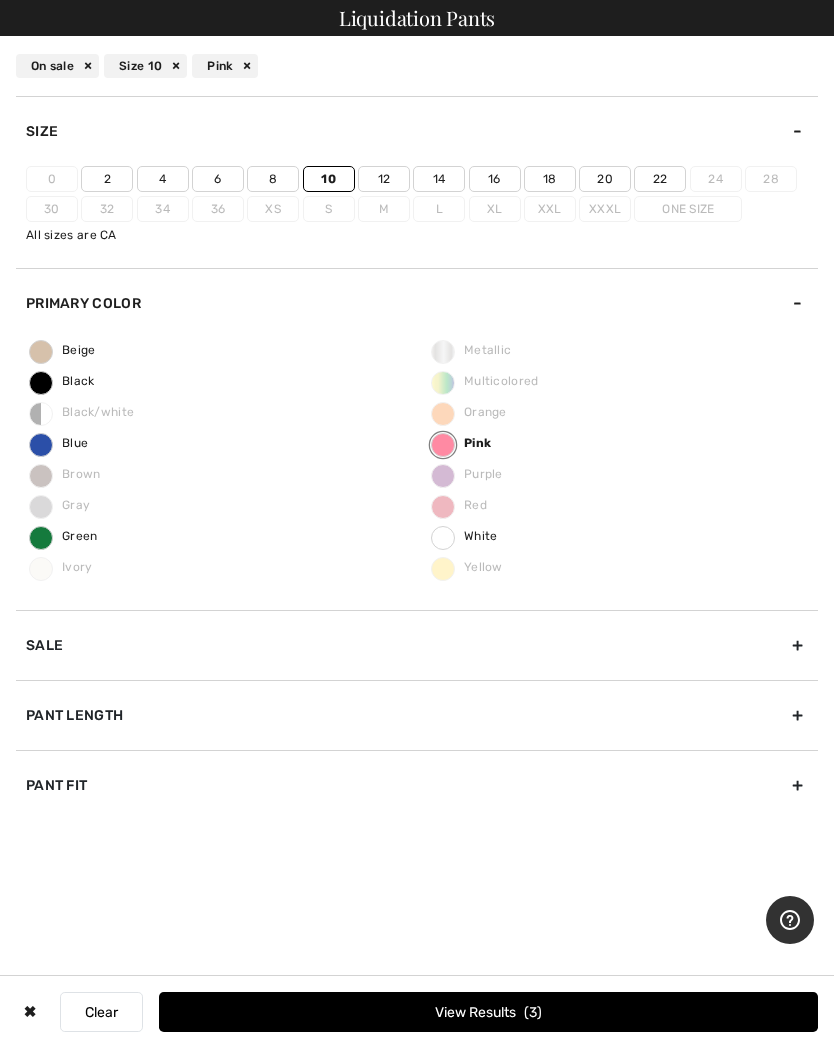 click on "Pink" at bounding box center (225, 66) 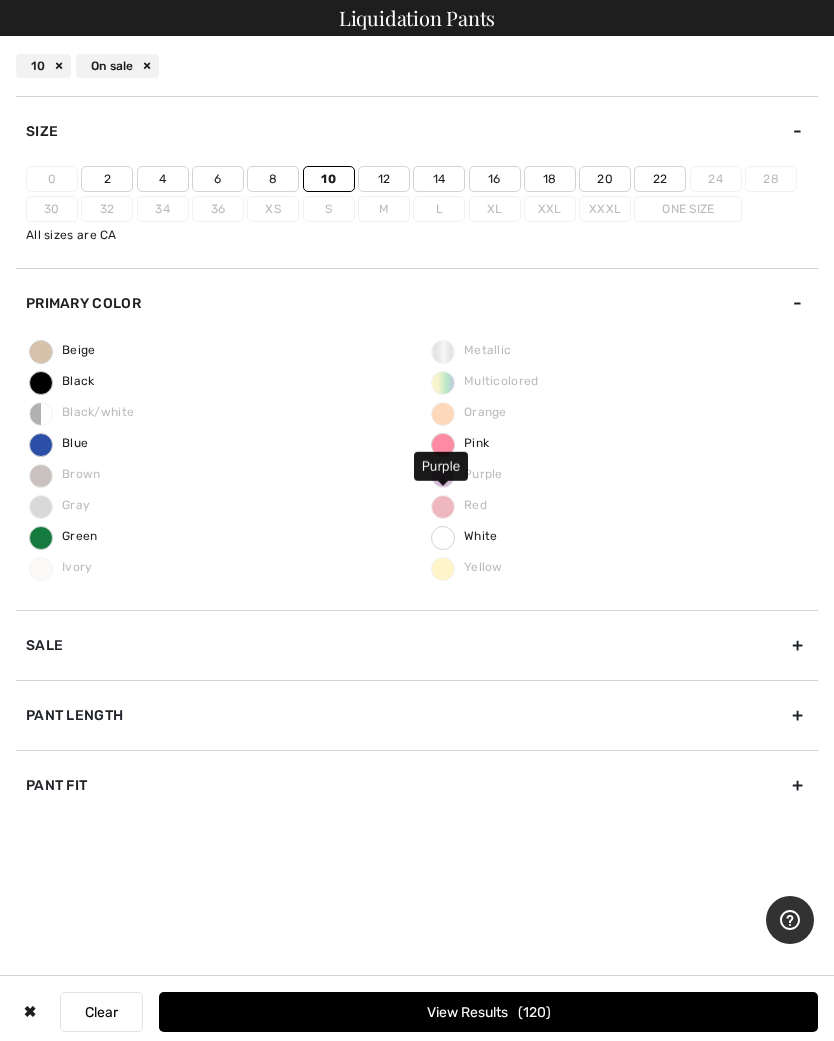 click on "Purple" at bounding box center [467, 474] 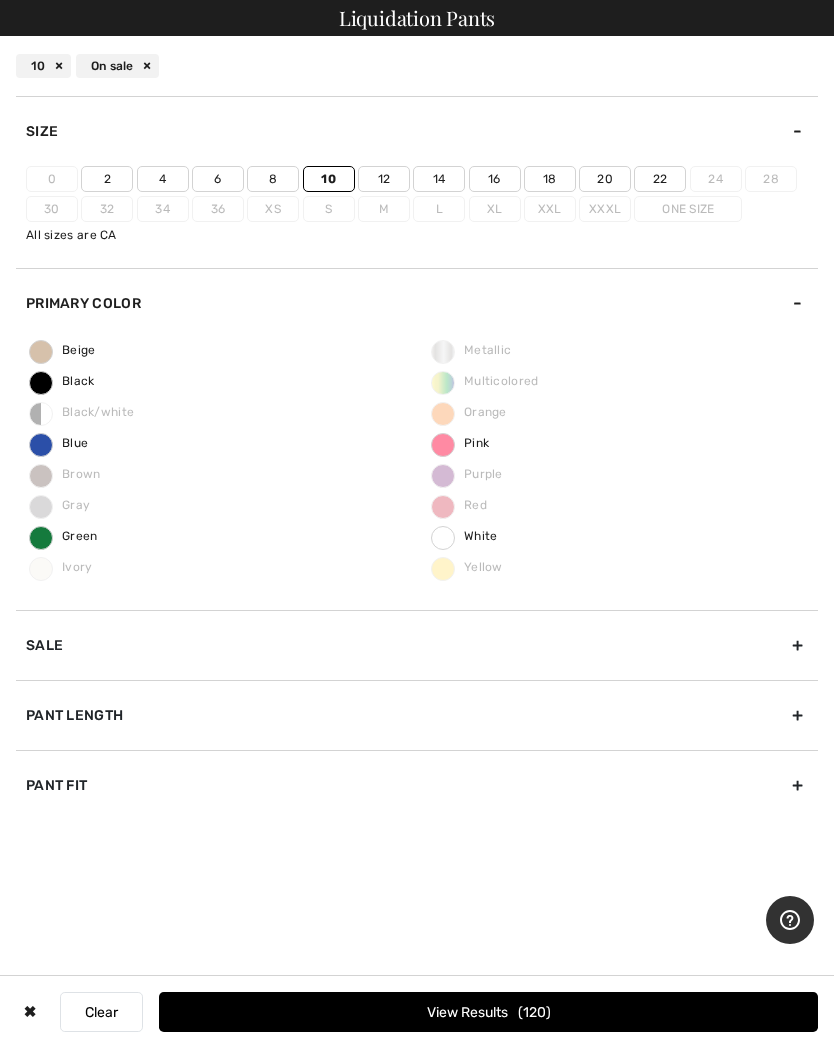click on "Beige
Black
Black/white
Blue
Brown
Gray
Green
Ivory
Metallic
Multicolored
Orange
Pink
Purple
Red
White
Yellow" at bounding box center [417, 474] 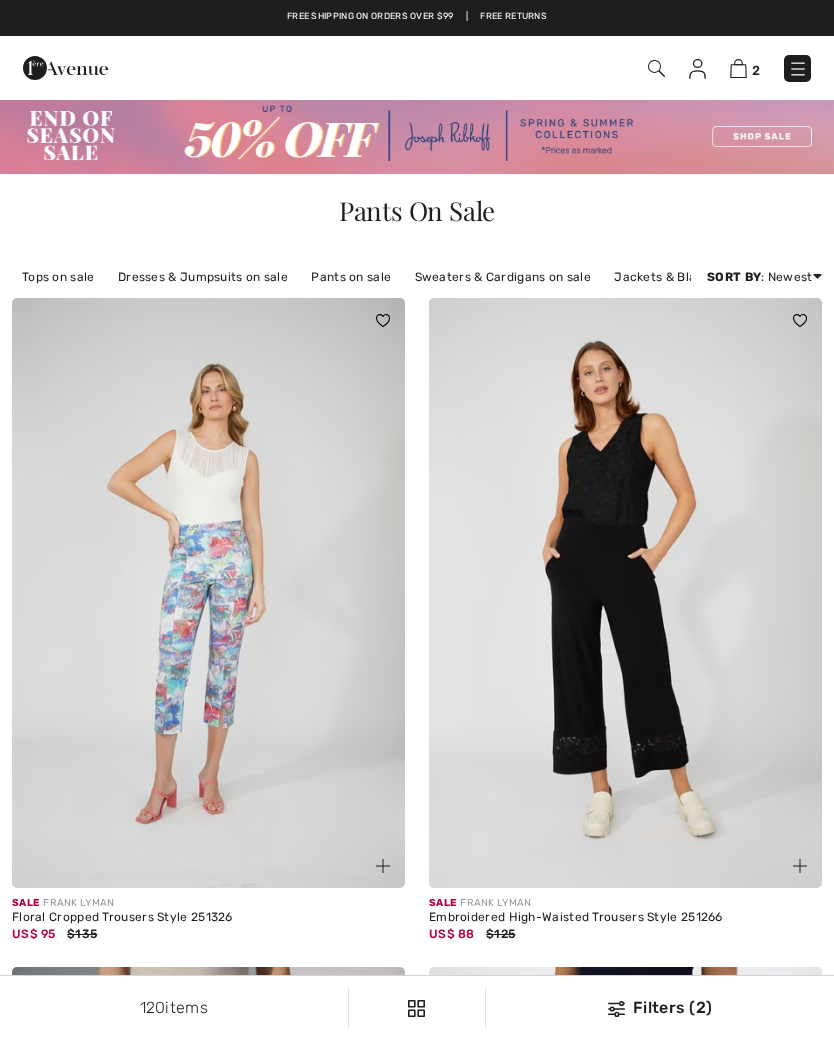 scroll, scrollTop: 0, scrollLeft: 0, axis: both 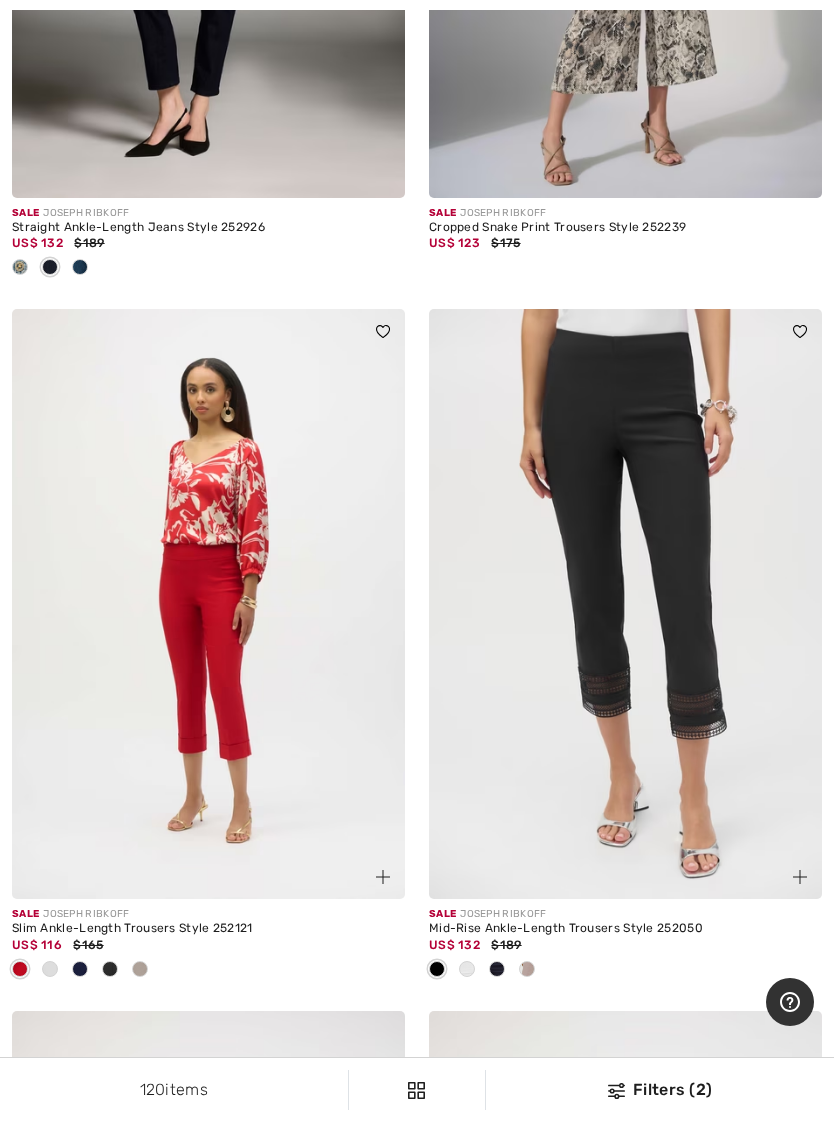 click at bounding box center [625, 604] 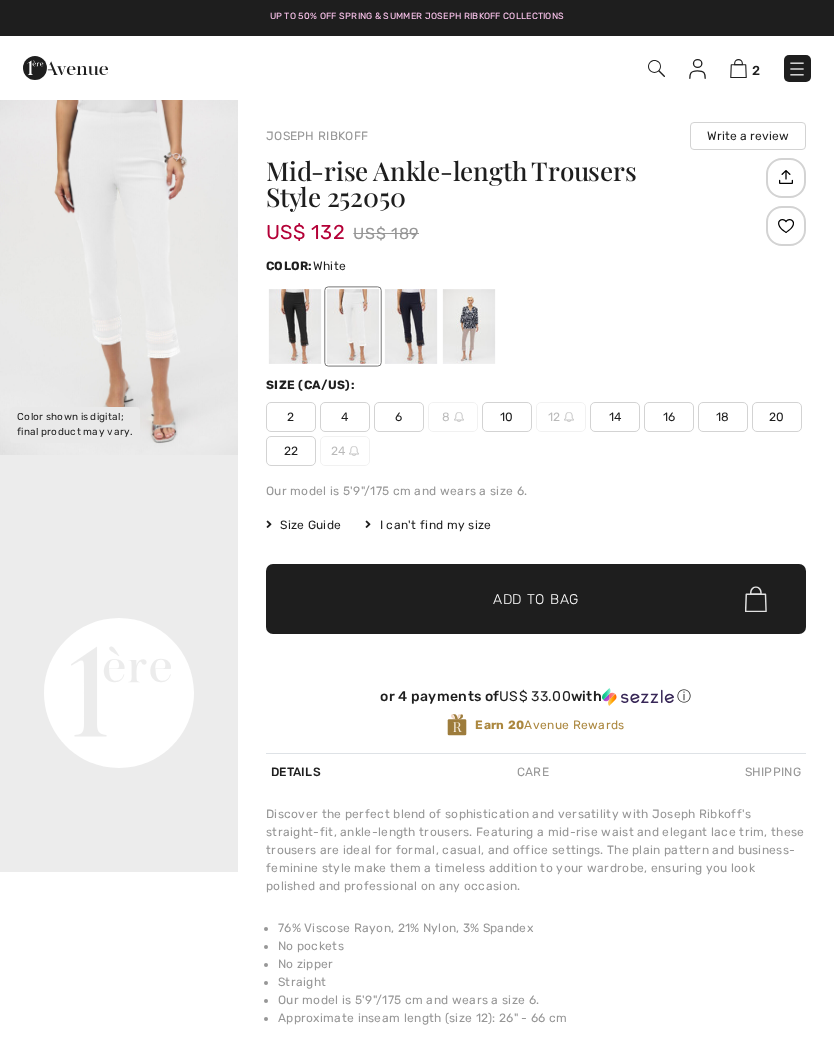 scroll, scrollTop: 0, scrollLeft: 0, axis: both 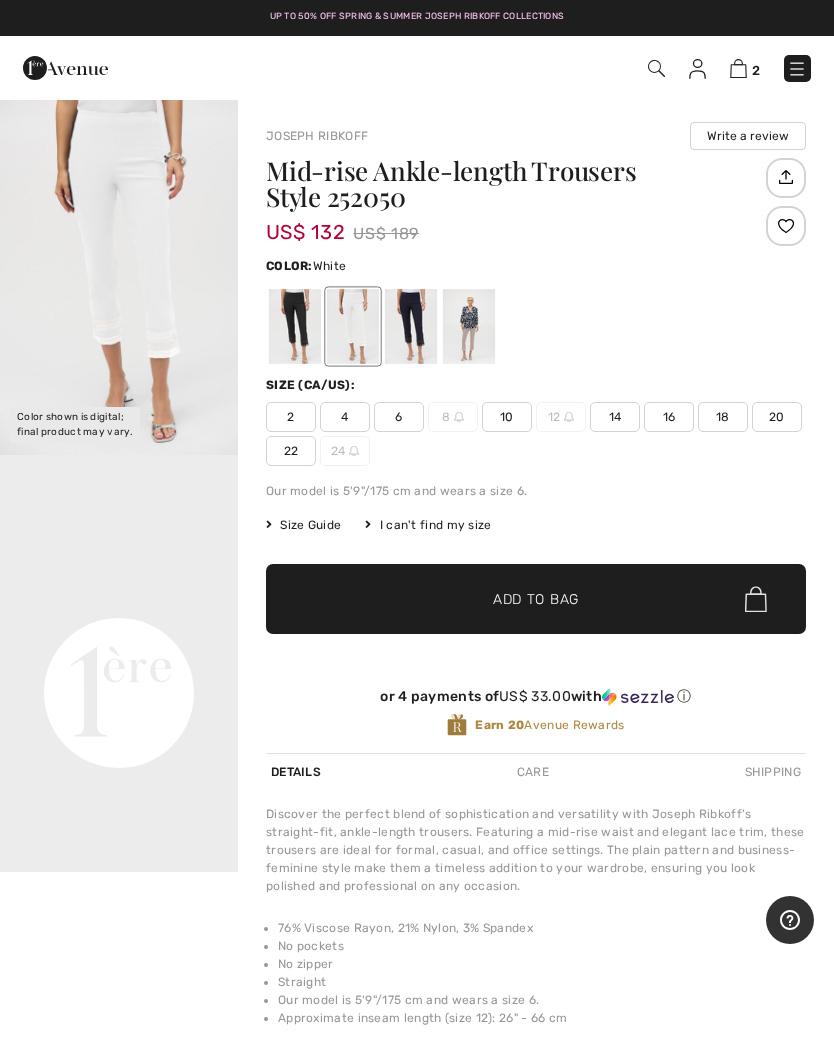 click on "10" at bounding box center (507, 417) 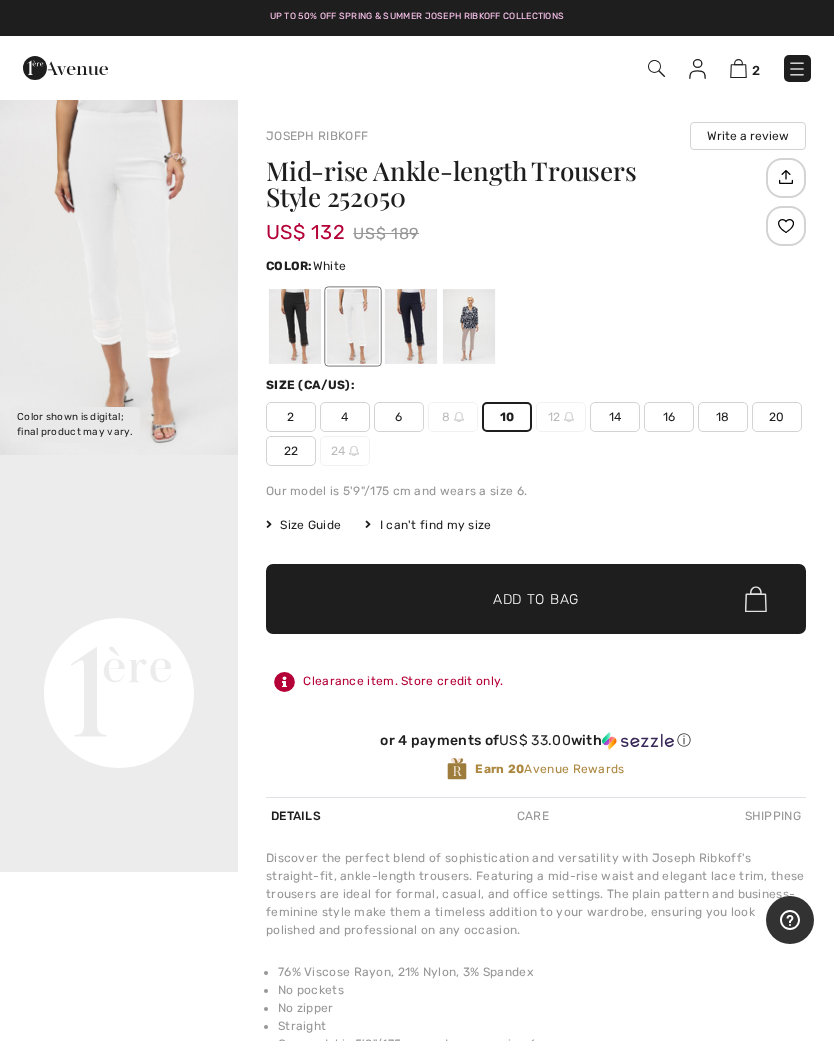 click at bounding box center [411, 326] 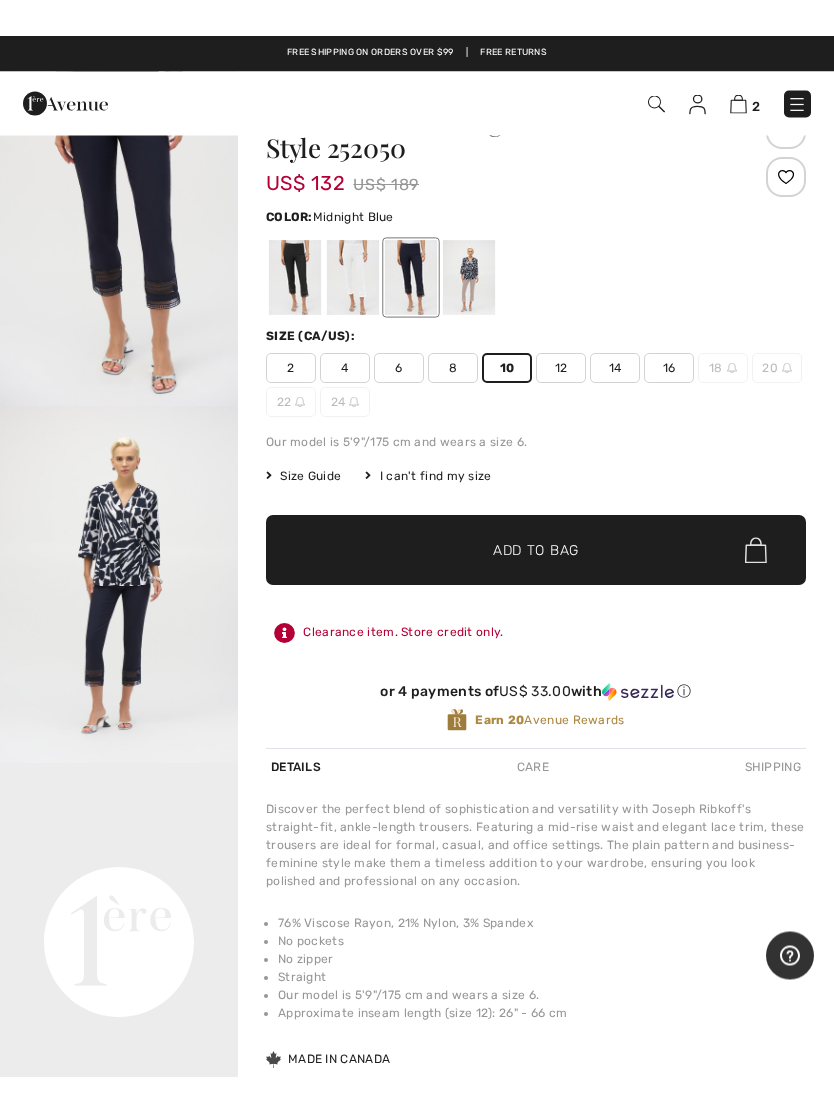 scroll, scrollTop: 85, scrollLeft: 0, axis: vertical 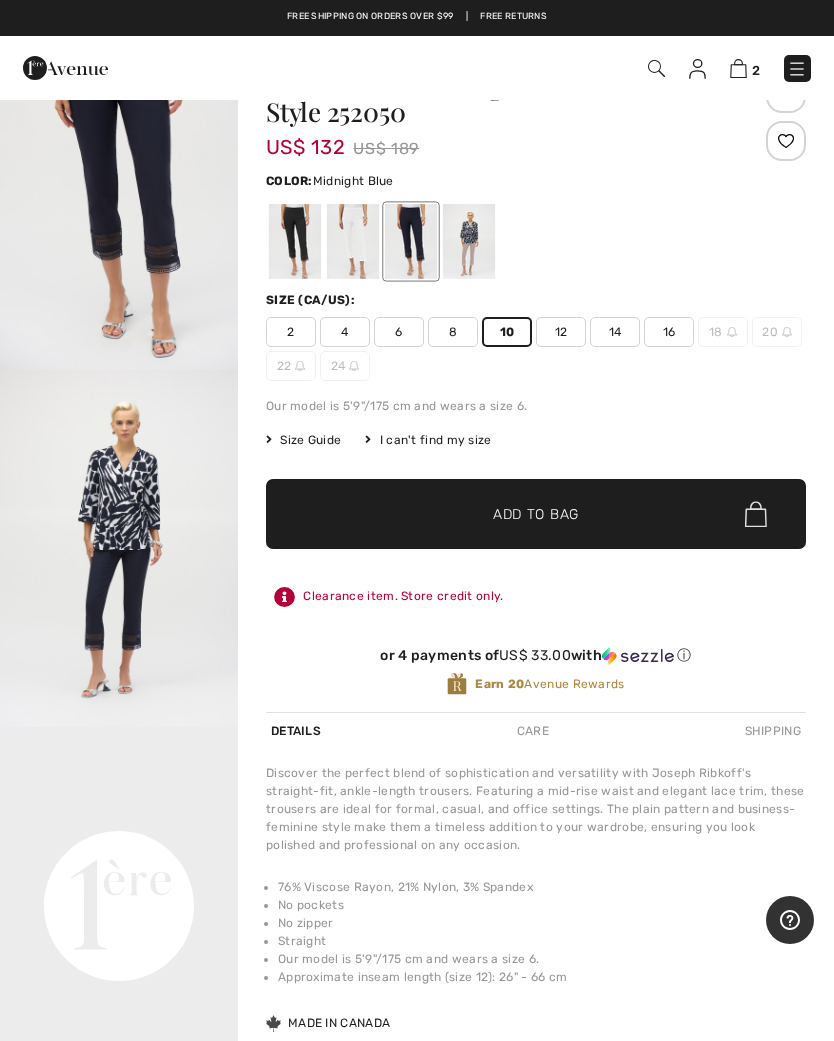 click at bounding box center [295, 241] 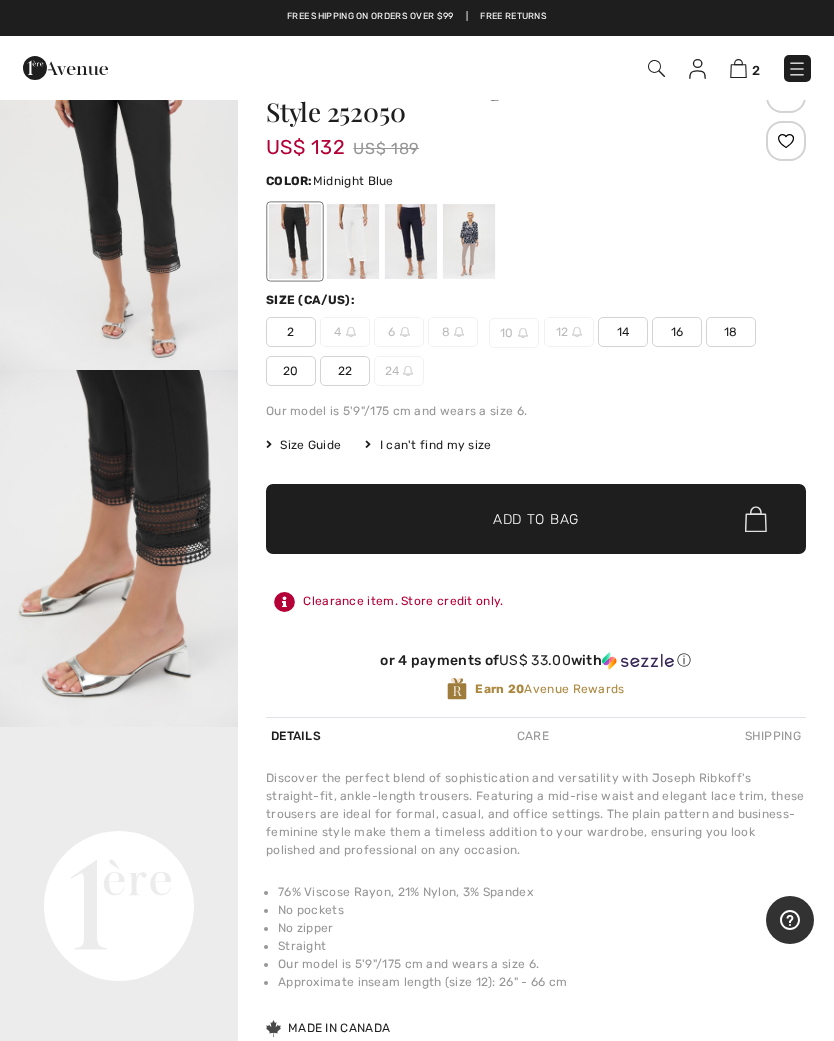 click at bounding box center (411, 241) 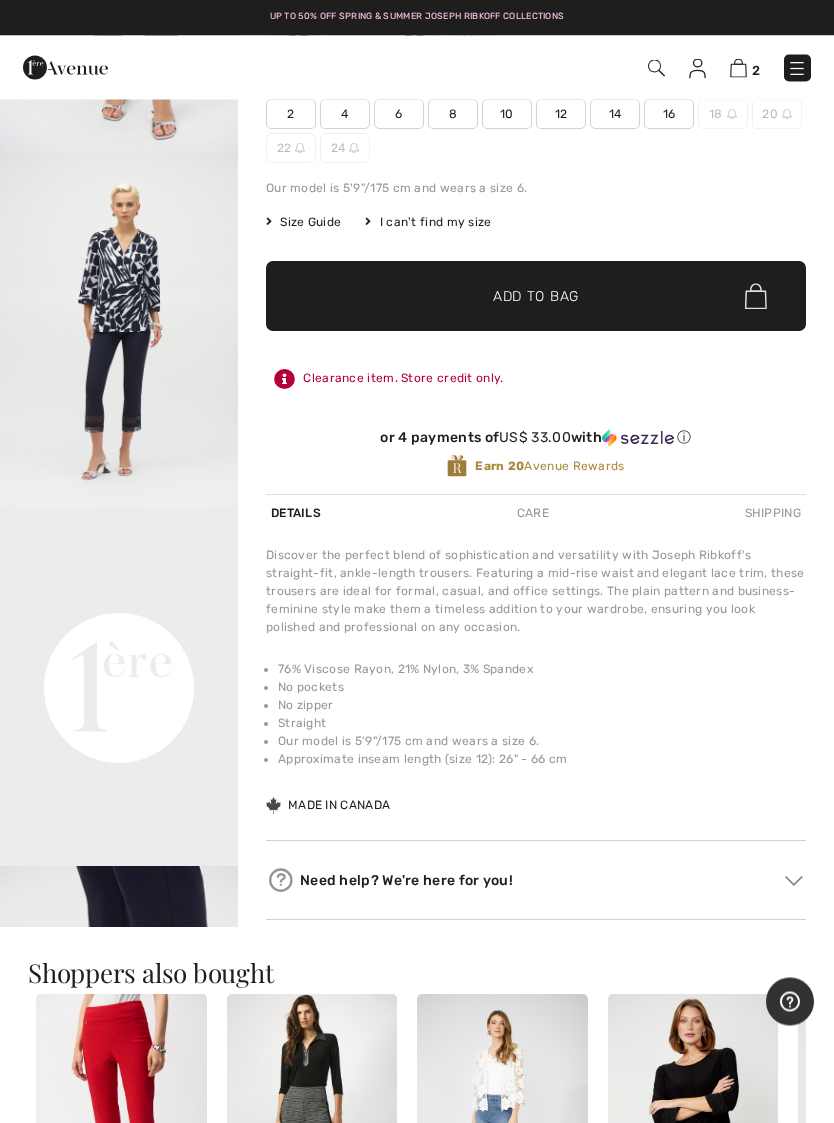 click on "Discover the perfect blend of sophistication and versatility with Joseph Ribkoff's straight-fit, ankle-length trousers. Featuring a mid-rise waist and elegant lace trim, these trousers are ideal for formal, casual, and office settings. The plain pattern and business-feminine style make them a timeless addition to your wardrobe, ensuring you look polished and professional on any occasion. 76% Viscose Rayon, 21% Nylon, 3% Spandex No pockets No zipper Straight Our model is 5'9"/175 cm and wears a size 6. Approximate inseam length (size 12):  26" - 66 cm Made in Canada" at bounding box center [536, 682] 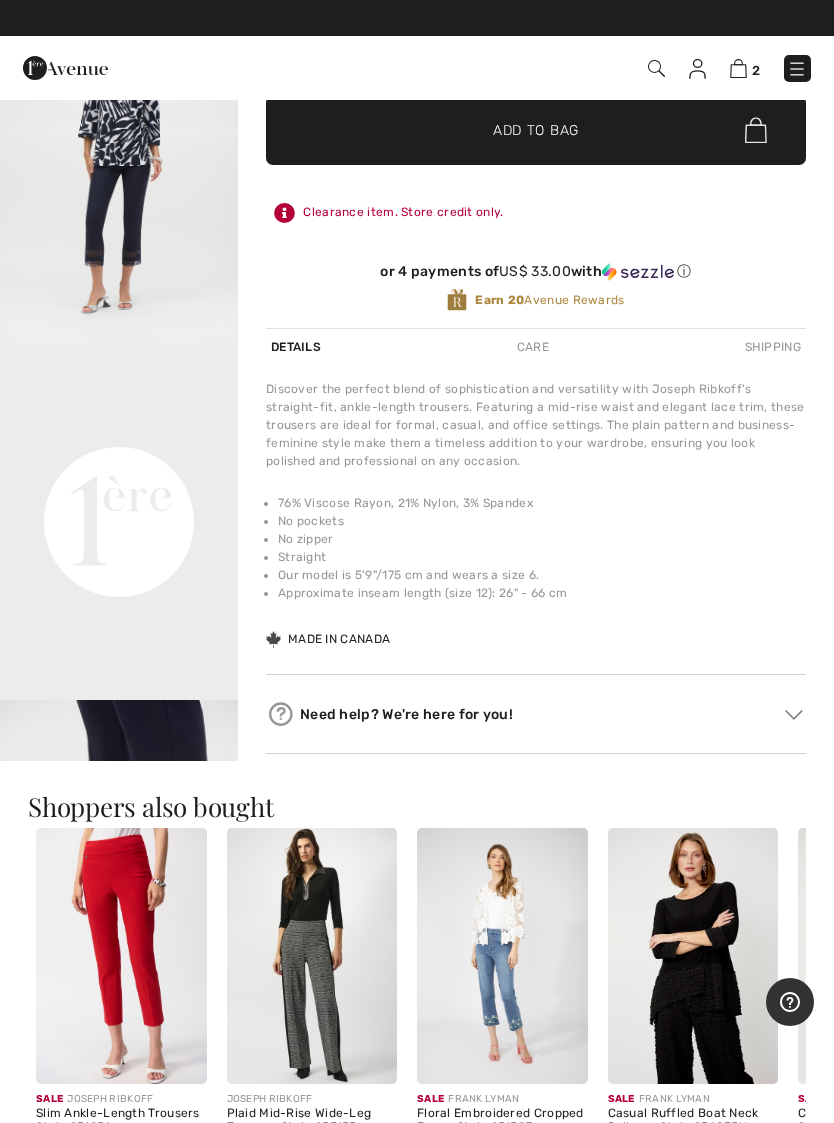 scroll, scrollTop: 480, scrollLeft: 0, axis: vertical 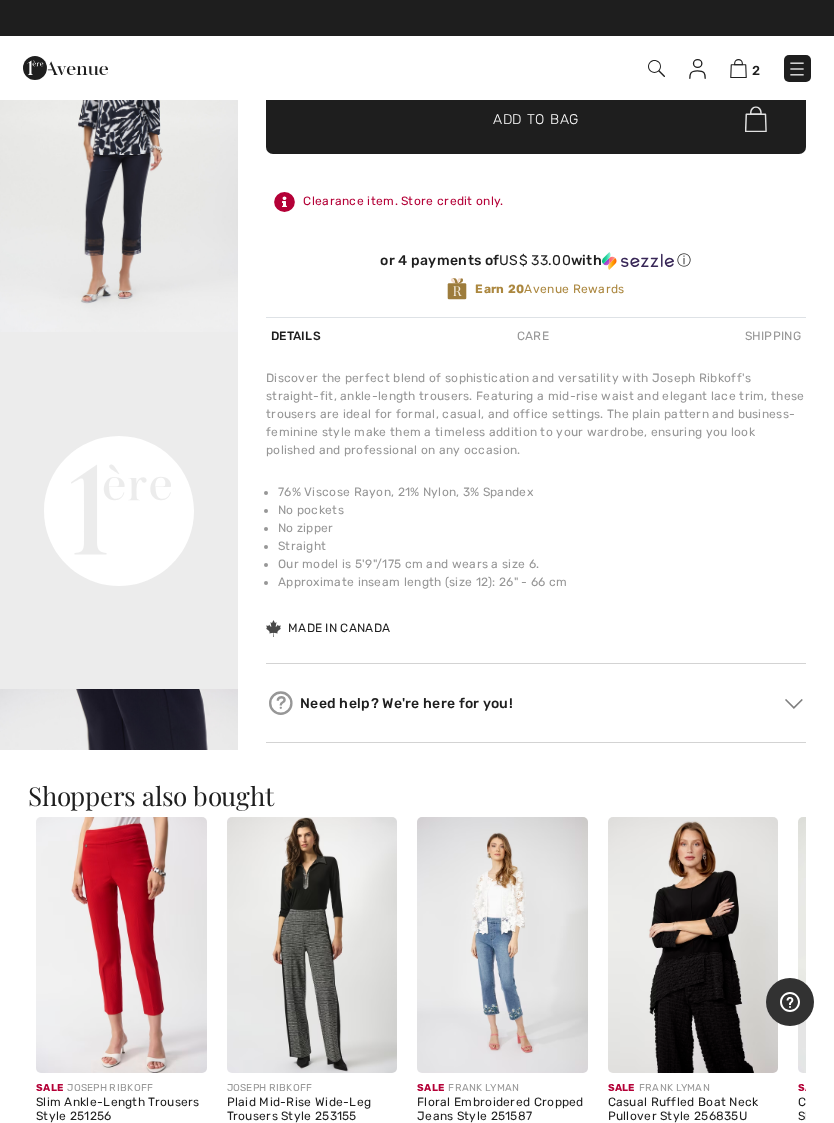 click on "Care" at bounding box center (533, 336) 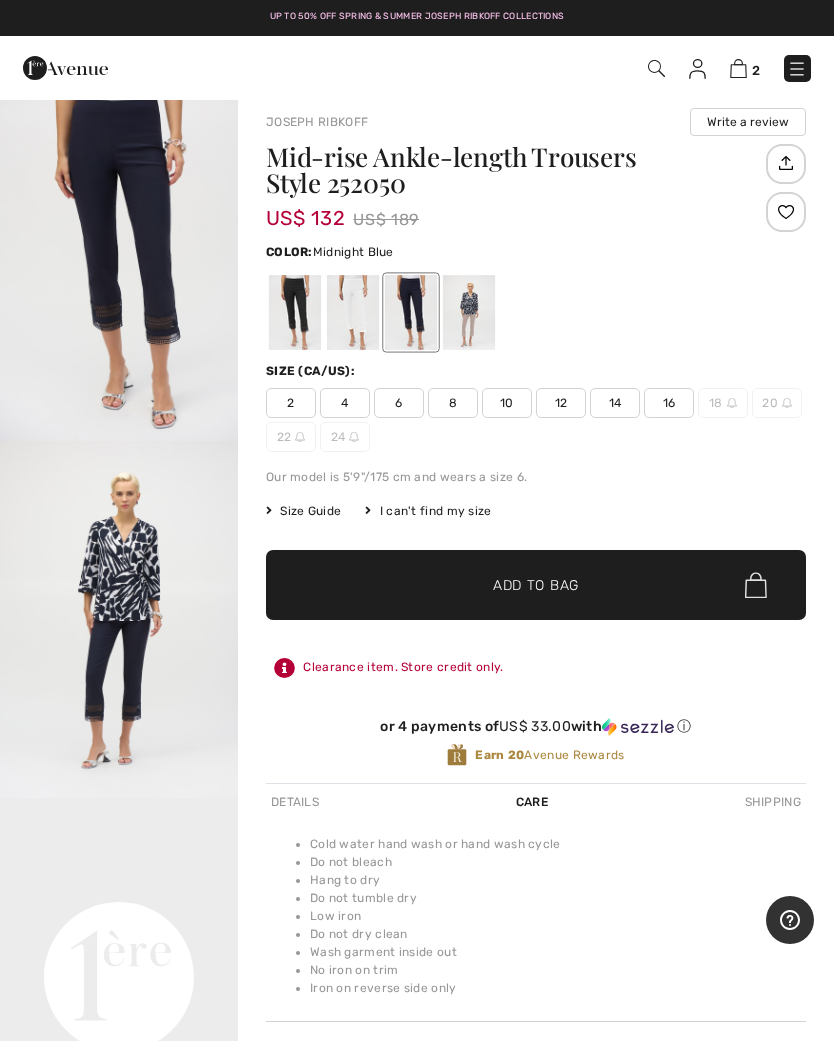 scroll, scrollTop: 0, scrollLeft: 0, axis: both 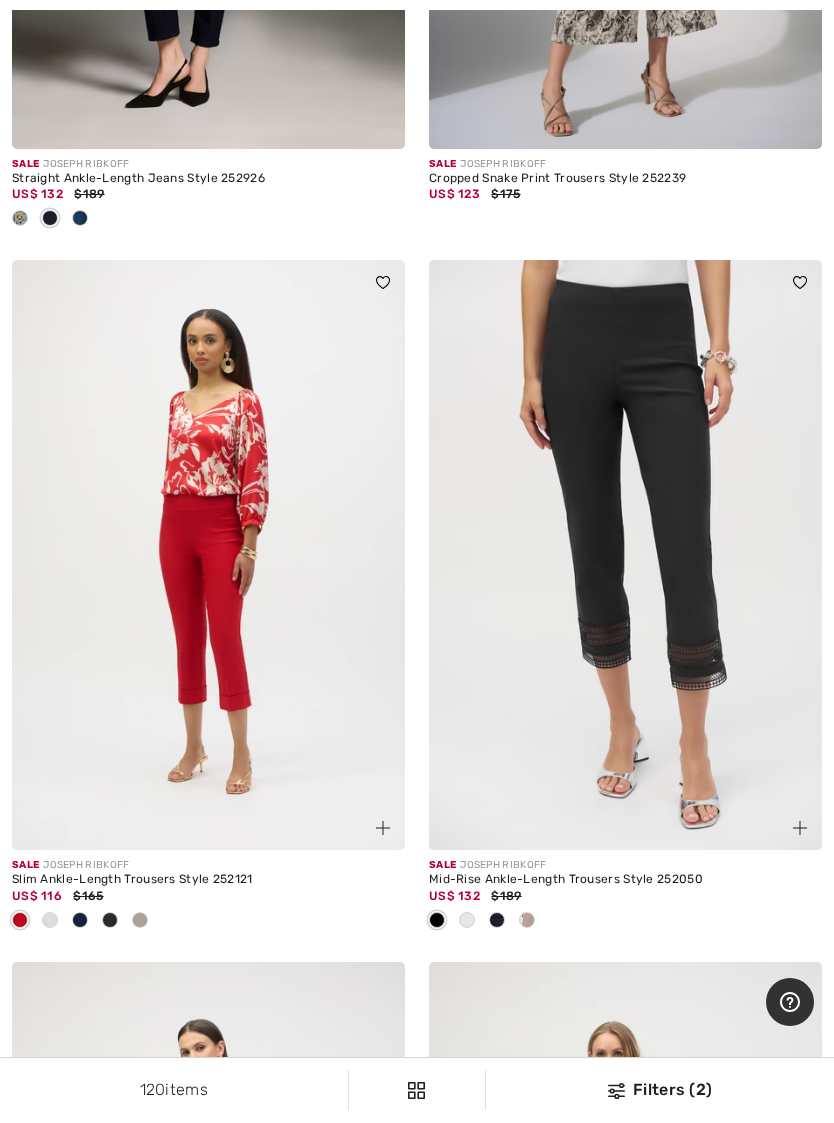 click at bounding box center (527, 921) 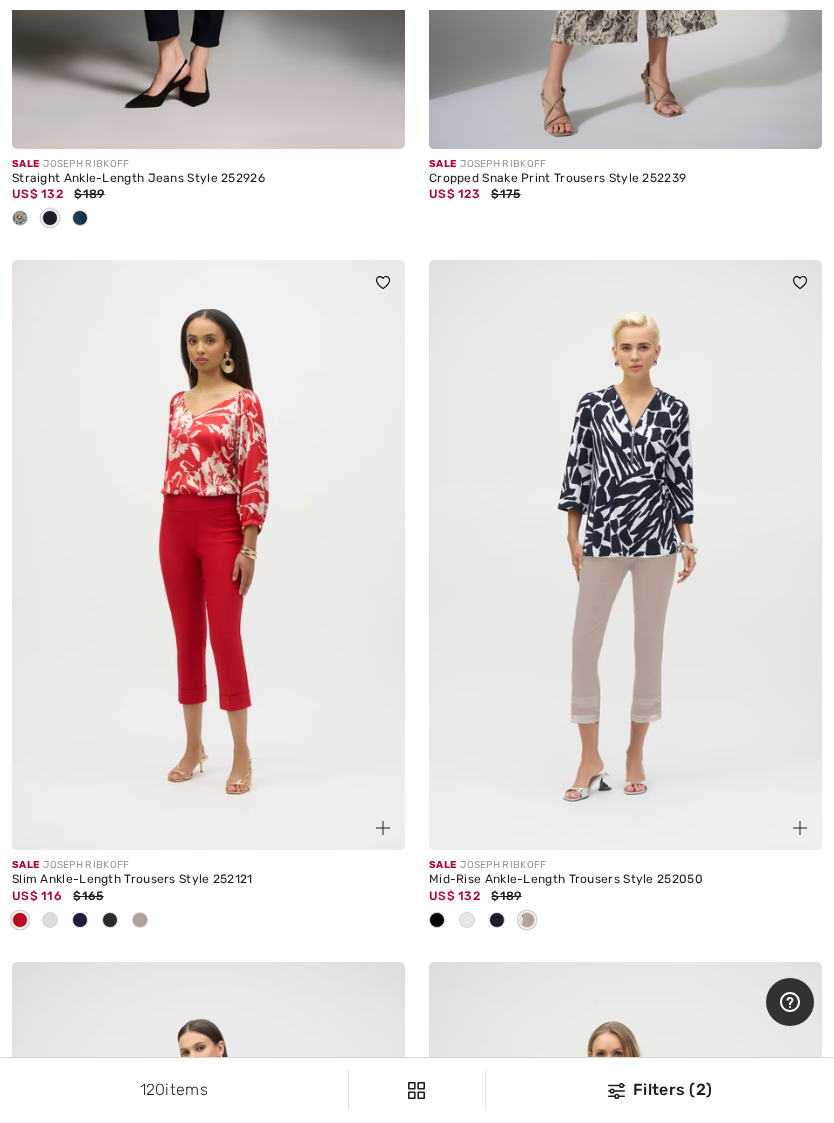 click at bounding box center [497, 921] 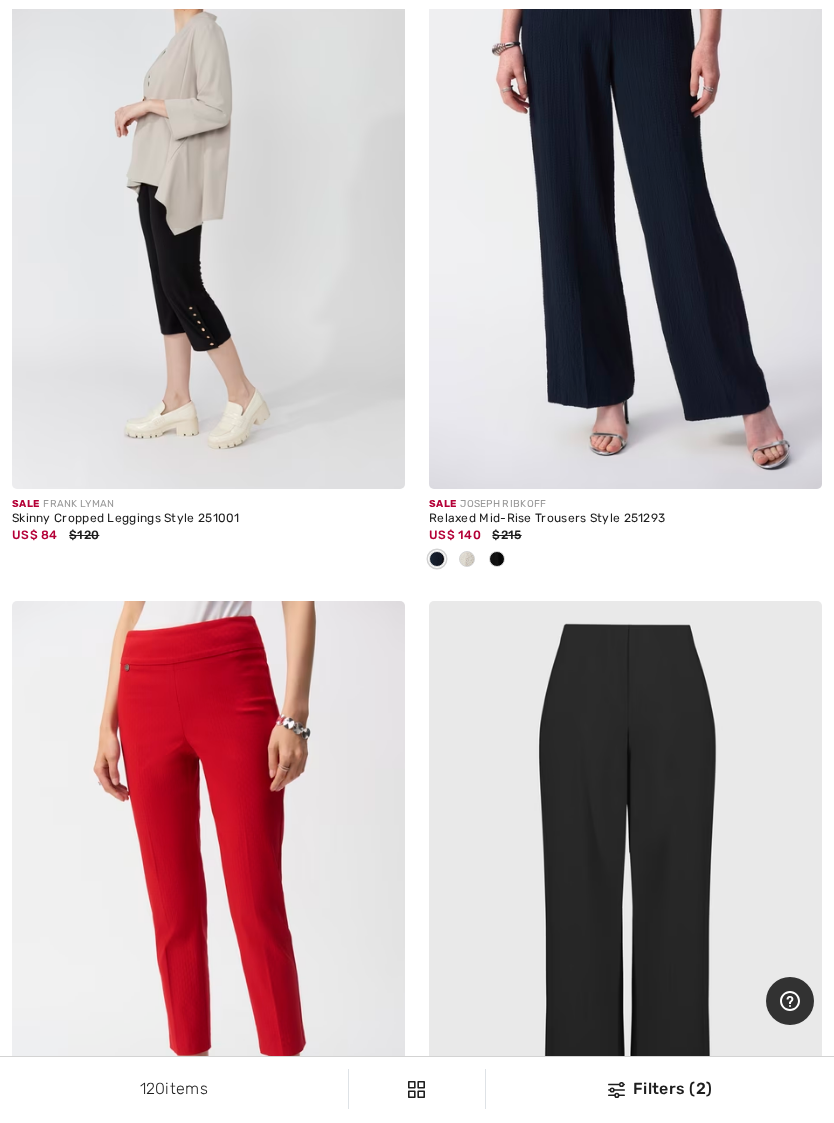 scroll, scrollTop: 15265, scrollLeft: 0, axis: vertical 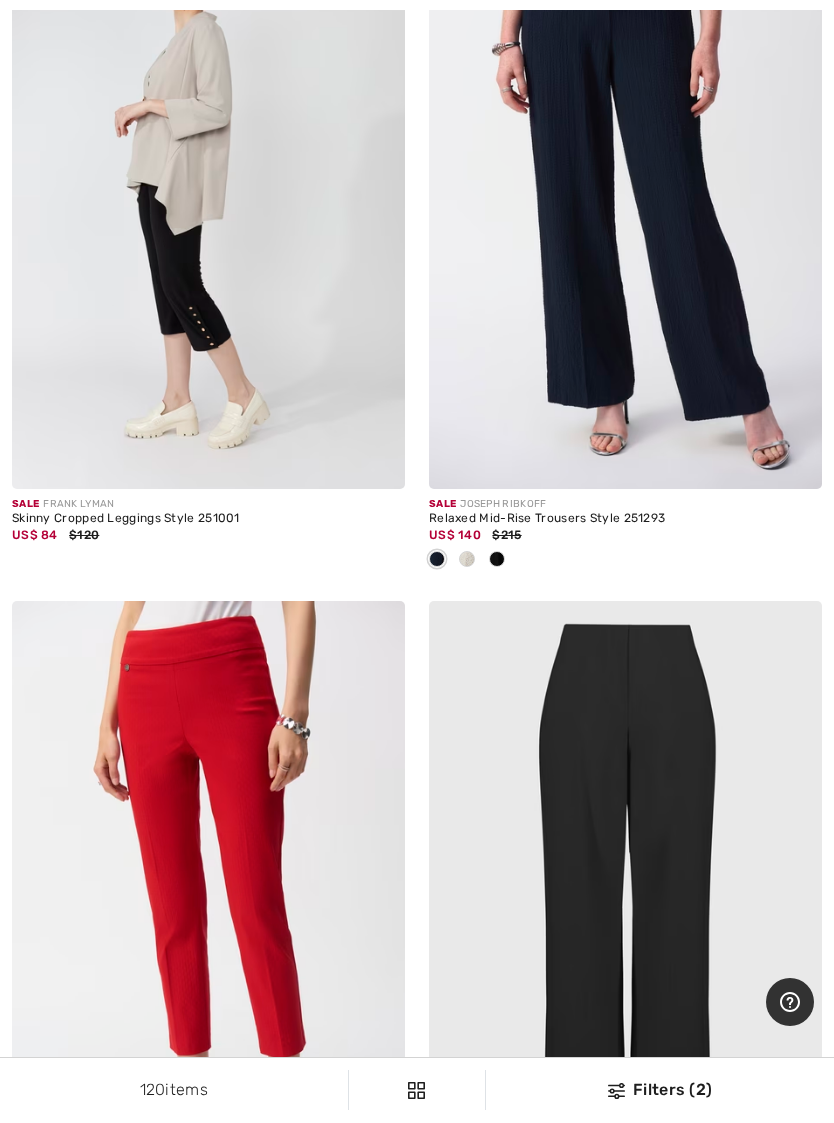 click at bounding box center (208, 195) 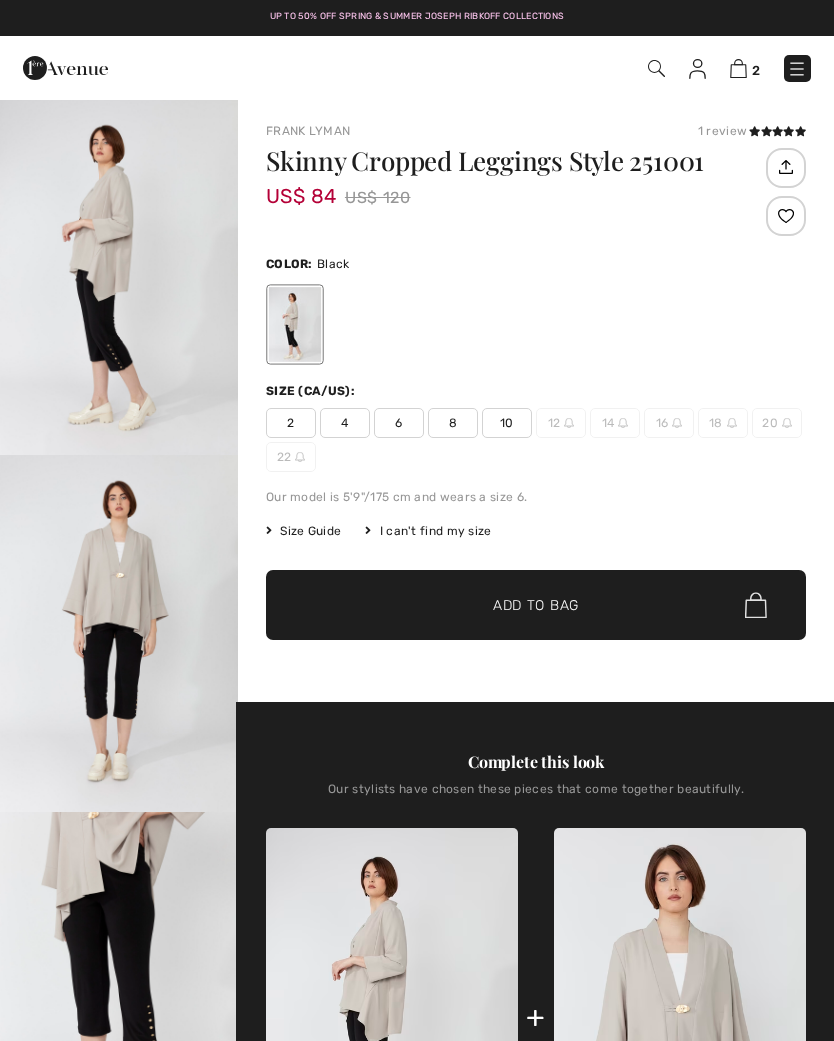 scroll, scrollTop: 0, scrollLeft: 0, axis: both 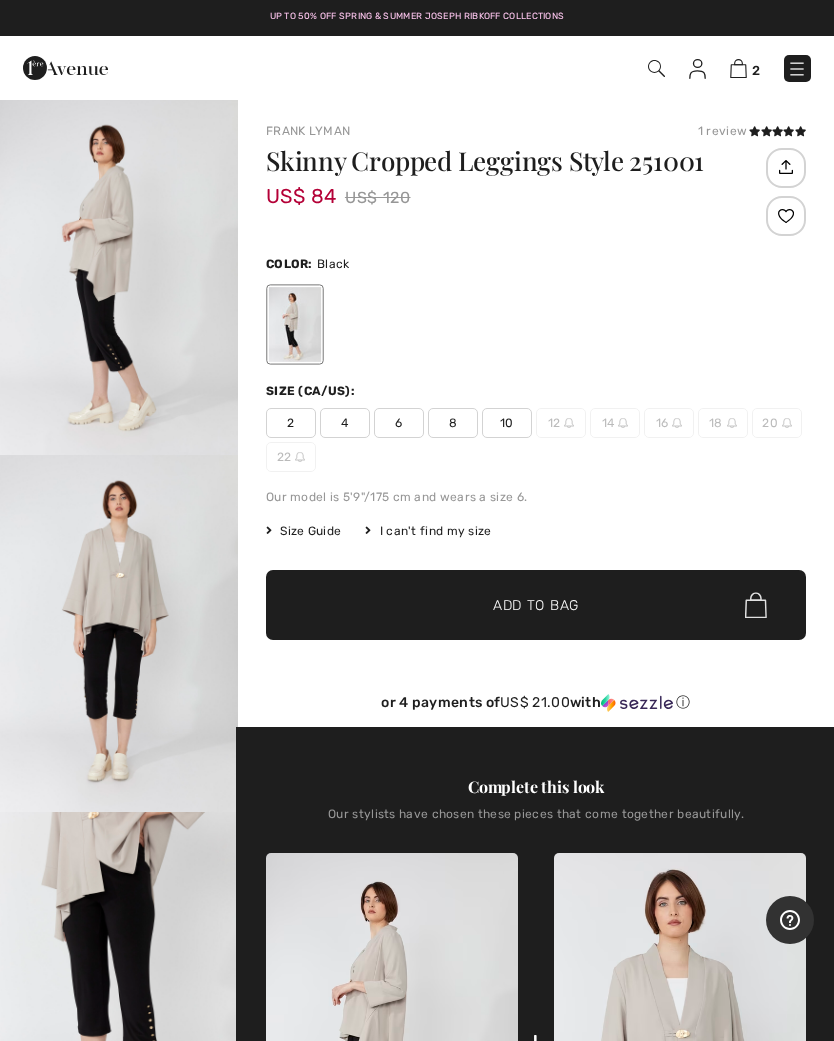 click on "10" at bounding box center (507, 423) 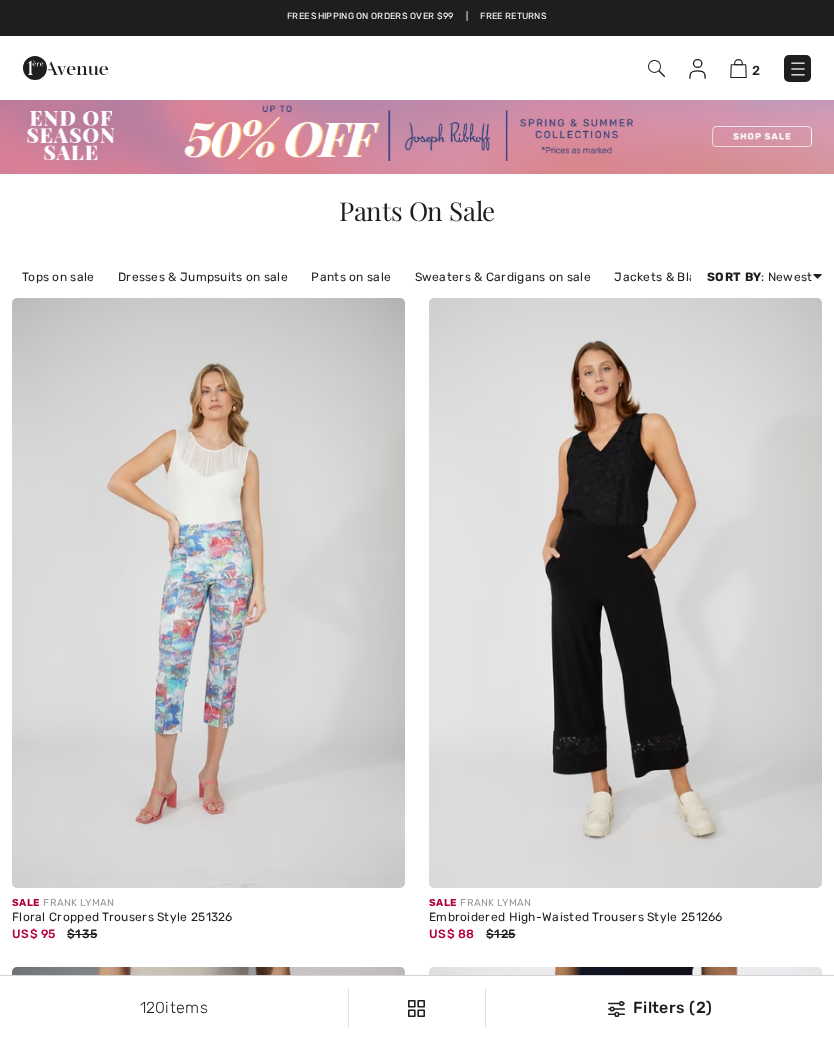 scroll, scrollTop: 15347, scrollLeft: 0, axis: vertical 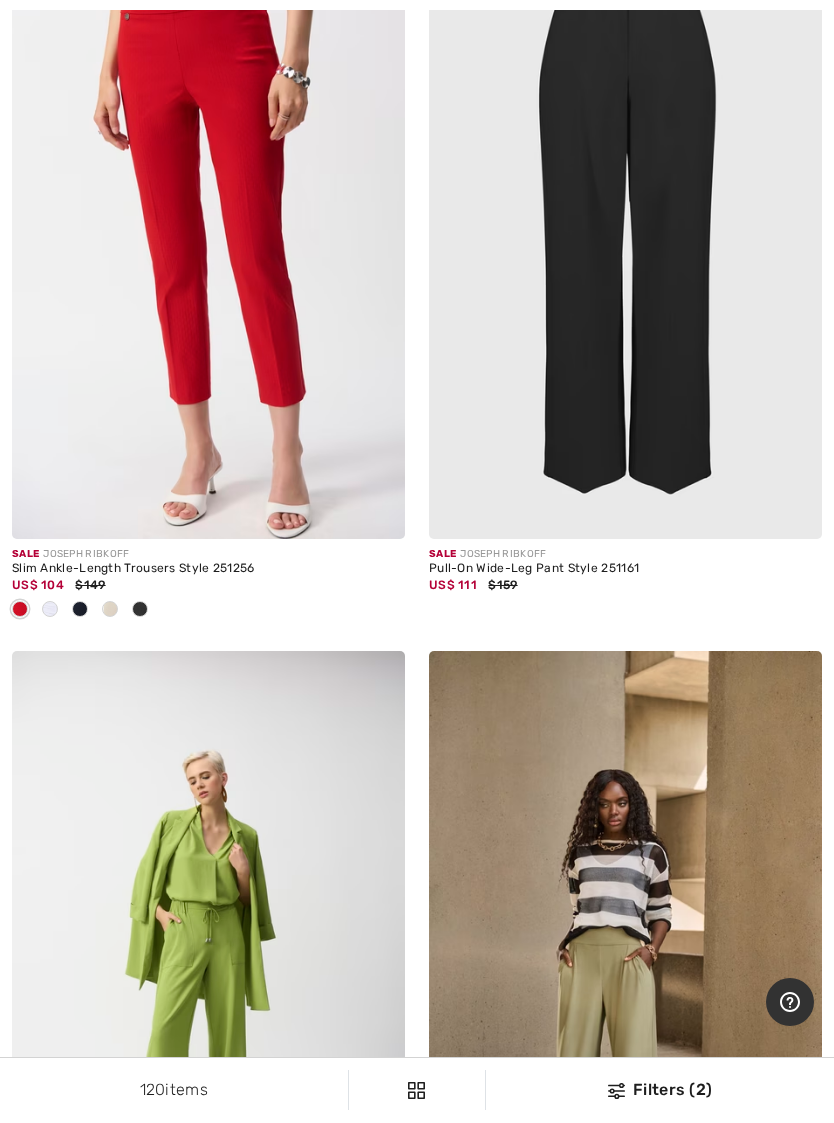 click at bounding box center [110, 610] 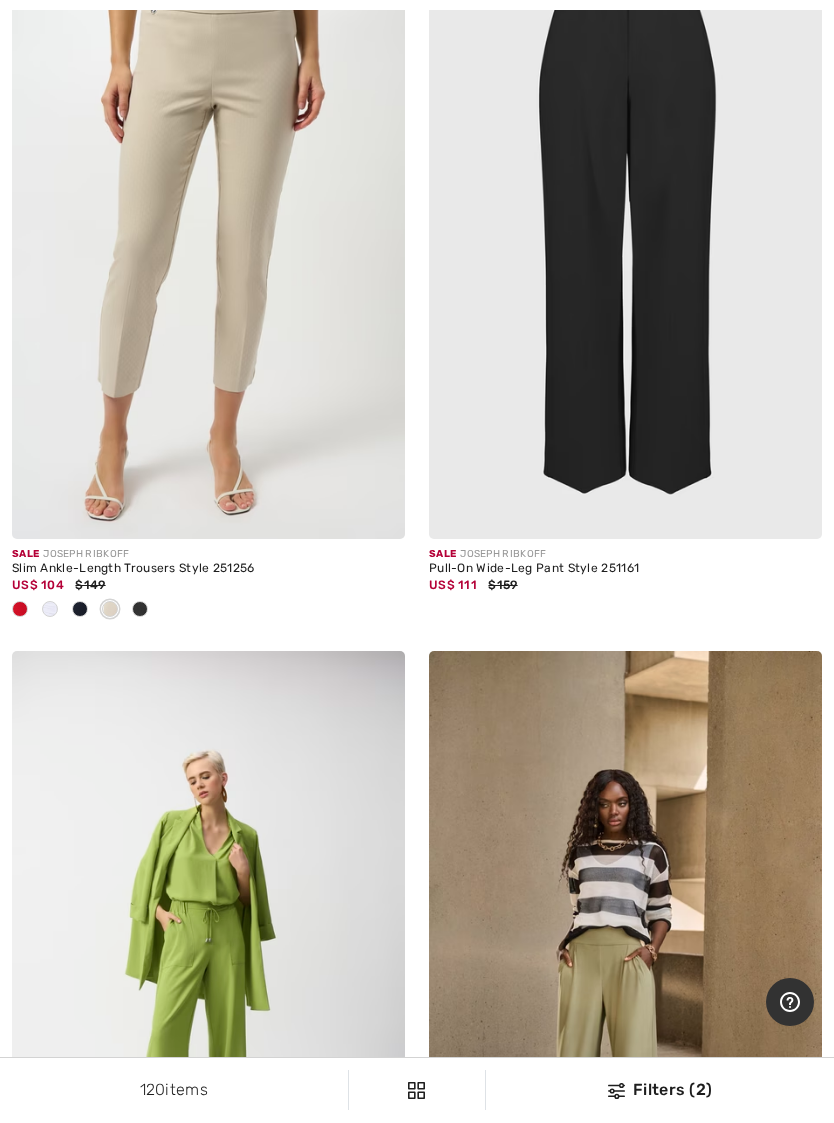 click at bounding box center [208, 610] 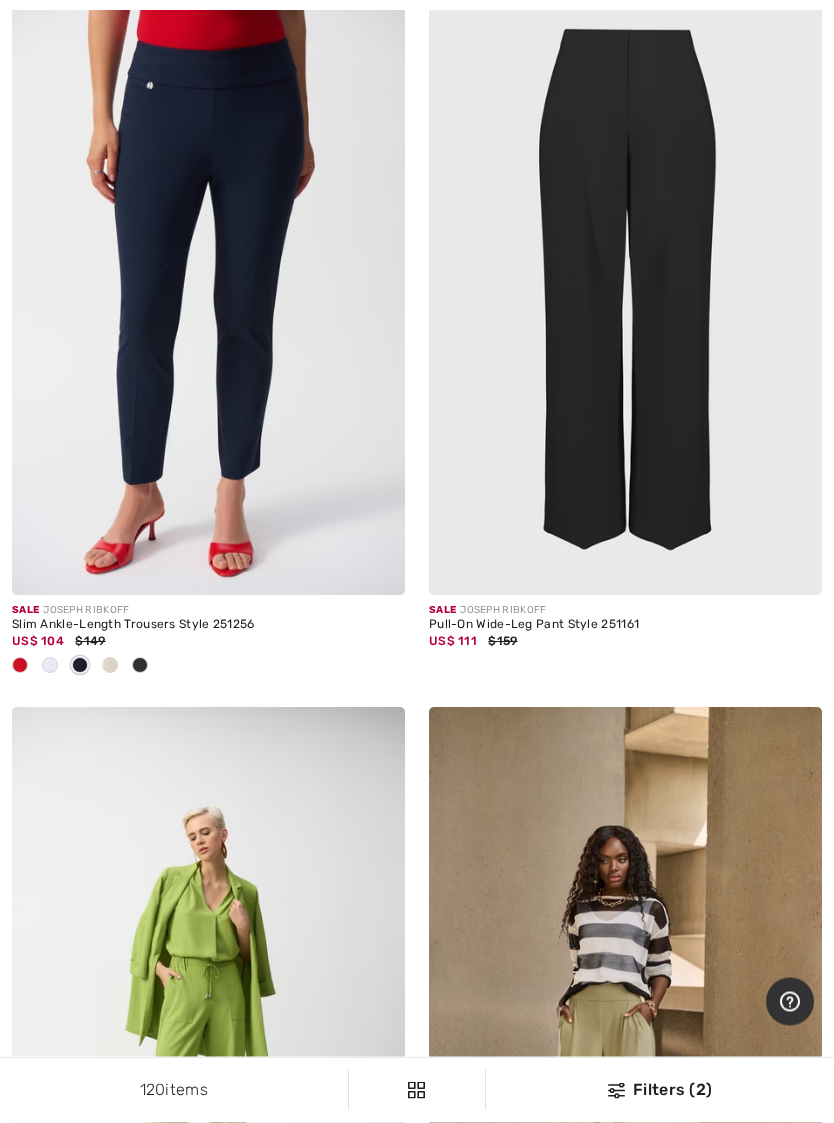scroll, scrollTop: 15860, scrollLeft: 0, axis: vertical 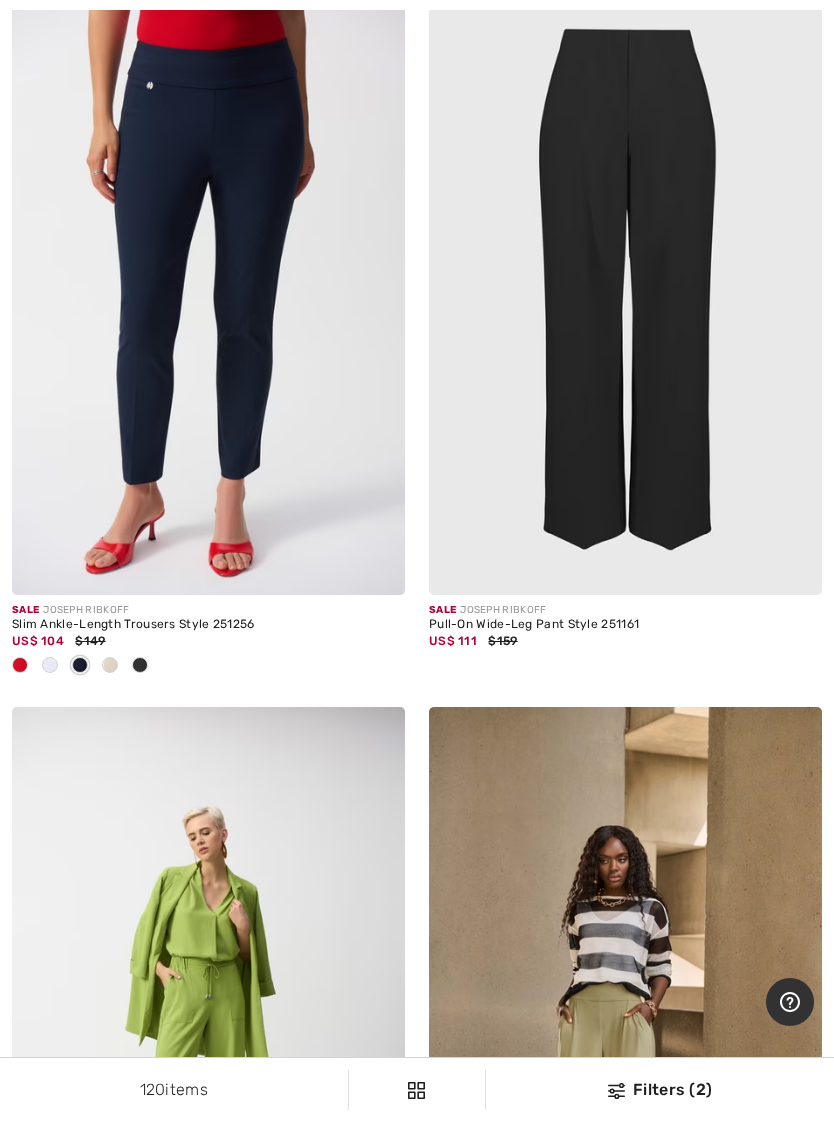 click at bounding box center [208, 301] 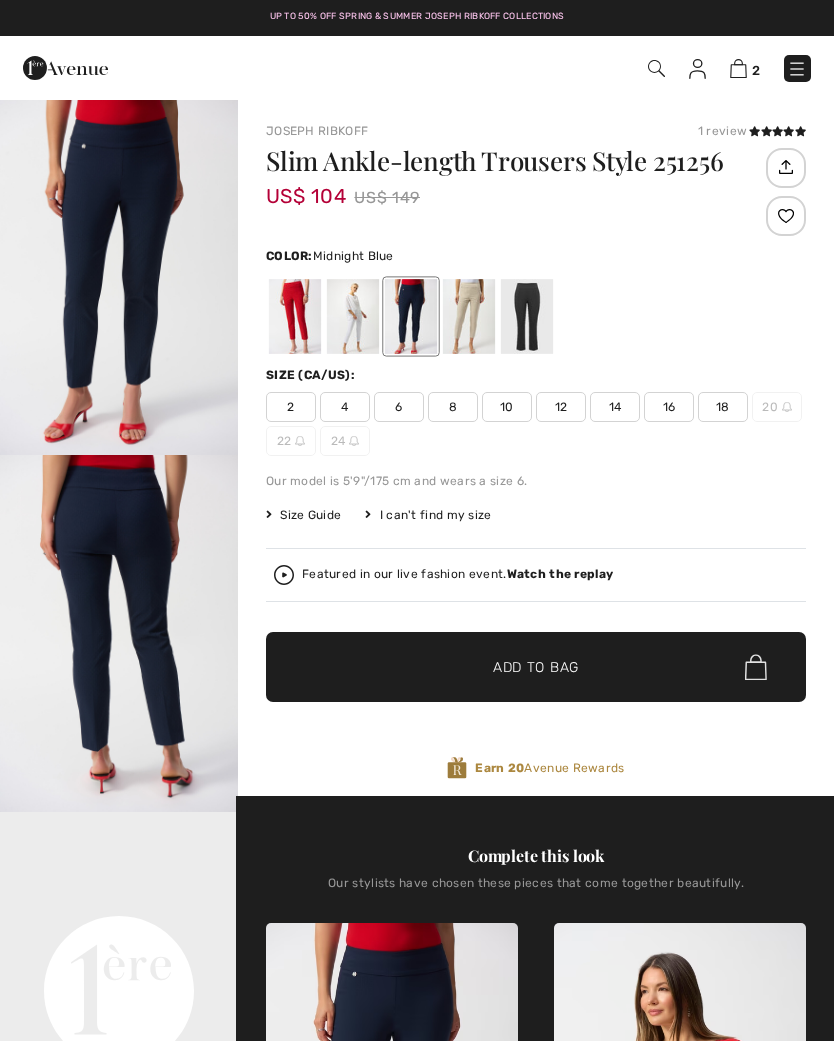 scroll, scrollTop: 0, scrollLeft: 0, axis: both 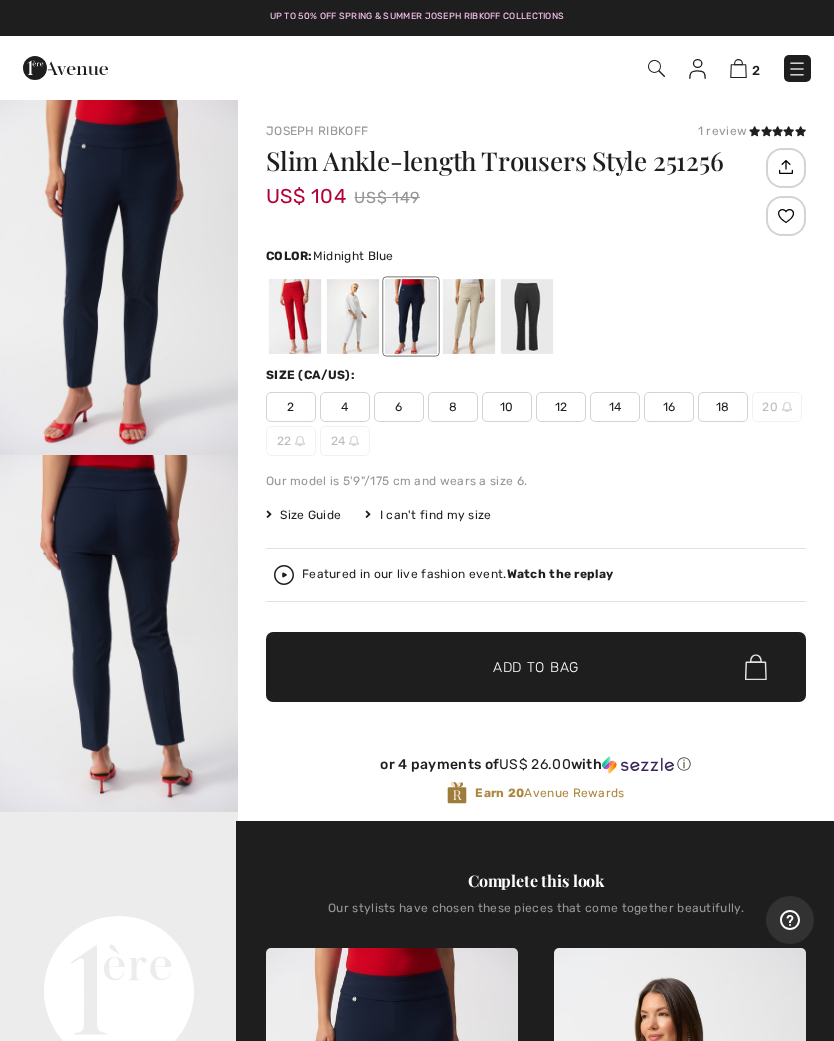 click on "10" at bounding box center (507, 407) 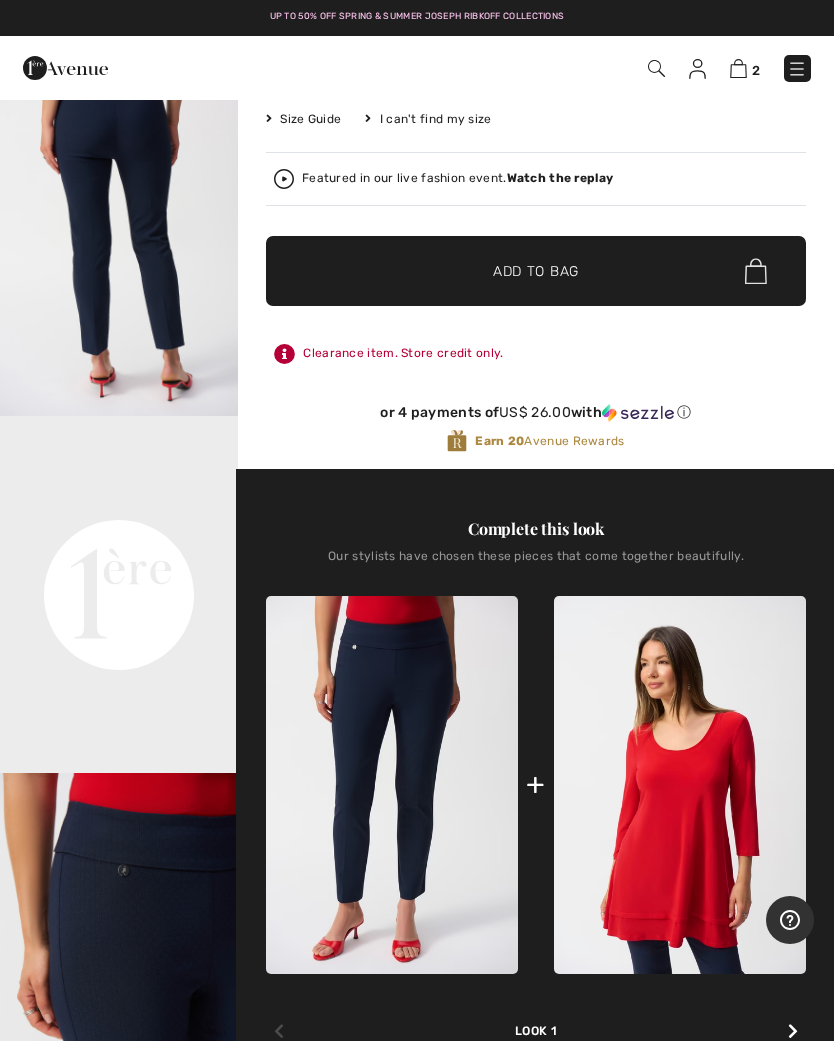 scroll, scrollTop: 394, scrollLeft: 0, axis: vertical 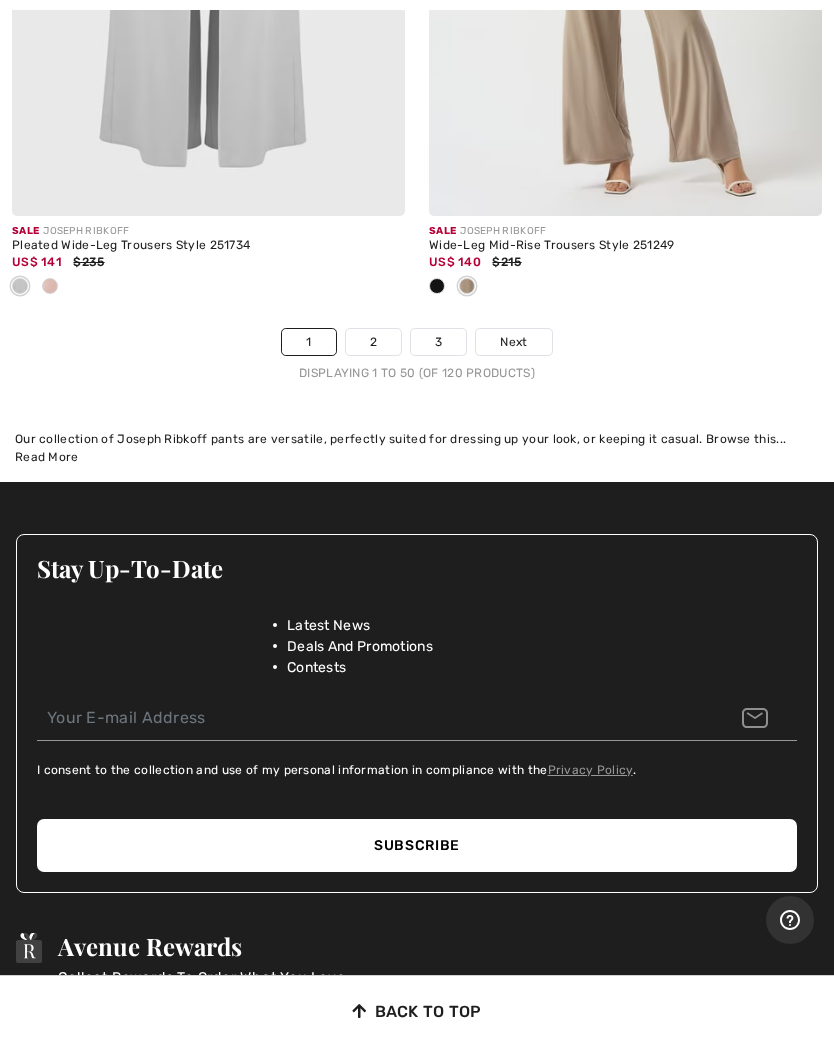 click on "2" at bounding box center (373, 342) 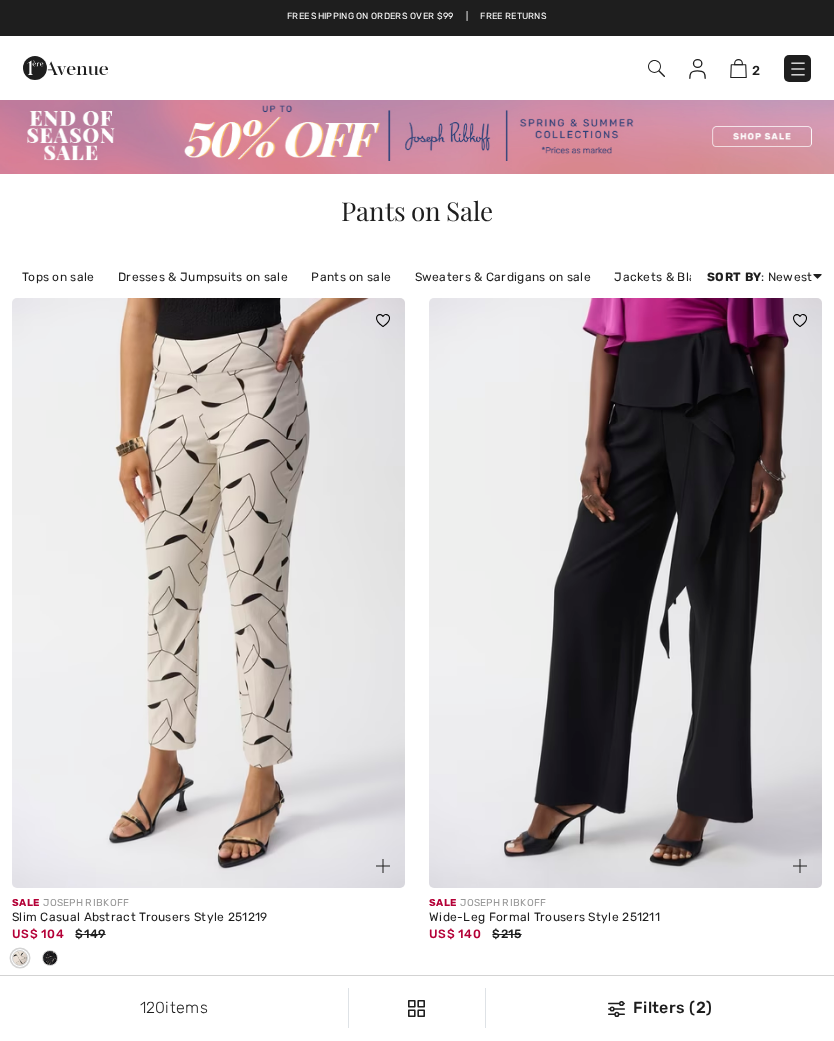 scroll, scrollTop: 0, scrollLeft: 0, axis: both 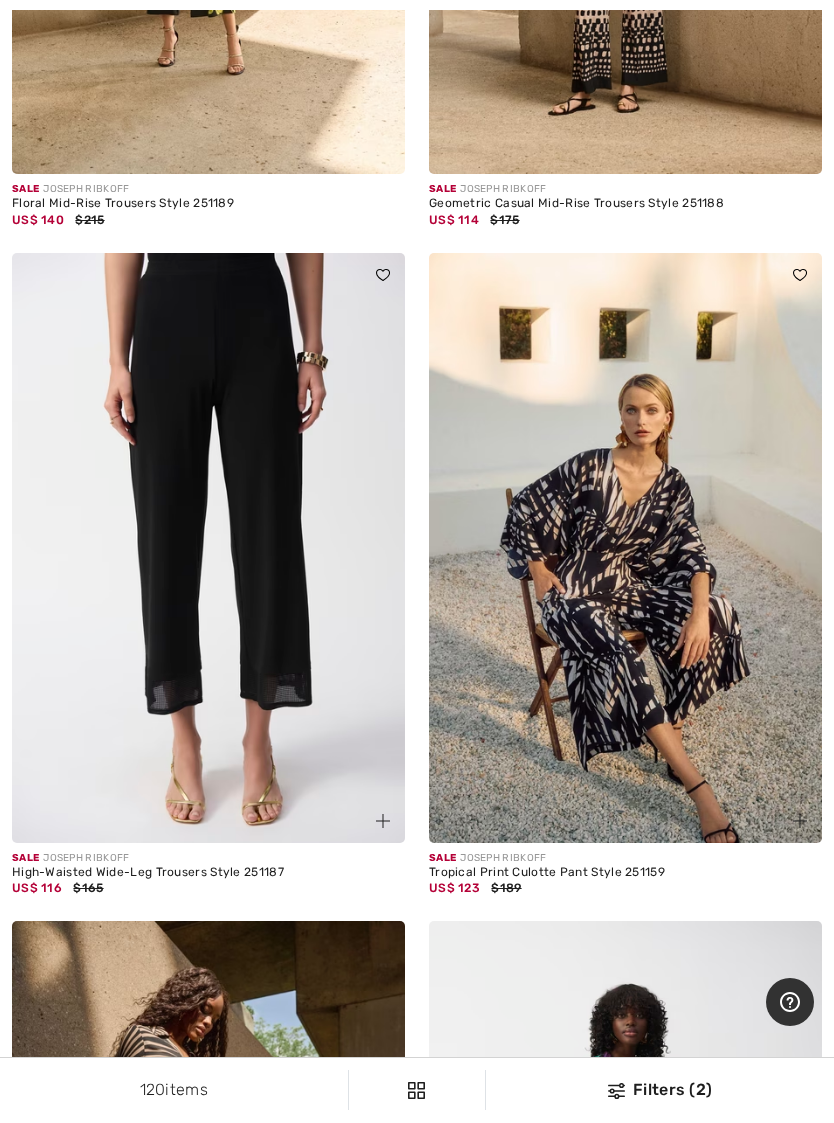 click at bounding box center (625, 548) 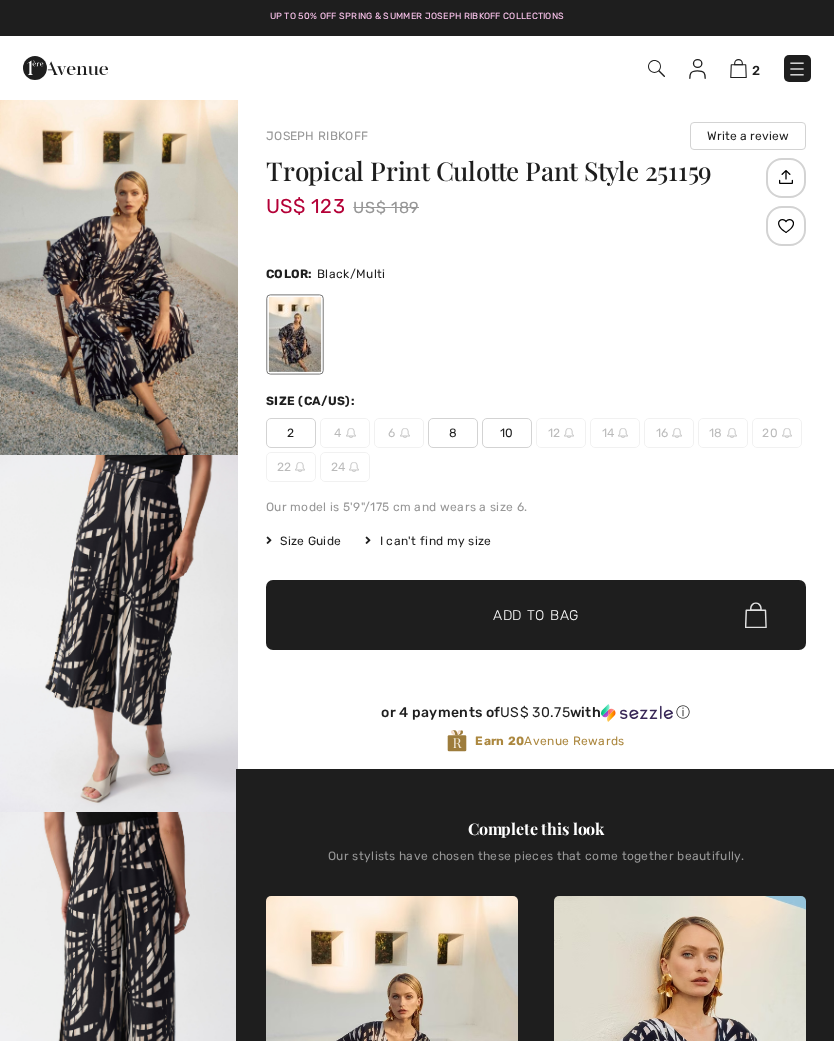 scroll, scrollTop: 582, scrollLeft: 0, axis: vertical 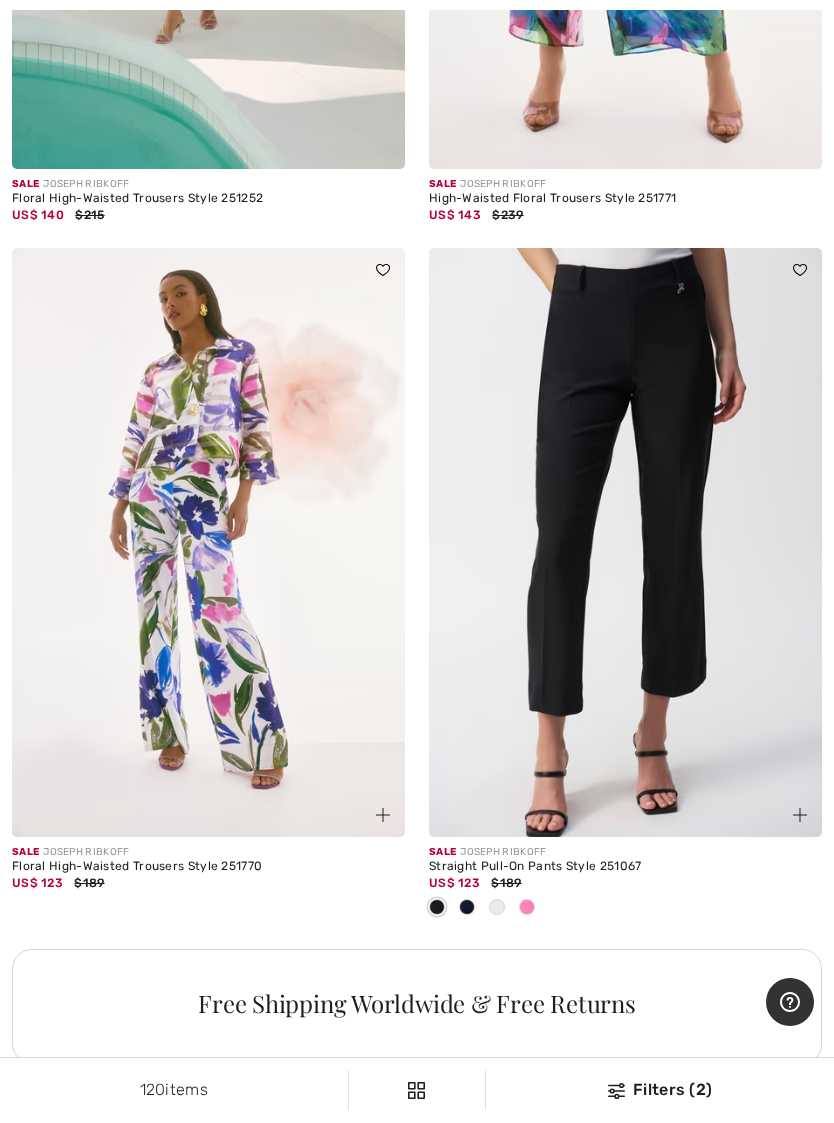 click at bounding box center (467, 908) 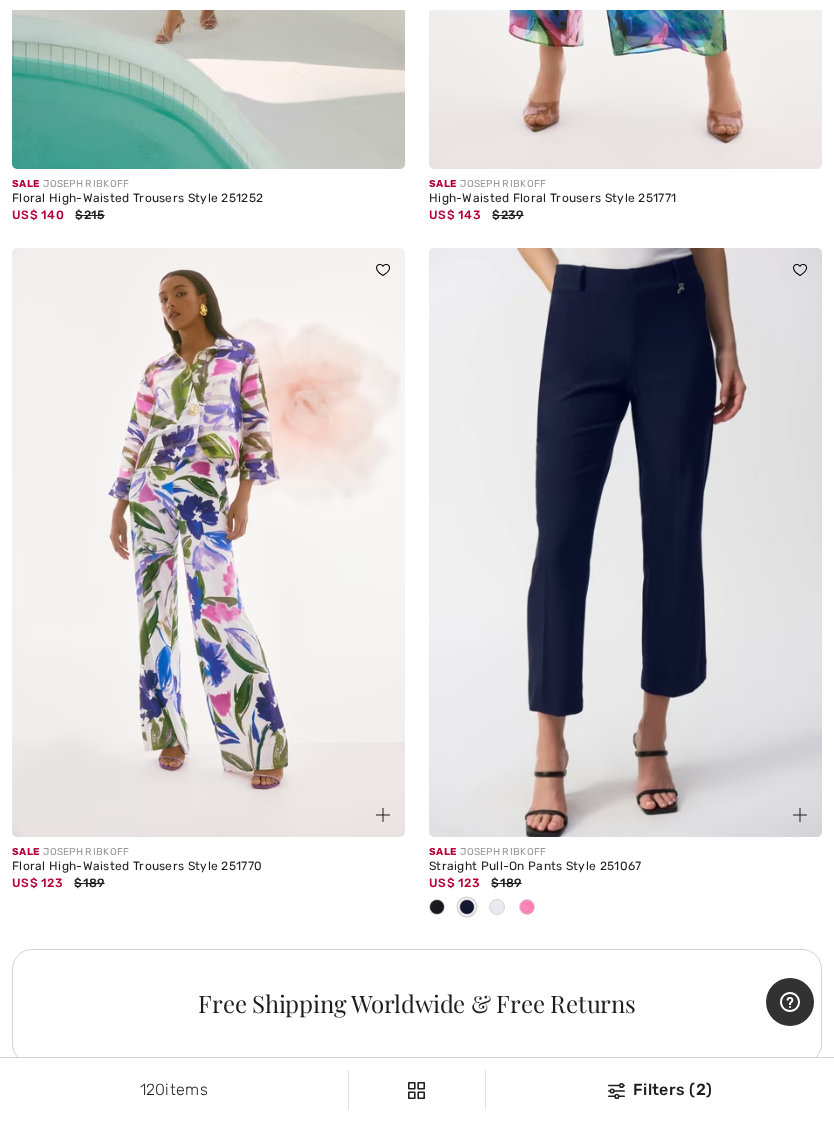 click at bounding box center (625, 543) 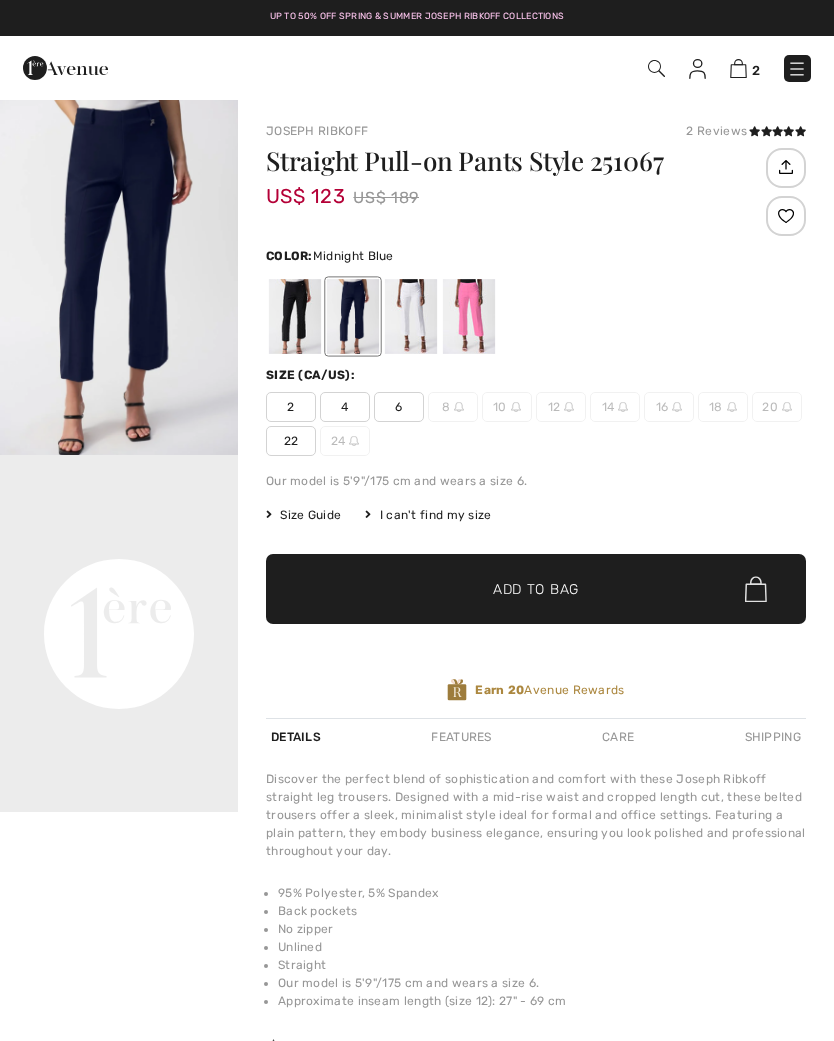 scroll, scrollTop: 0, scrollLeft: 0, axis: both 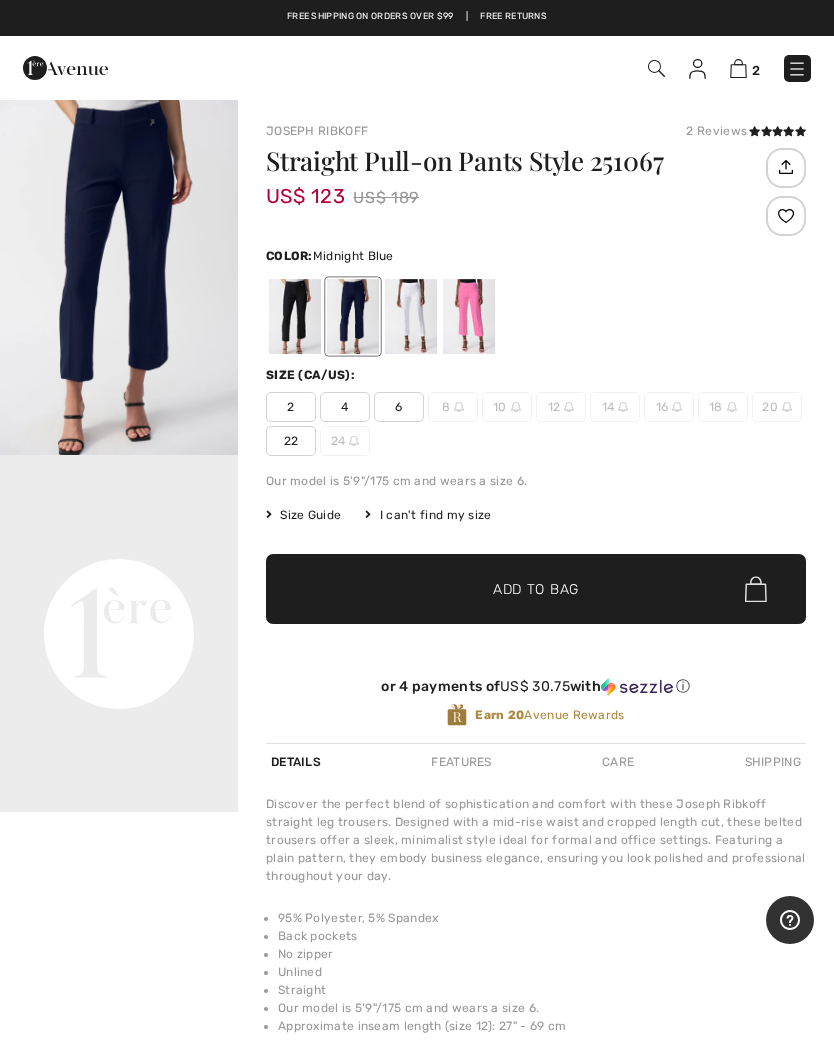 click on "2" at bounding box center (587, 68) 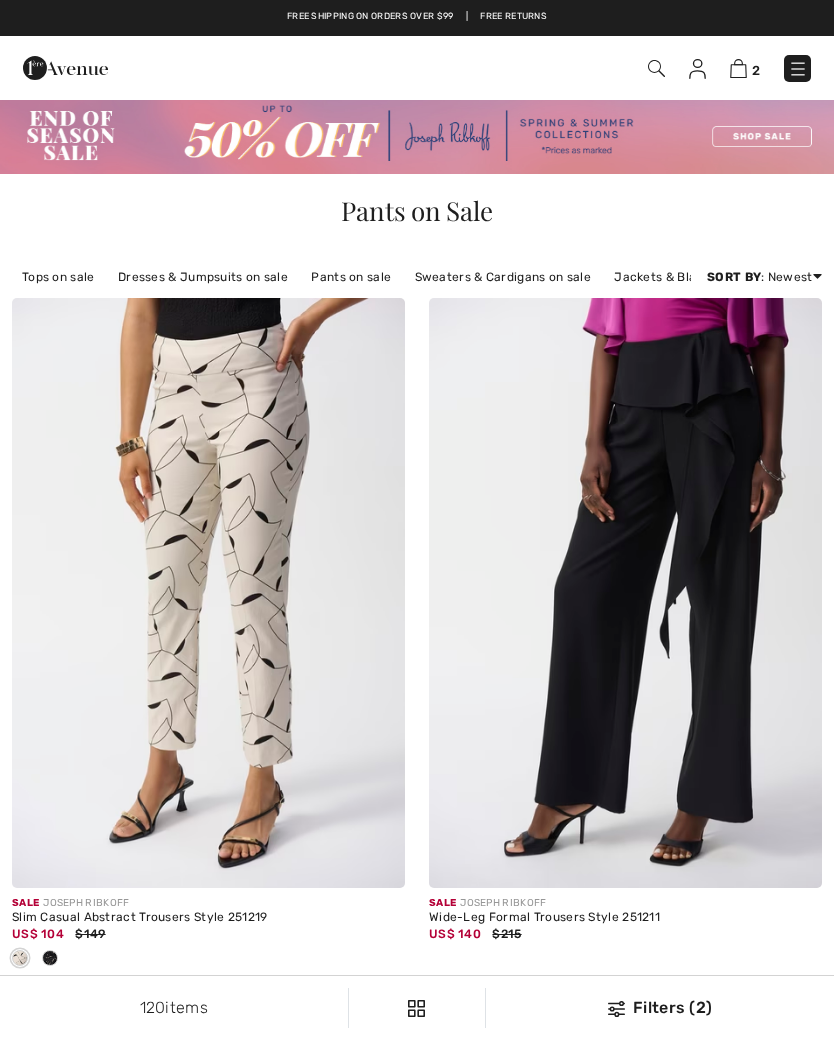 scroll, scrollTop: 3507, scrollLeft: 0, axis: vertical 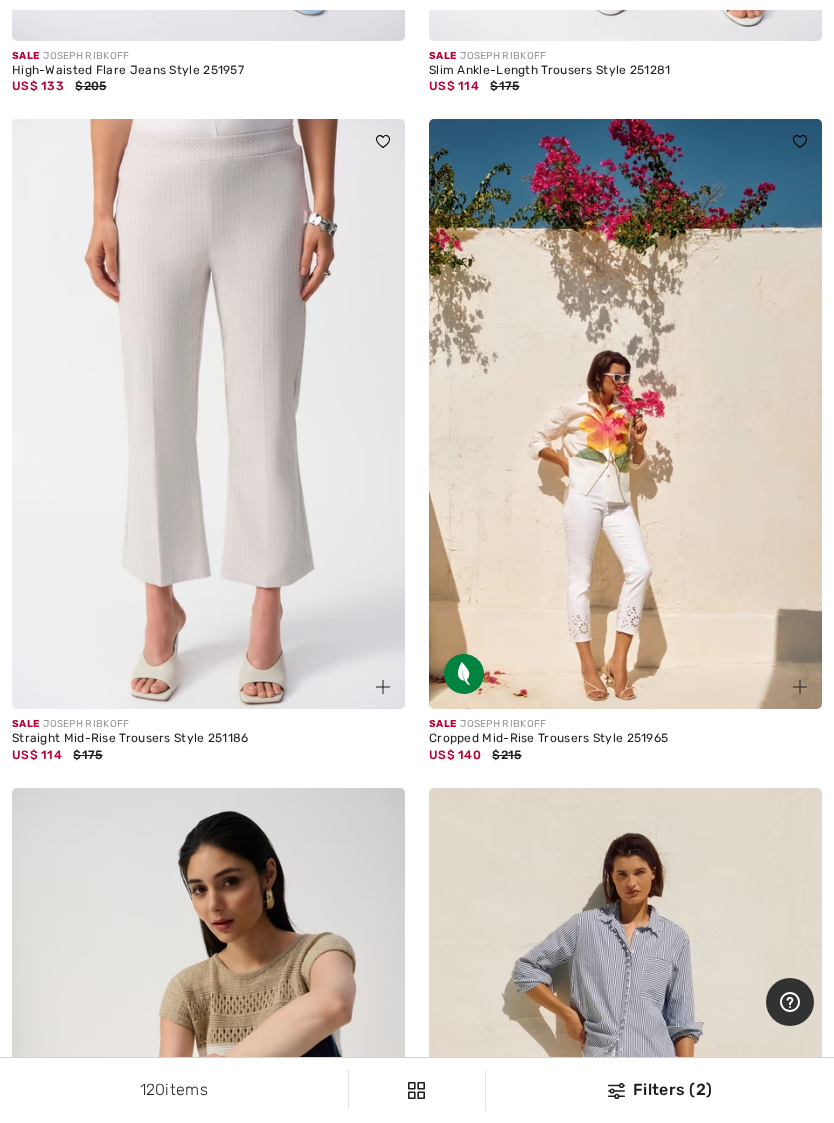 click at bounding box center [625, 414] 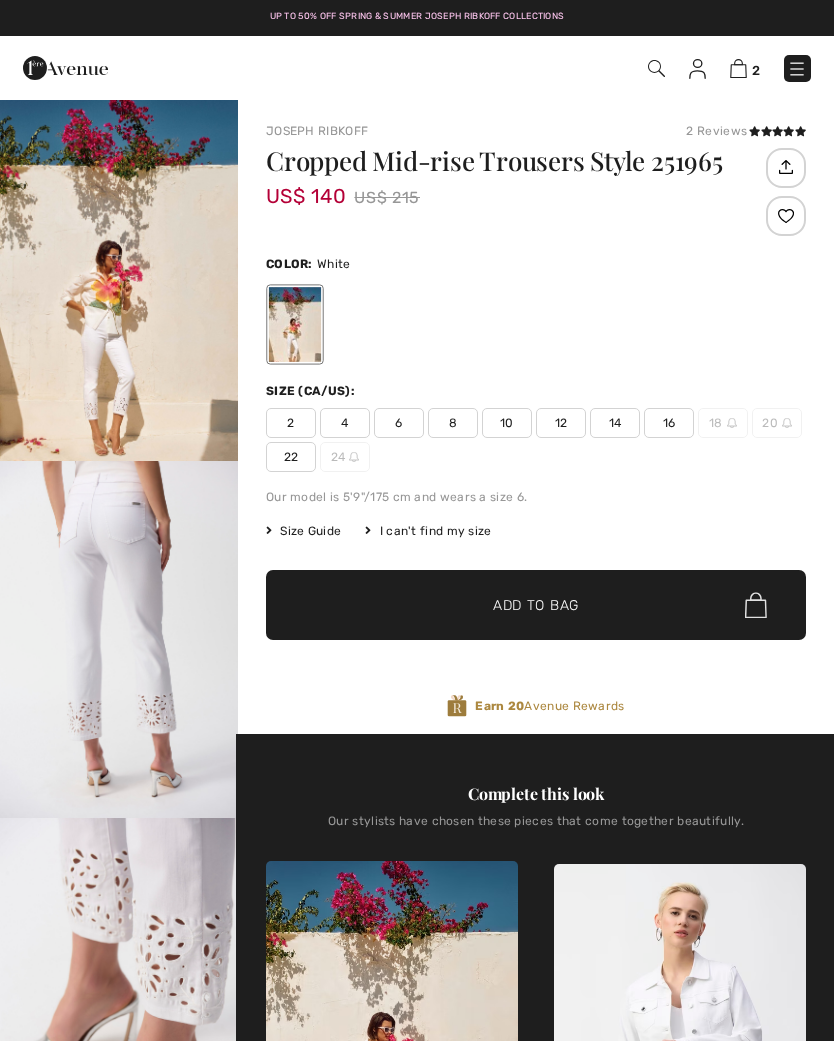 scroll, scrollTop: 0, scrollLeft: 0, axis: both 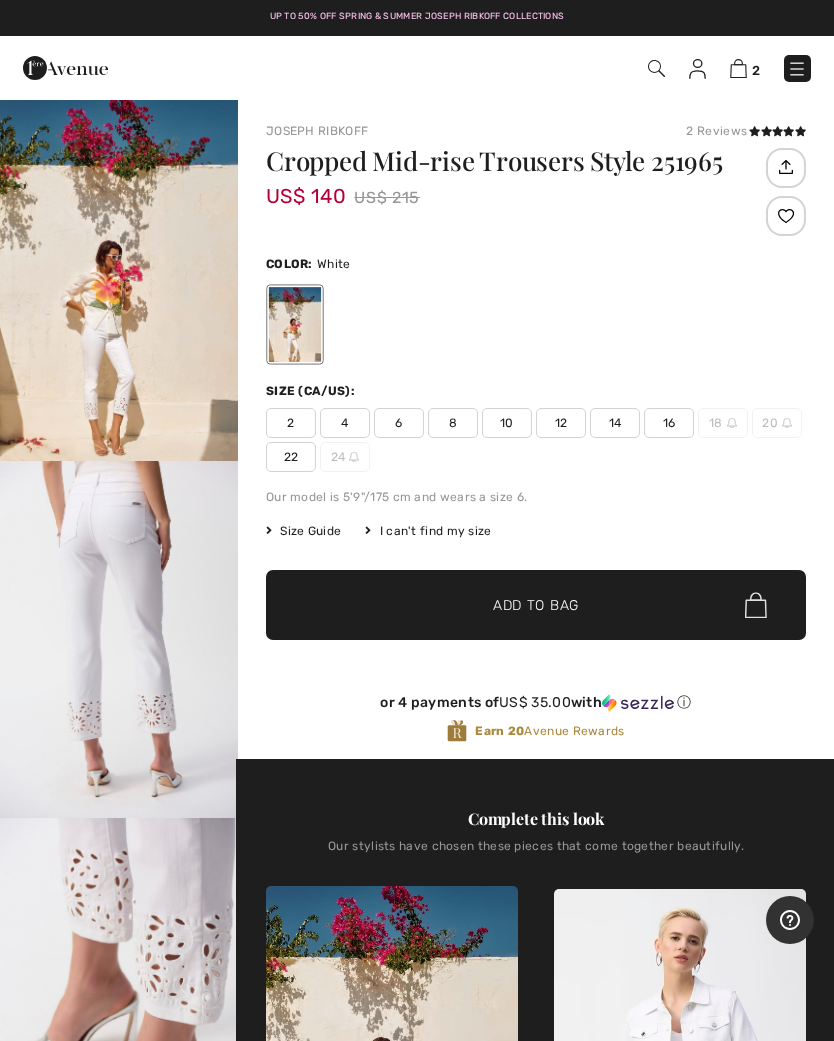 click on "10" at bounding box center (507, 423) 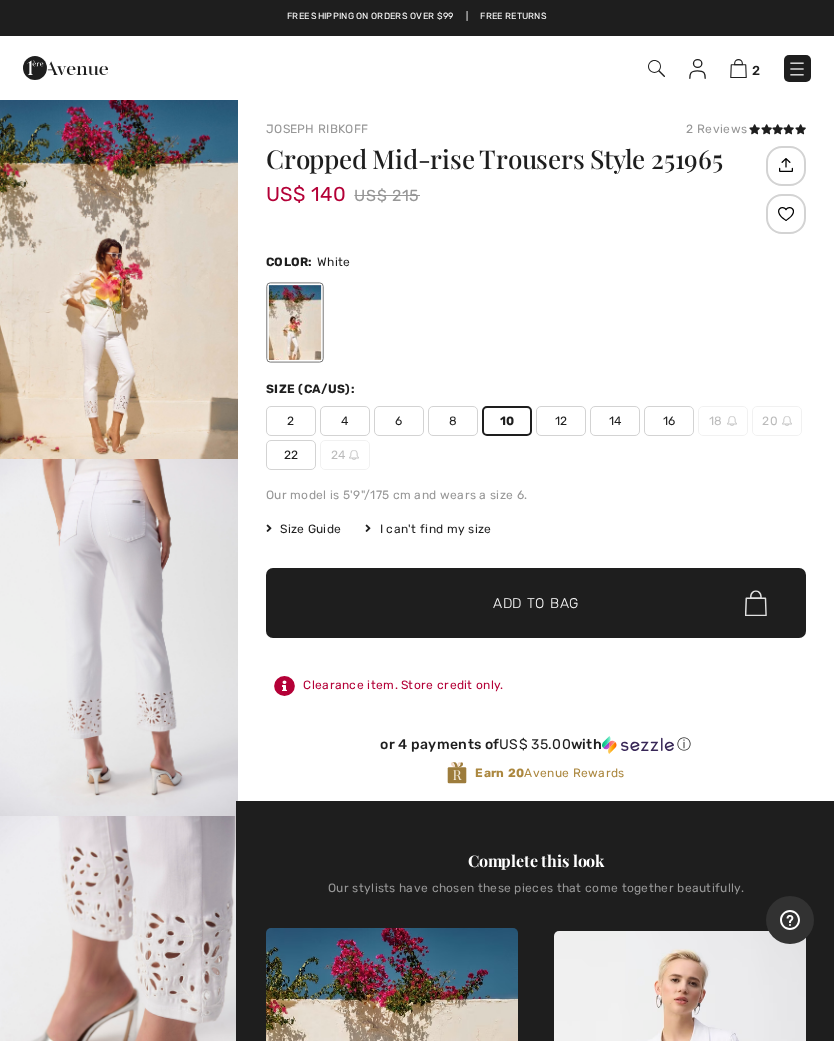 scroll, scrollTop: 0, scrollLeft: 0, axis: both 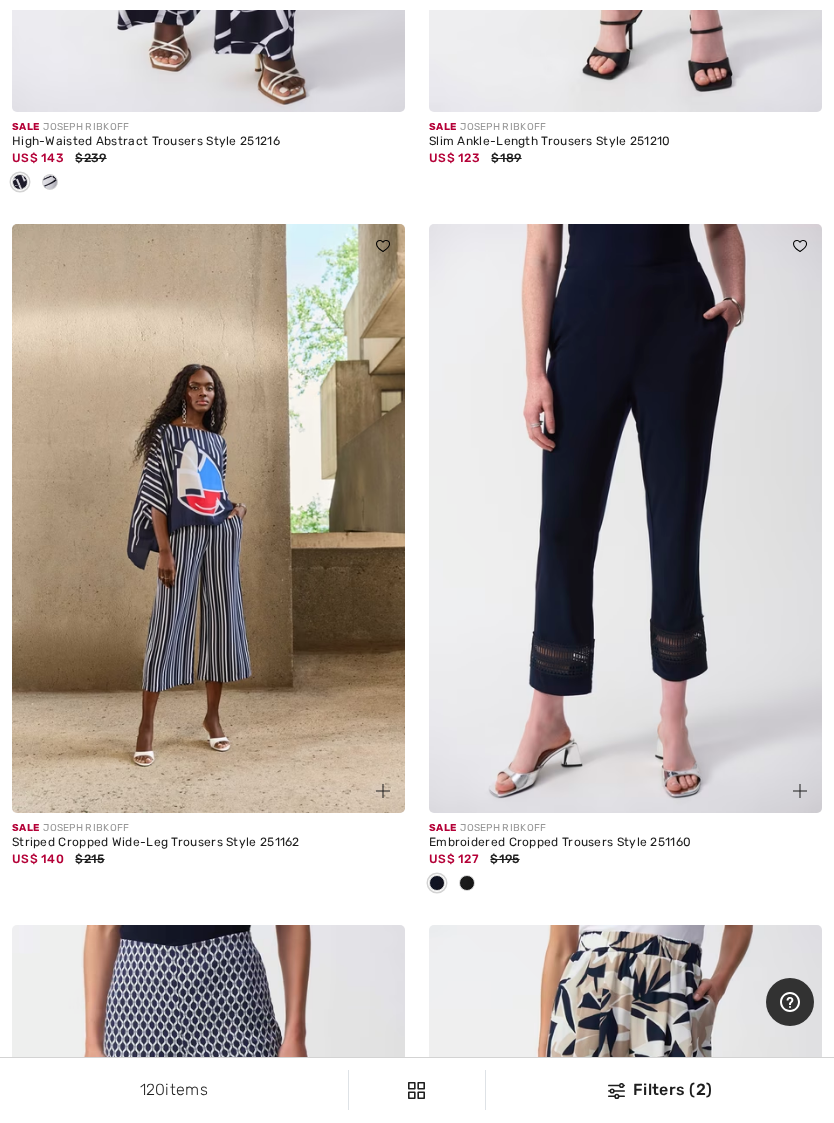 click at bounding box center (625, 519) 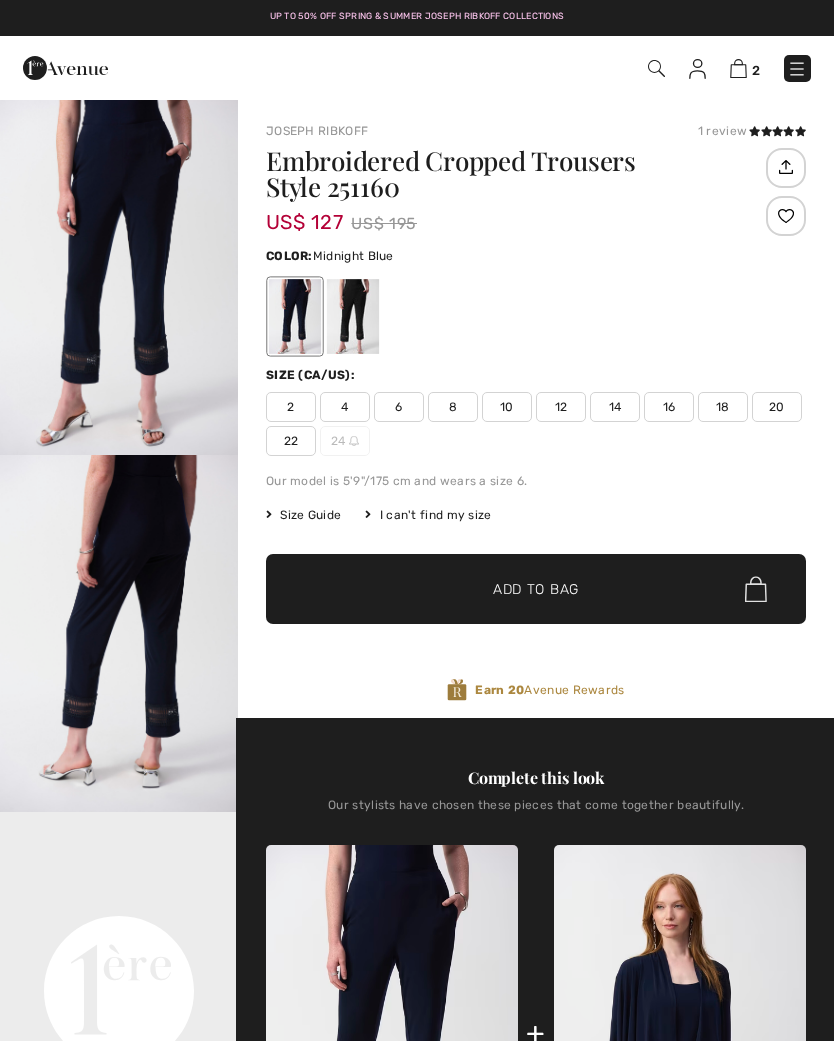 scroll, scrollTop: 0, scrollLeft: 0, axis: both 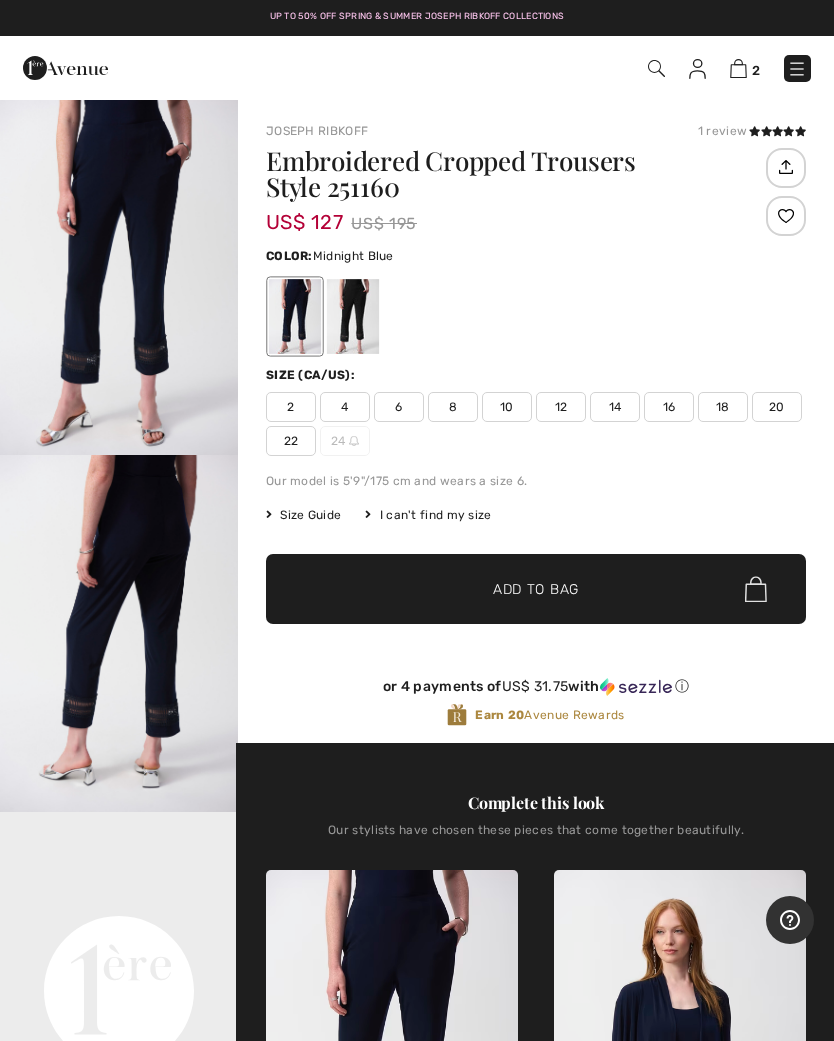 click on "10" at bounding box center [507, 407] 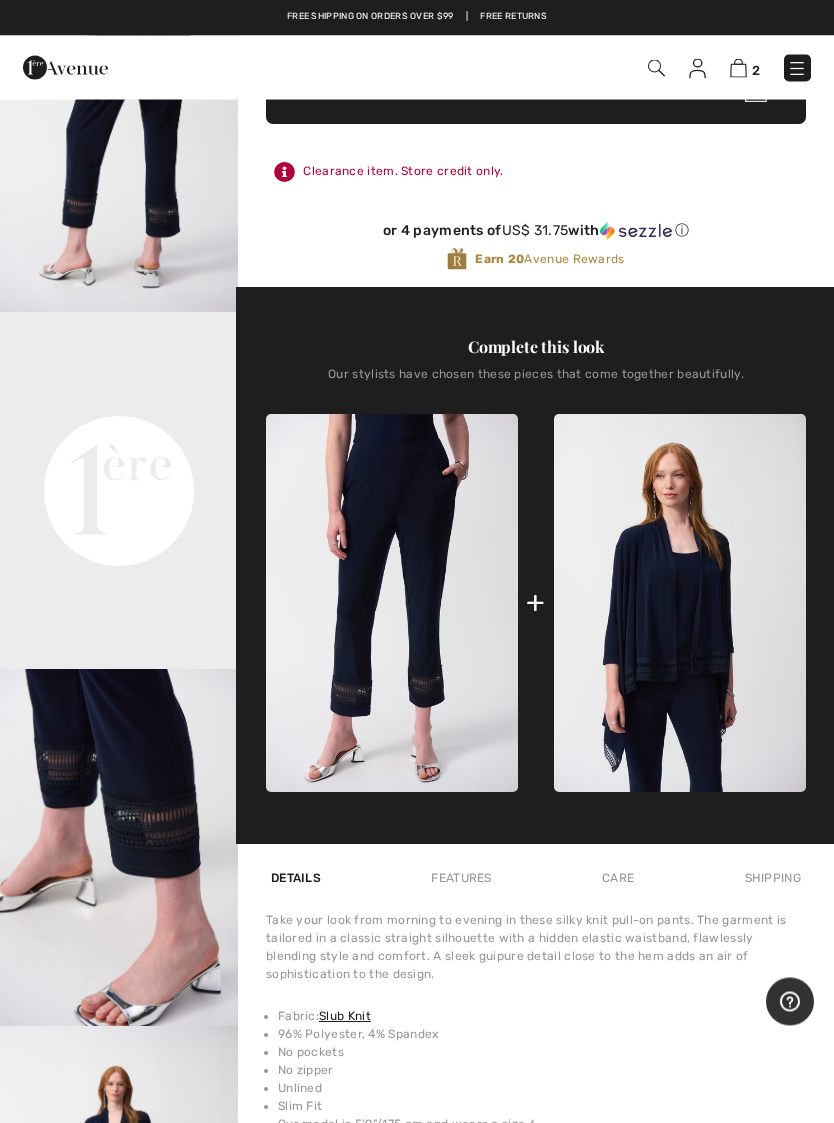 scroll, scrollTop: 503, scrollLeft: 0, axis: vertical 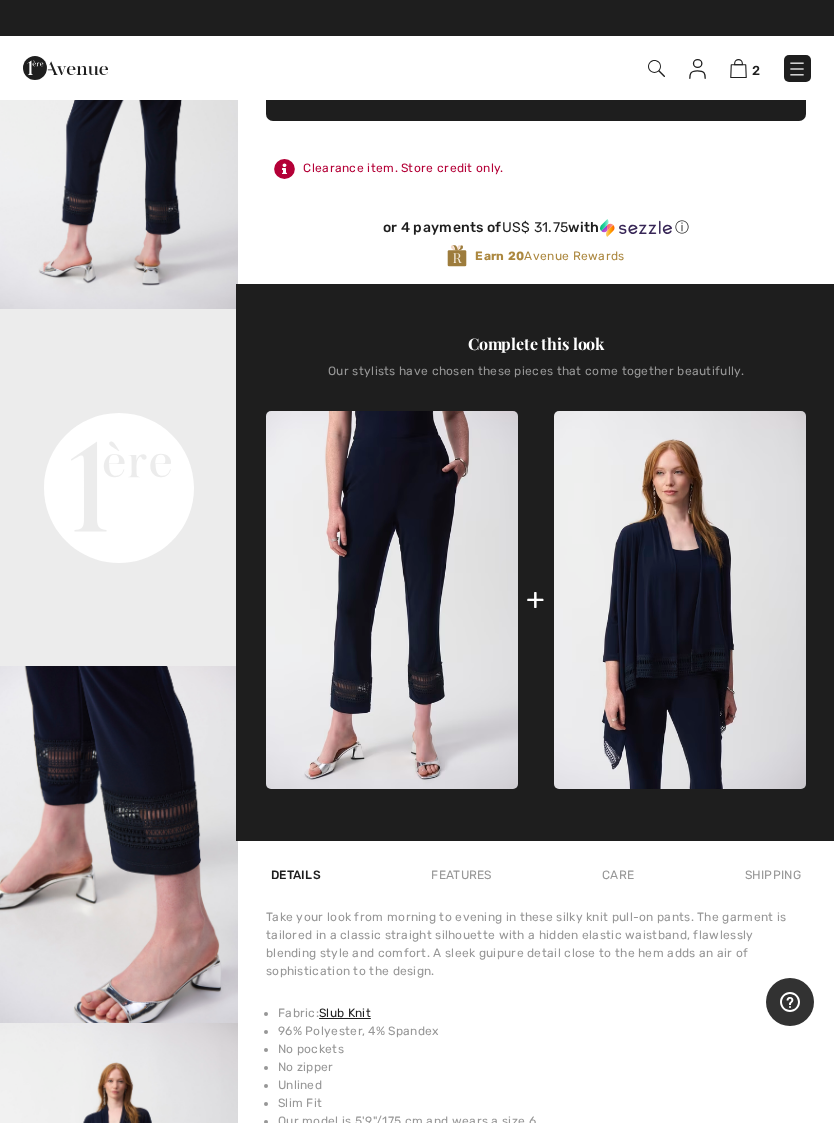 click on "Your browser does not support the video tag." at bounding box center [119, 368] 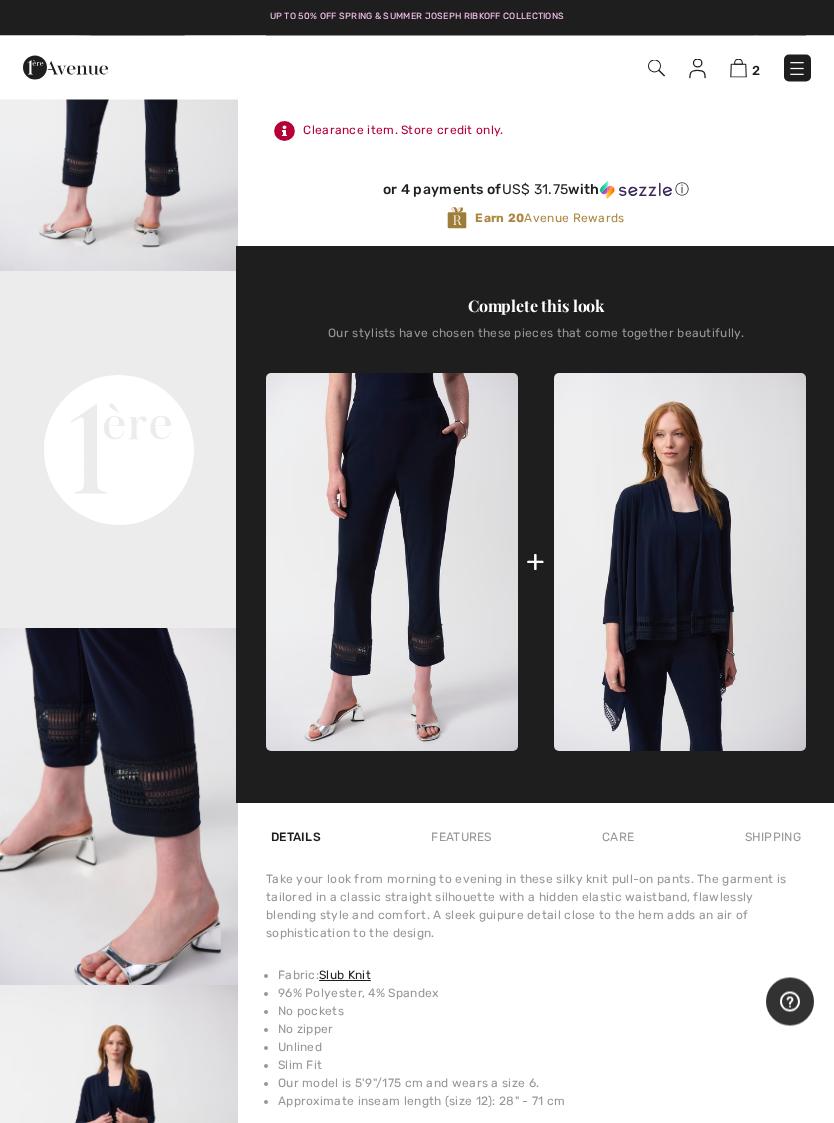 scroll, scrollTop: 543, scrollLeft: 0, axis: vertical 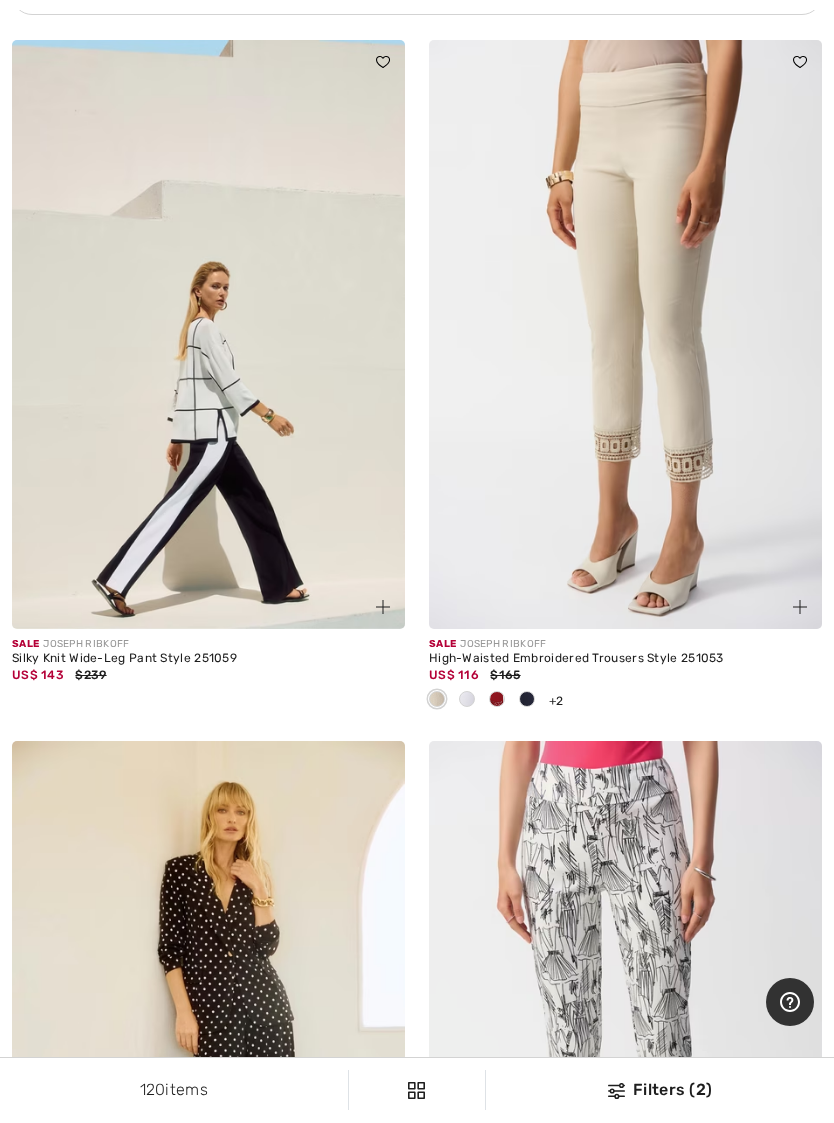 click at bounding box center (527, 700) 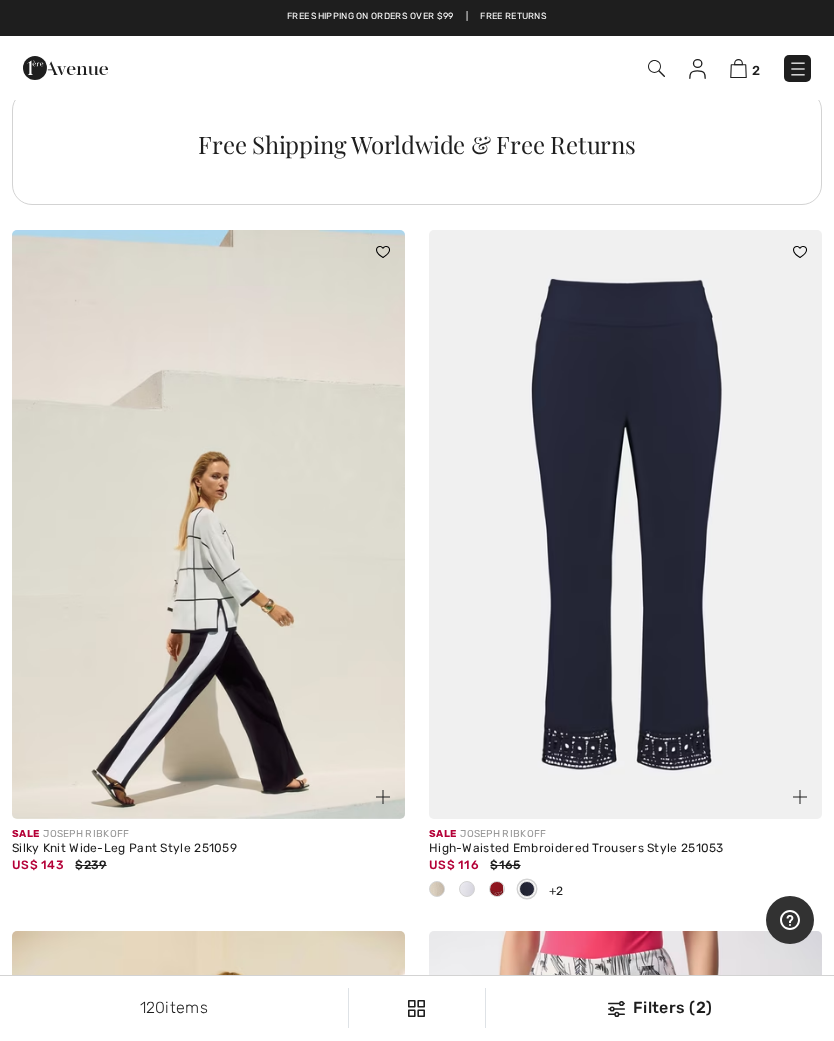 scroll, scrollTop: 12730, scrollLeft: 0, axis: vertical 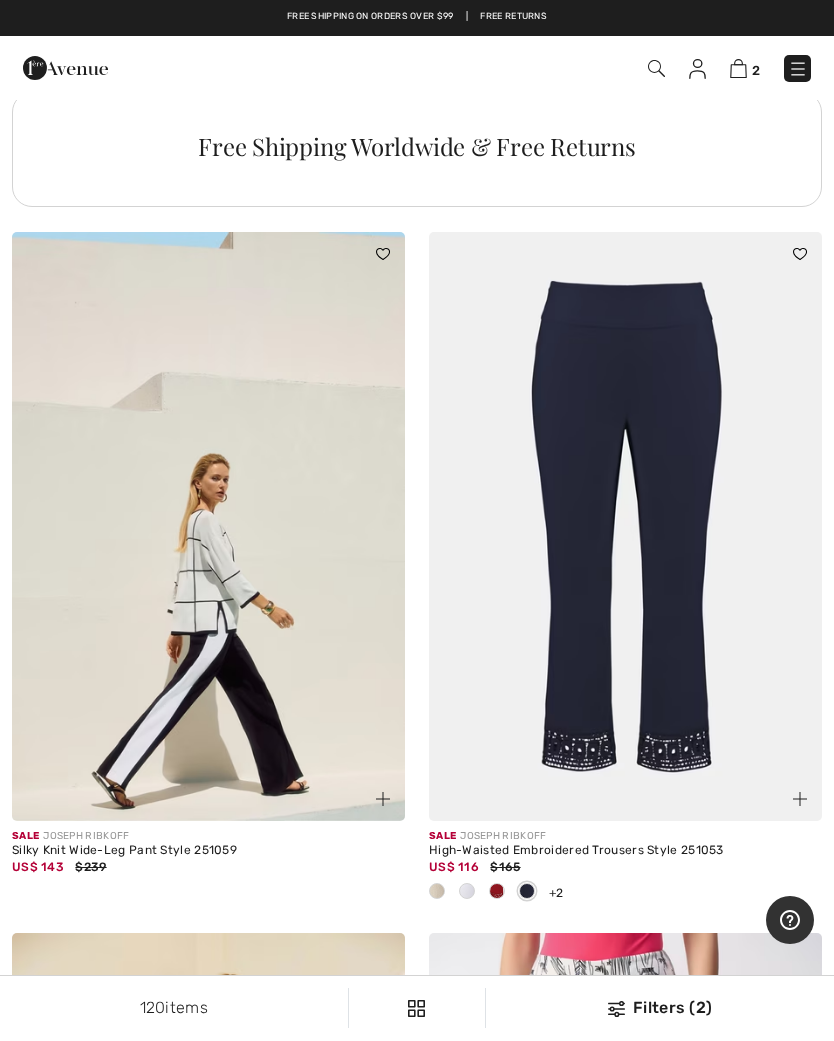 click at bounding box center (625, 527) 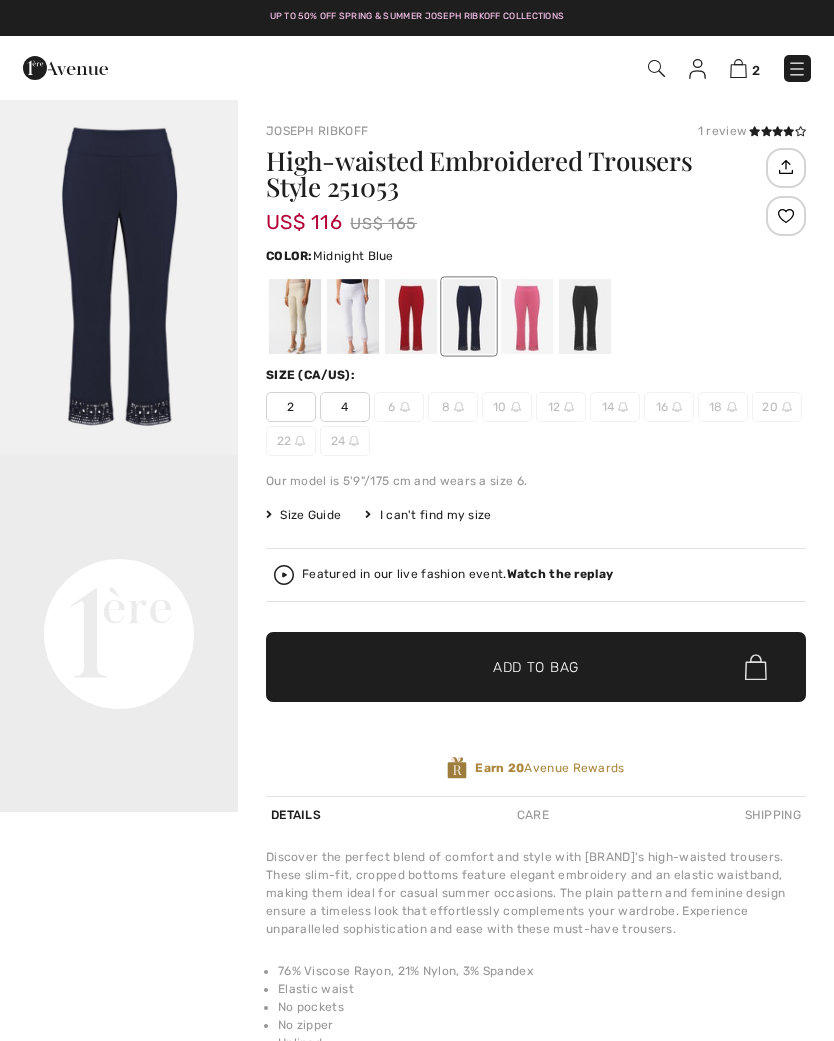 scroll, scrollTop: 0, scrollLeft: 0, axis: both 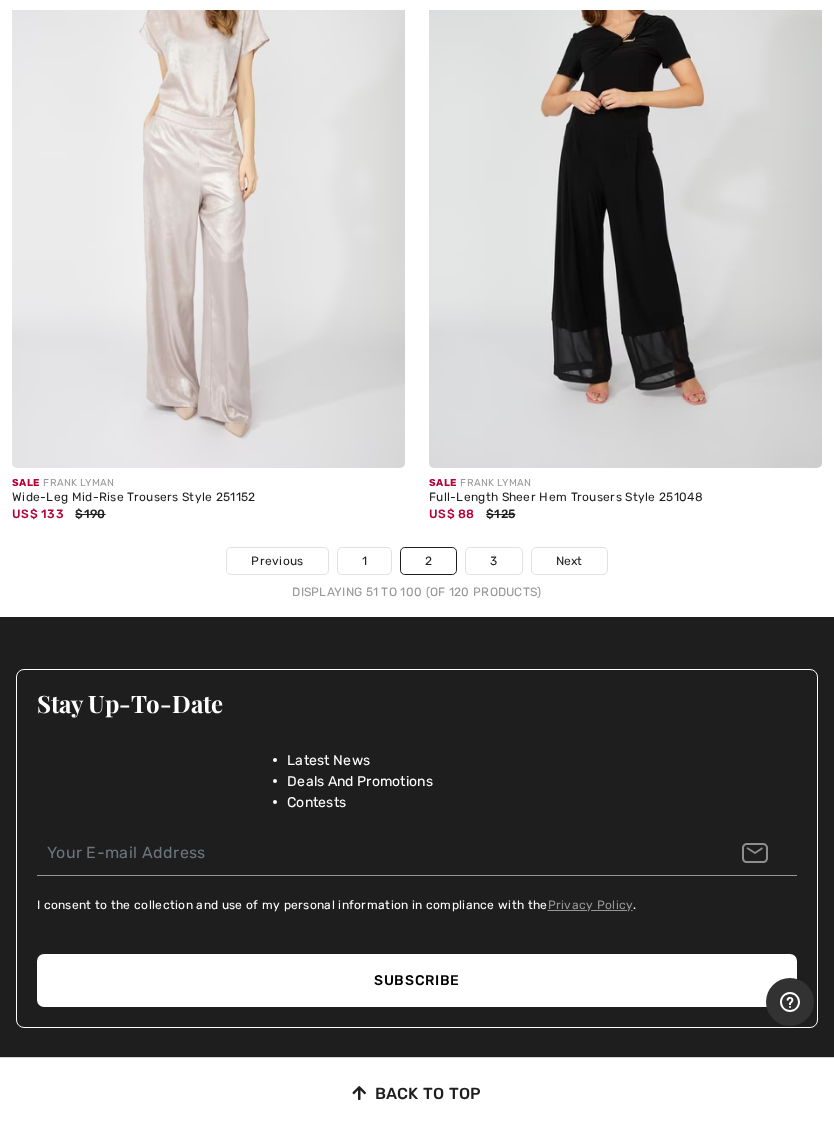 click on "3" at bounding box center [493, 561] 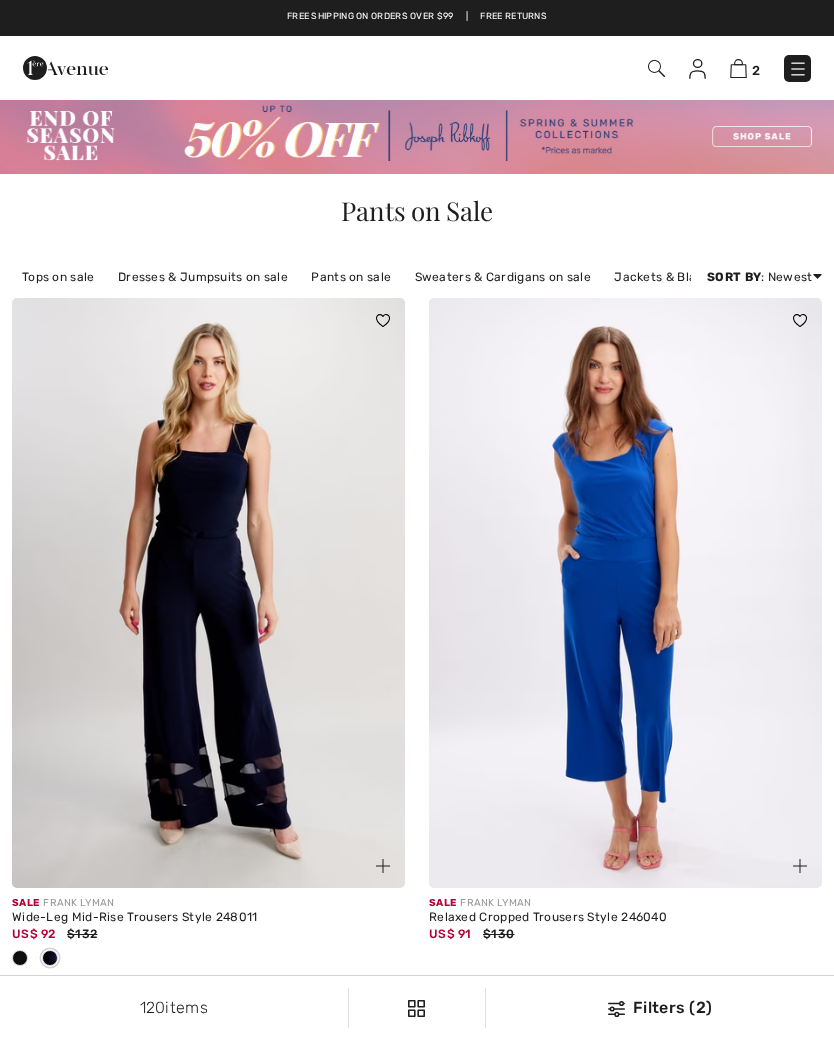 scroll, scrollTop: 0, scrollLeft: 0, axis: both 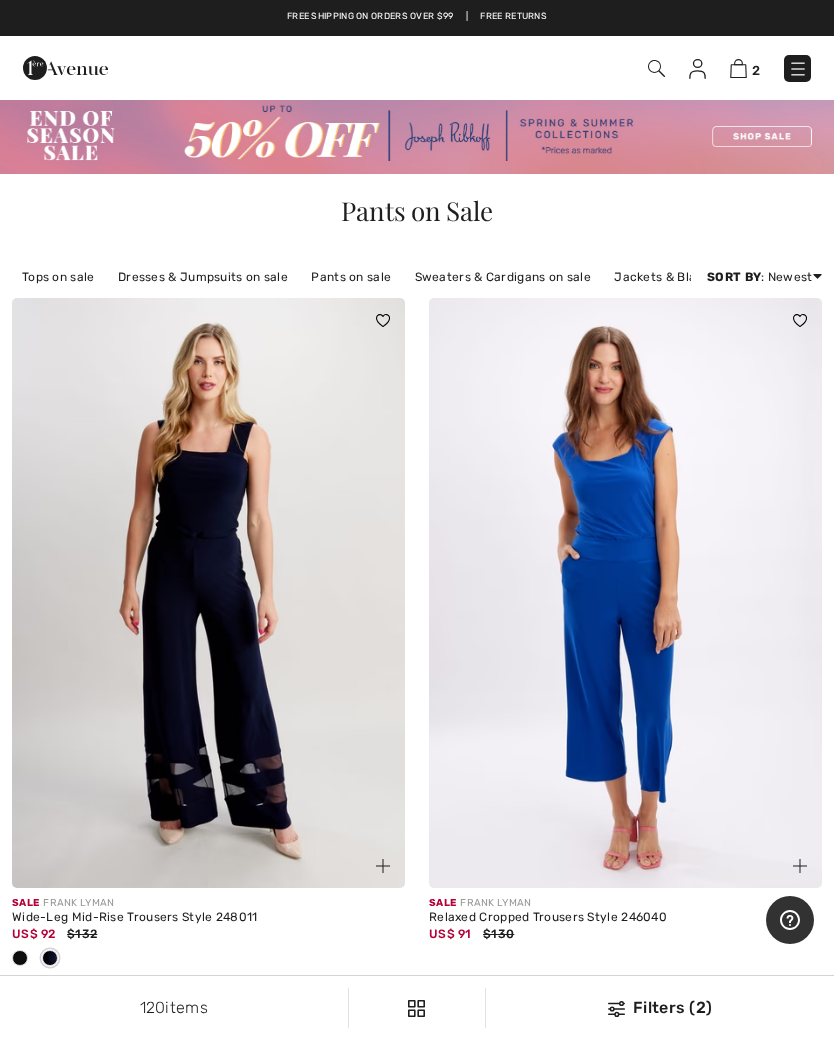 click at bounding box center [798, 69] 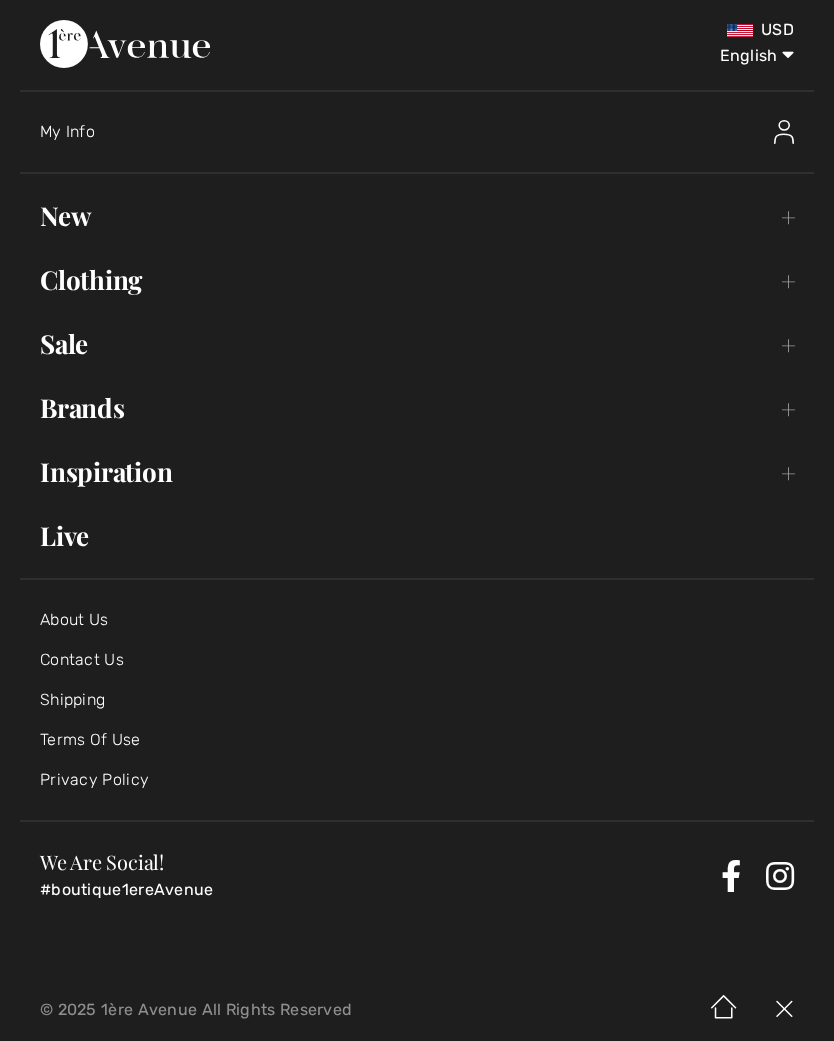 click on "New Toggle submenu" at bounding box center (417, 216) 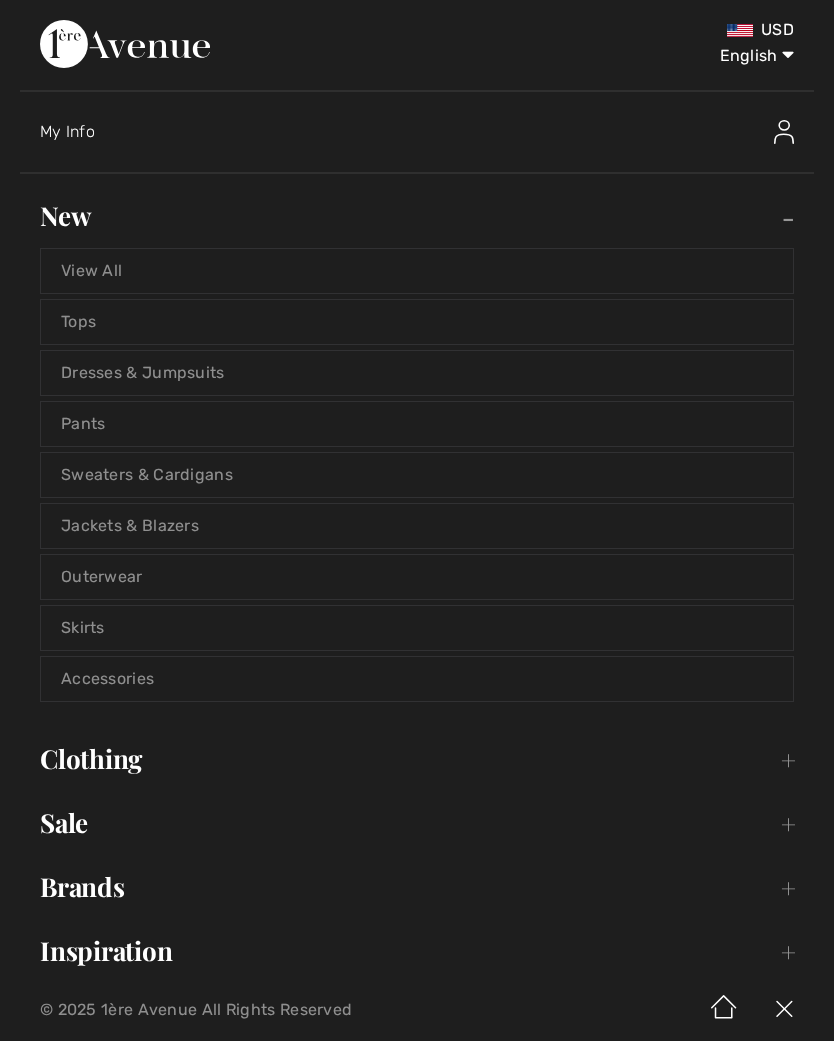 click on "Pants" at bounding box center (417, 424) 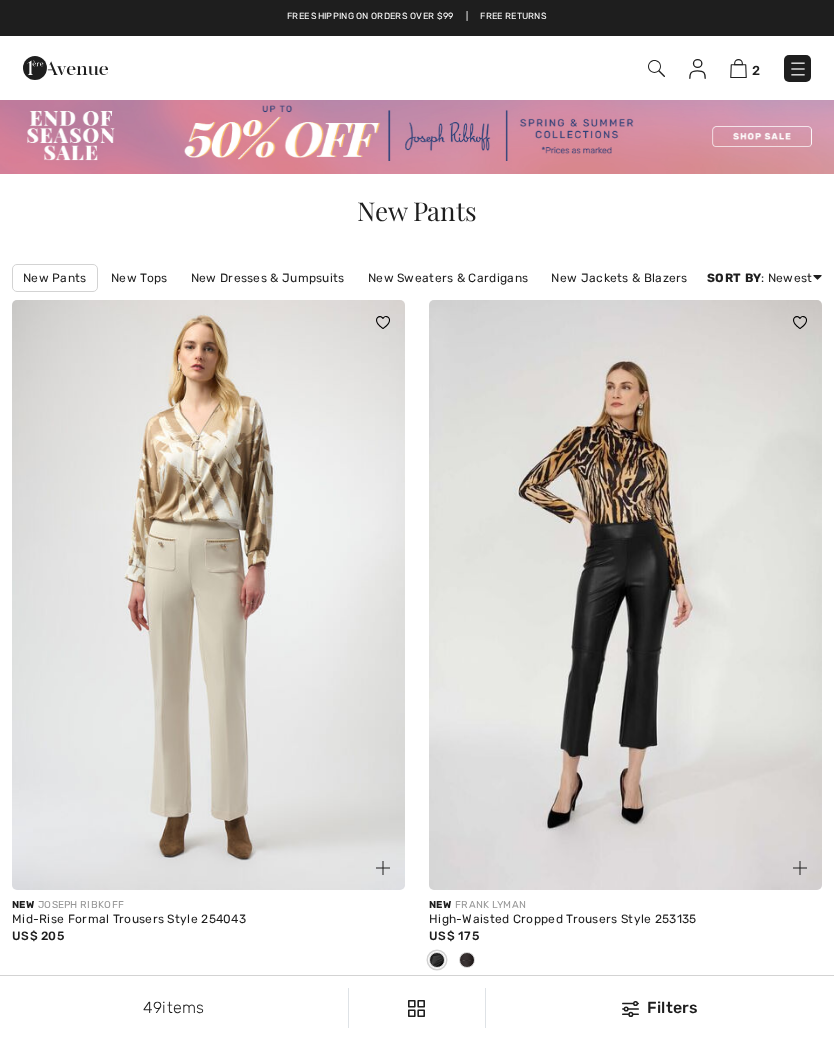 scroll, scrollTop: 0, scrollLeft: 0, axis: both 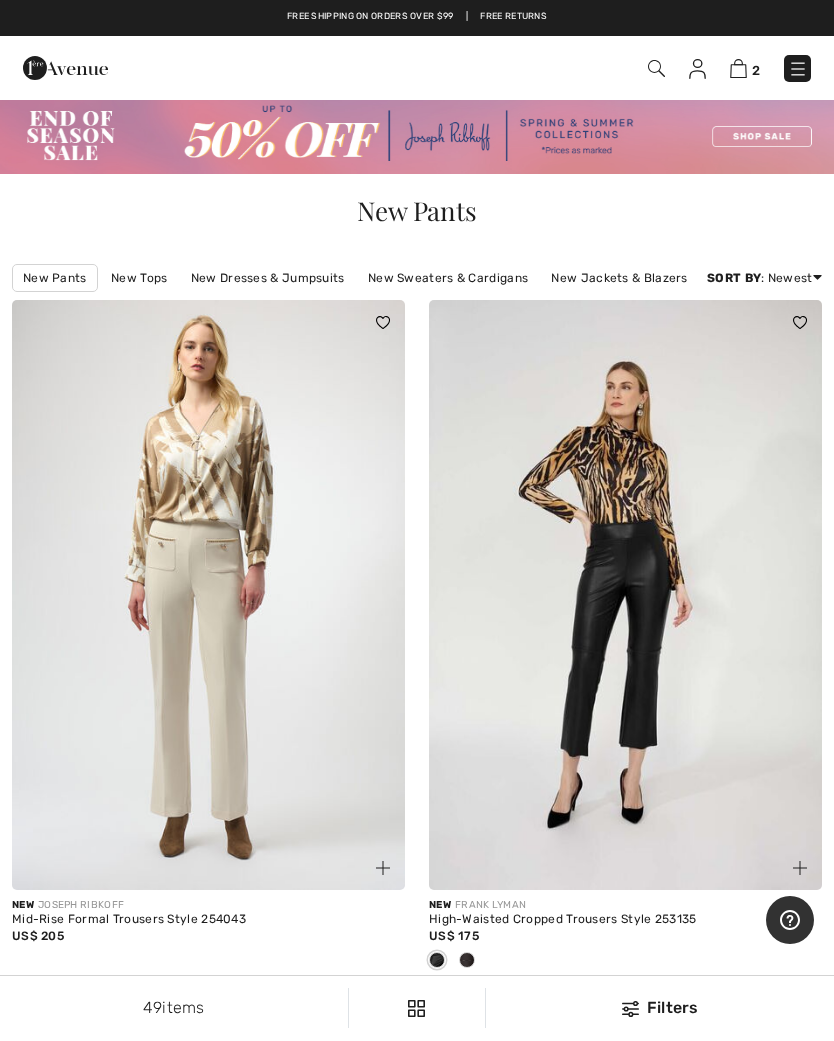 click on "New Tops" at bounding box center (139, 278) 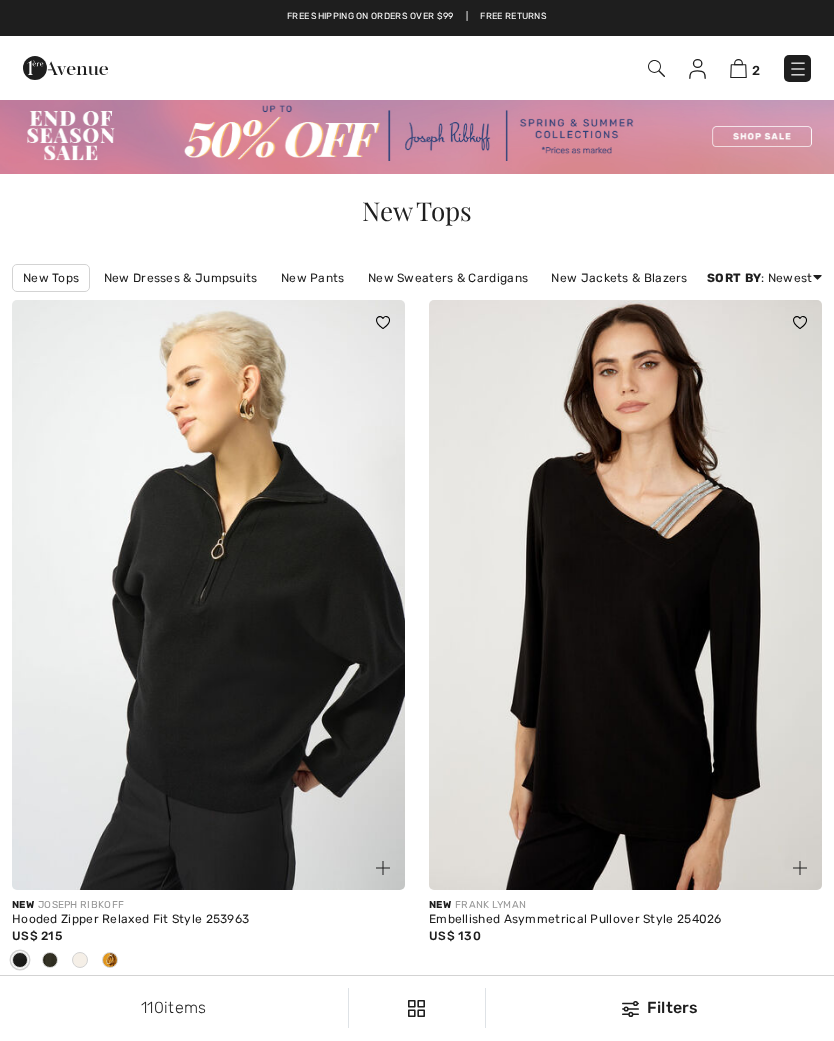 scroll, scrollTop: 0, scrollLeft: 0, axis: both 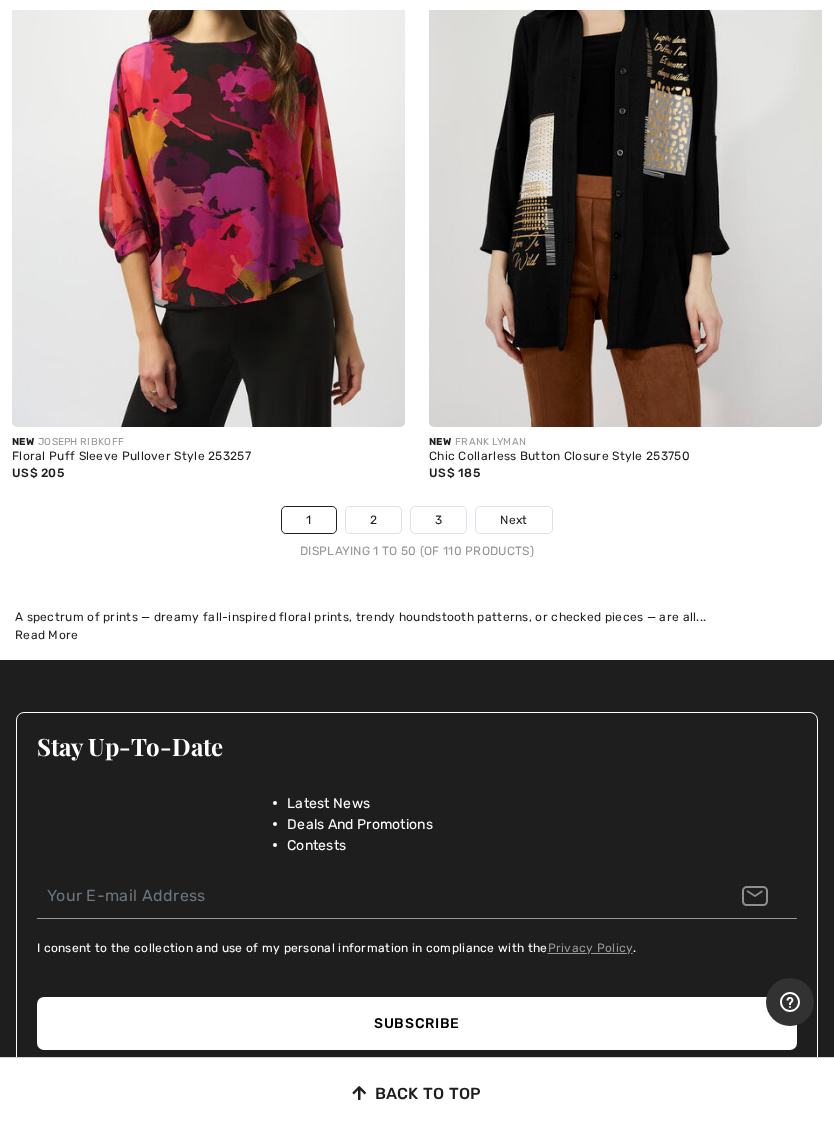 click on "2" at bounding box center [373, 520] 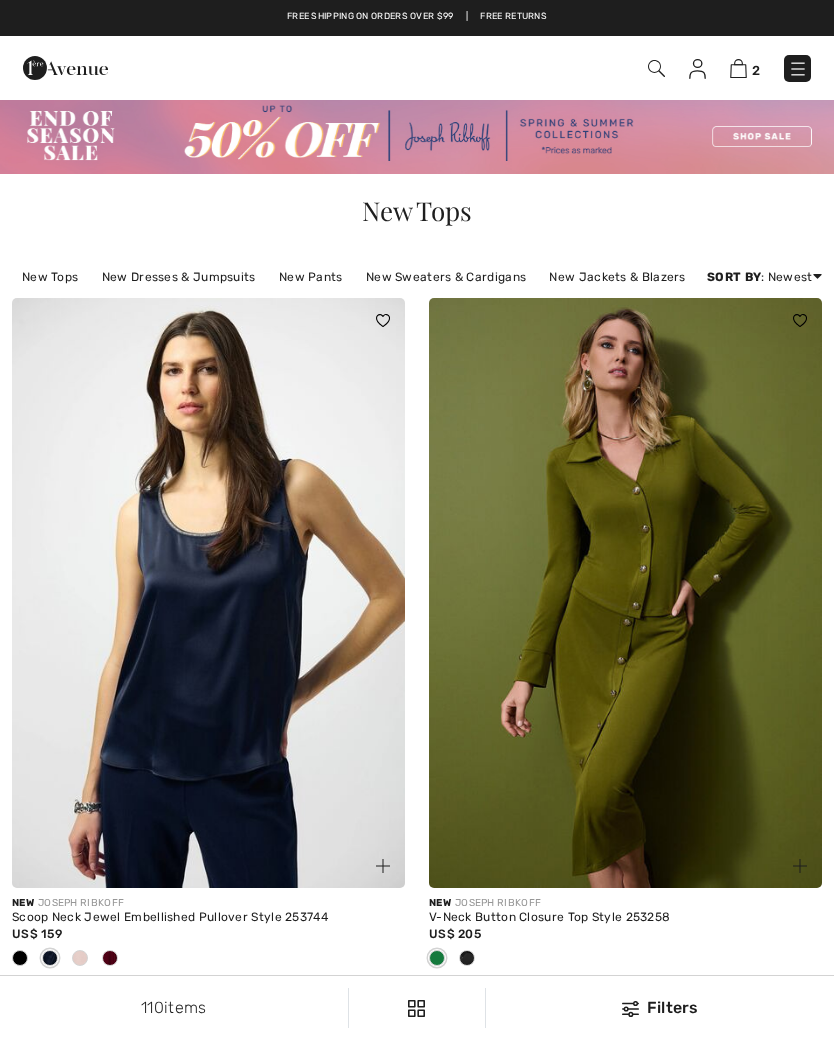 scroll, scrollTop: 0, scrollLeft: 0, axis: both 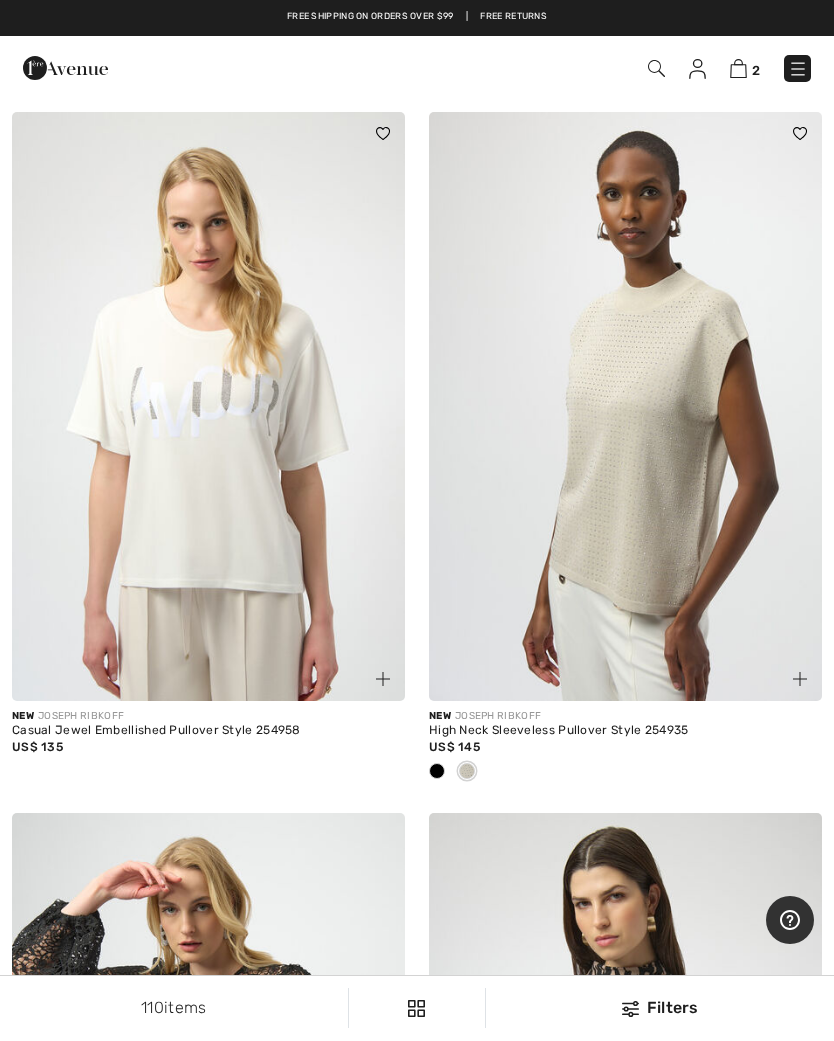click on "Filters" at bounding box center (660, 1008) 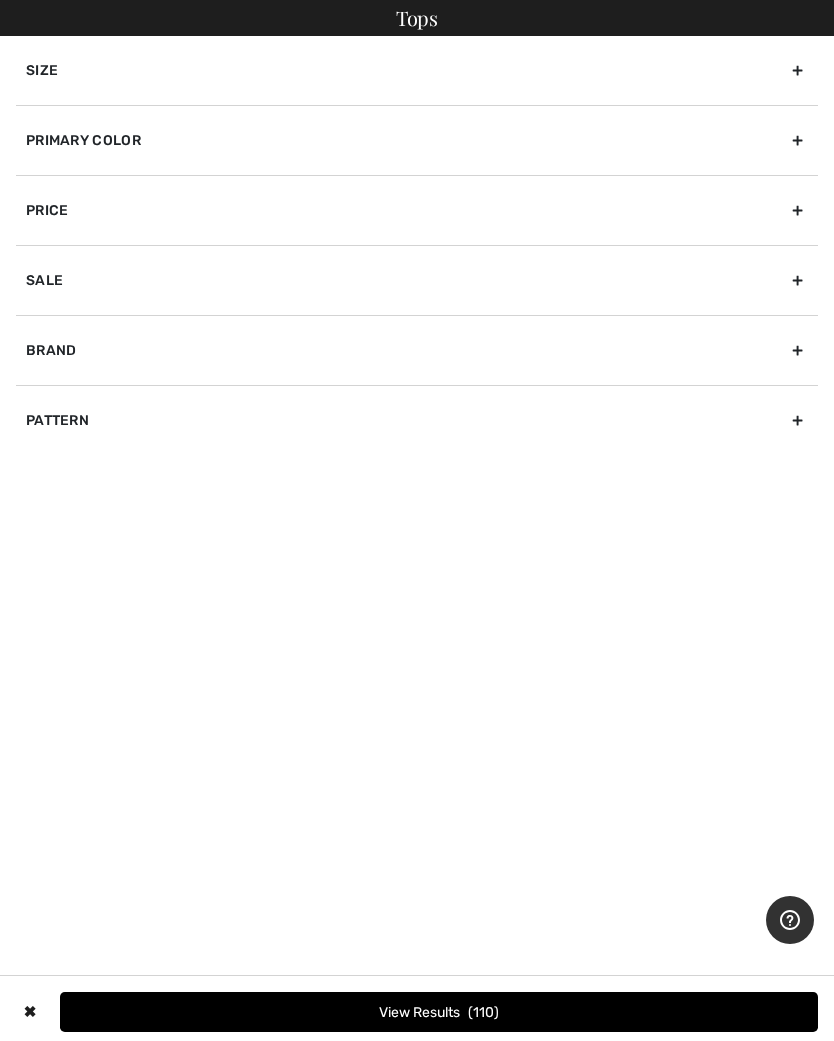 click on "Size
0
2
4
6
8
10
12
14
16
18
20
22
24
28
30
32
34
36
Xs
S
M
L
Xl
Xxl
Xxxl
One Size
All sizes are CA
Primary Color
Beige
Black
Black/white
Blue
Brown
Gray
Green" at bounding box center [417, 280] 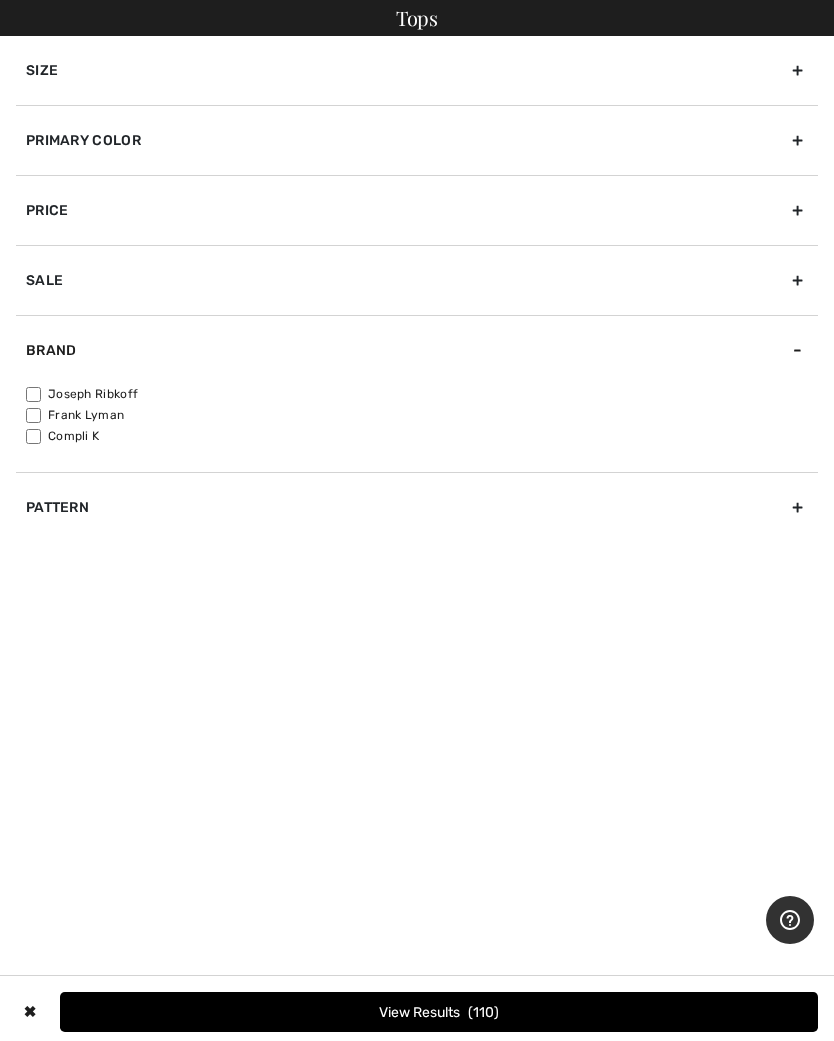 click on "Compli K" at bounding box center (33, 436) 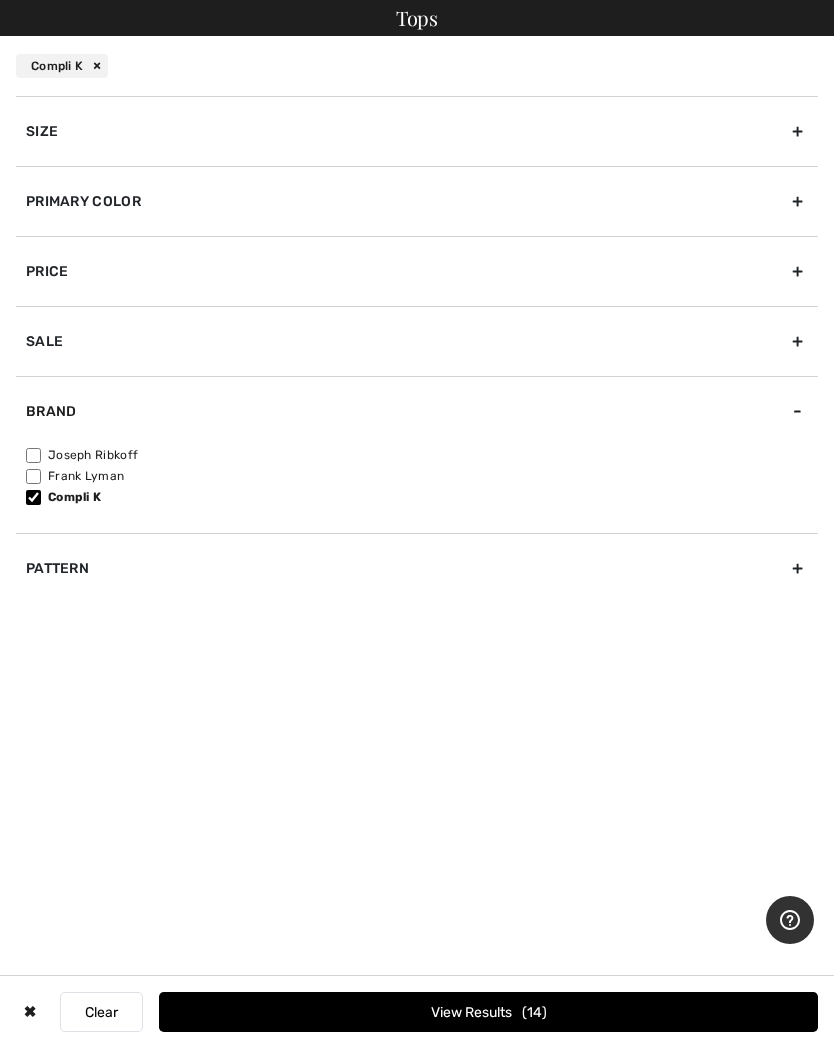 click on "Compli K" at bounding box center (33, 497) 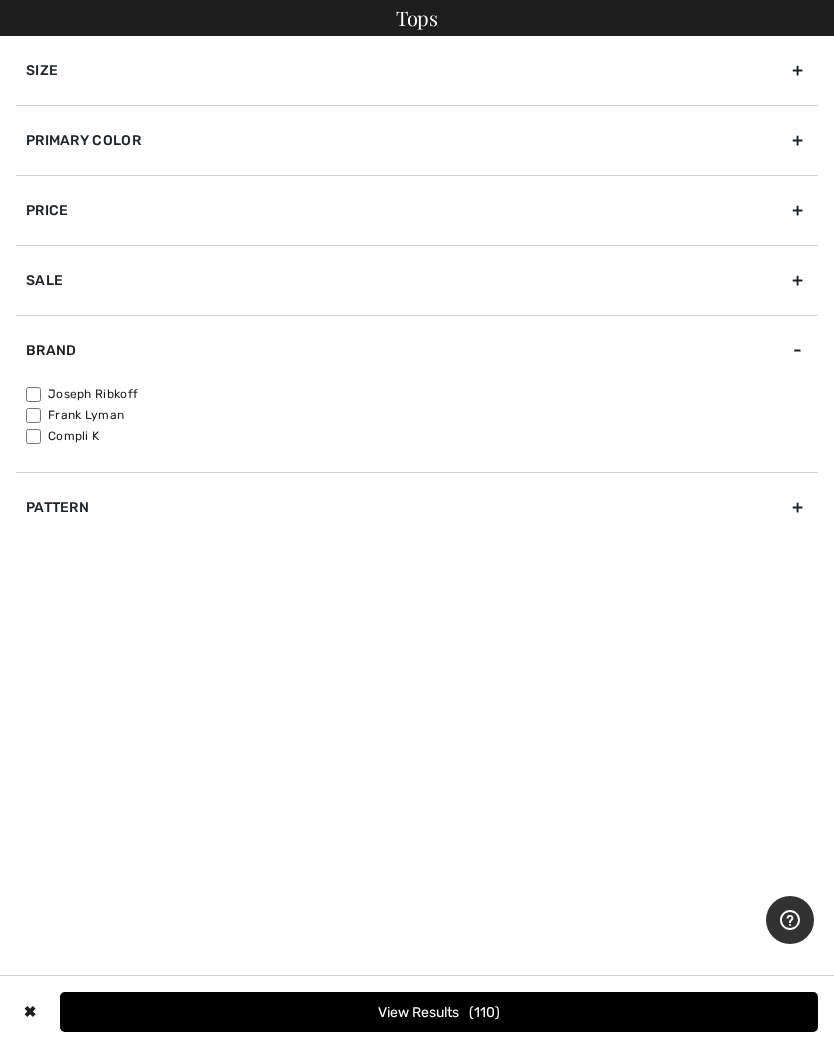 click on "Frank Lyman" at bounding box center [33, 415] 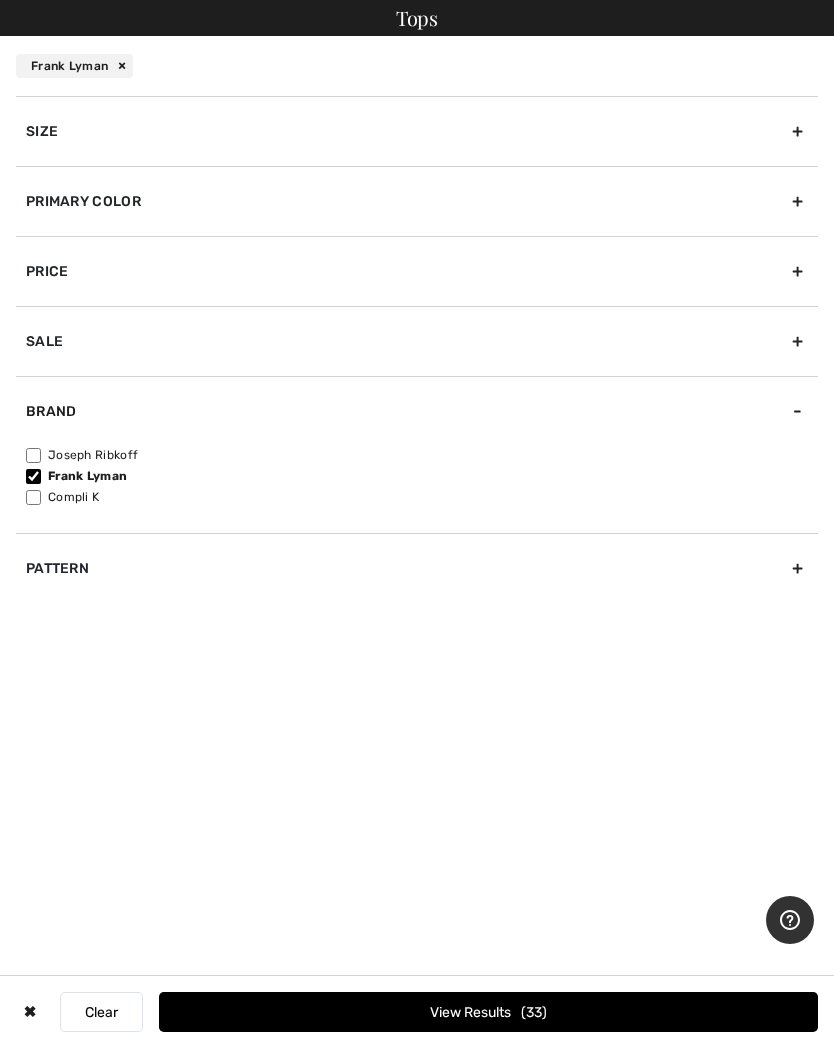 click on "33" at bounding box center (534, 1012) 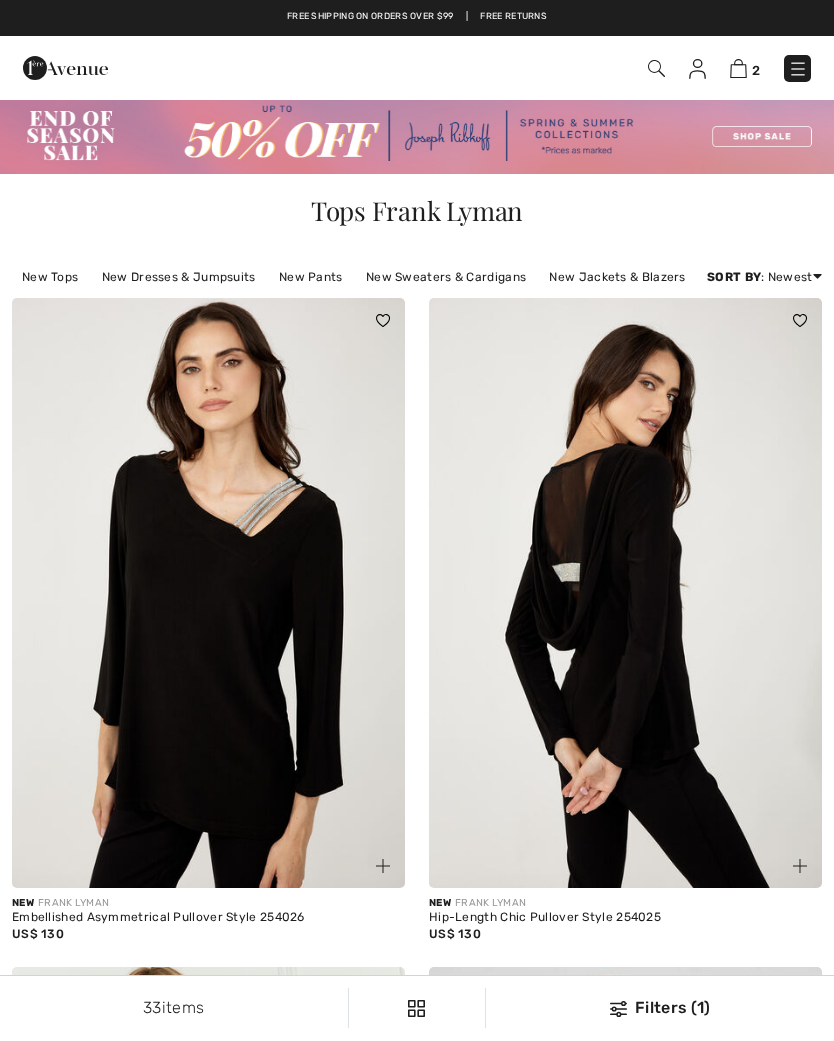 scroll, scrollTop: 0, scrollLeft: 0, axis: both 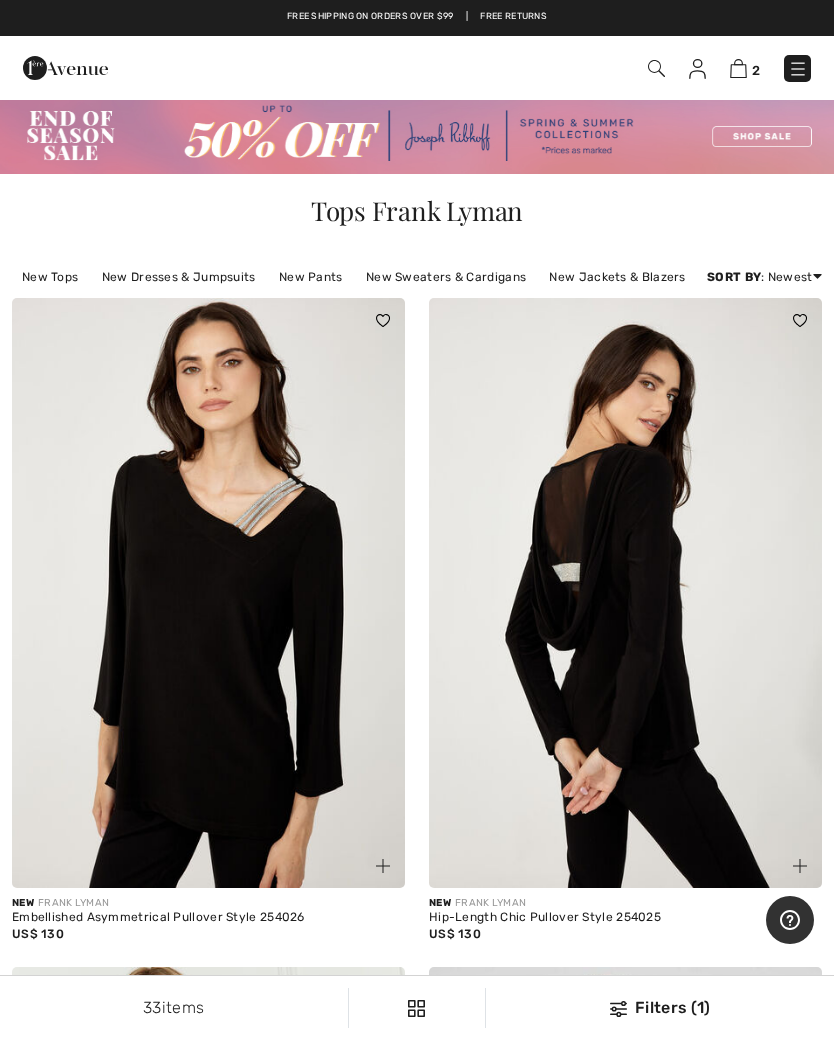 click at bounding box center [798, 69] 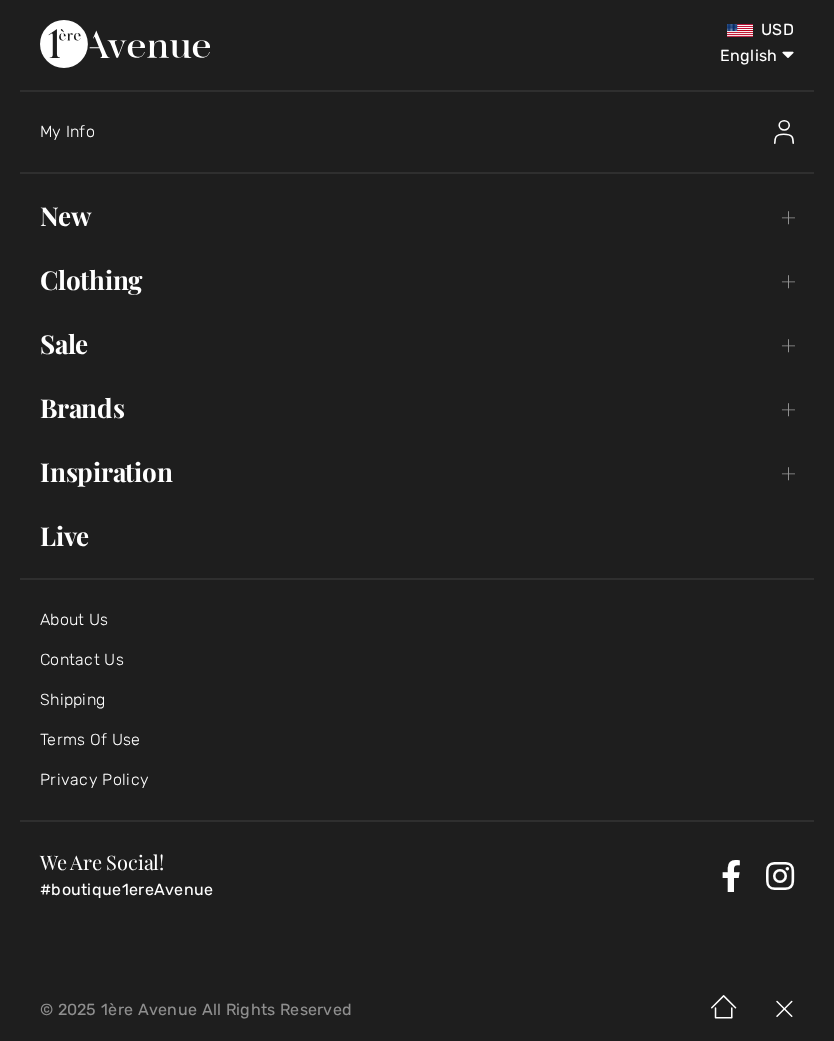 click on "Clothing Toggle submenu" at bounding box center (417, 280) 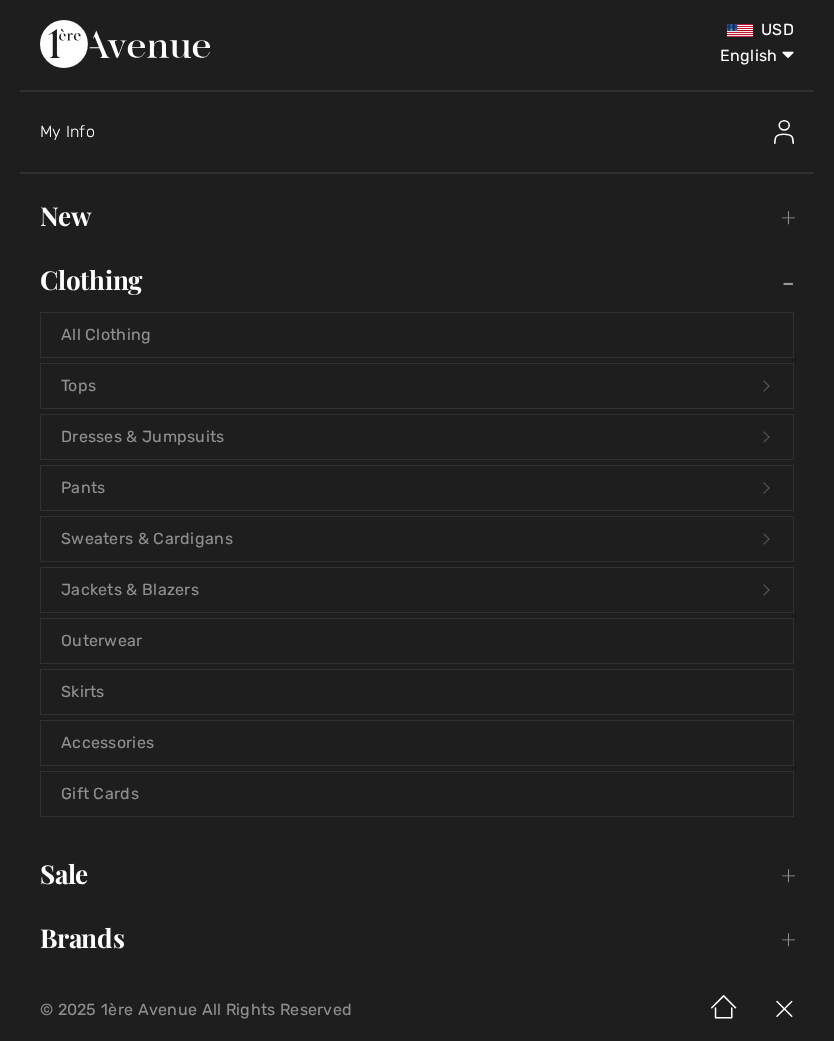 click on "Pants Open submenu" at bounding box center (417, 488) 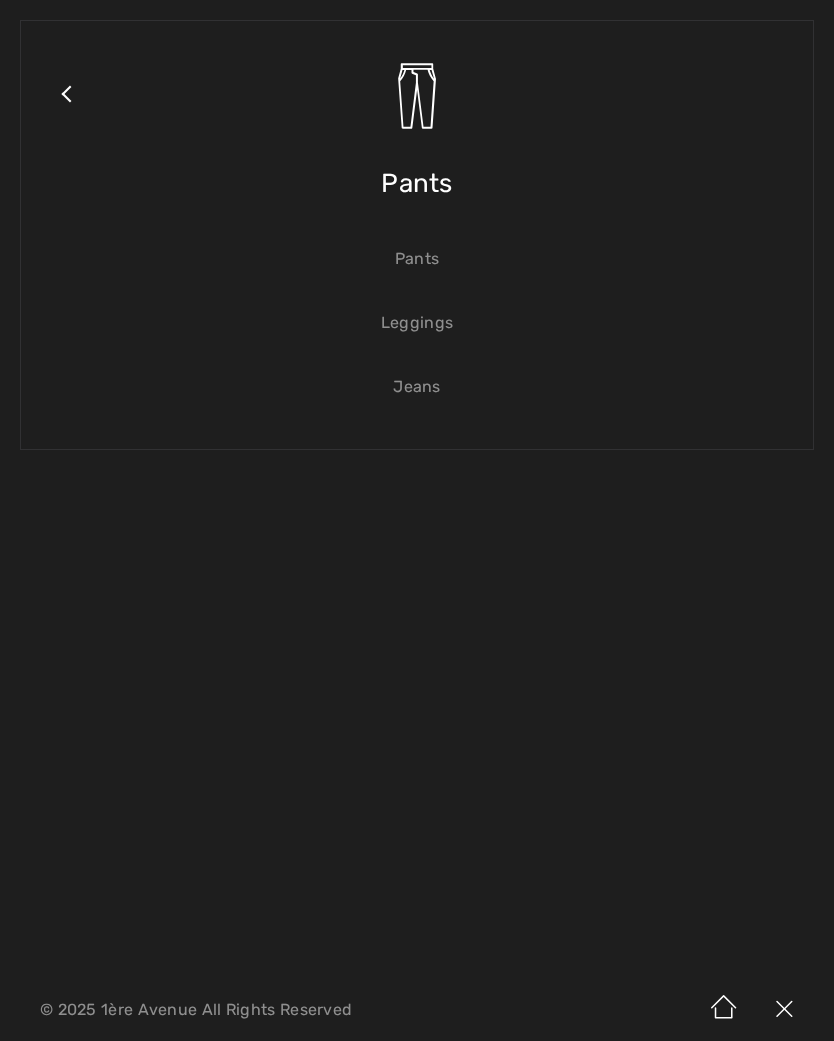 click on "Close submenu Pants
Pants
Leggings
Jeans" at bounding box center [417, 235] 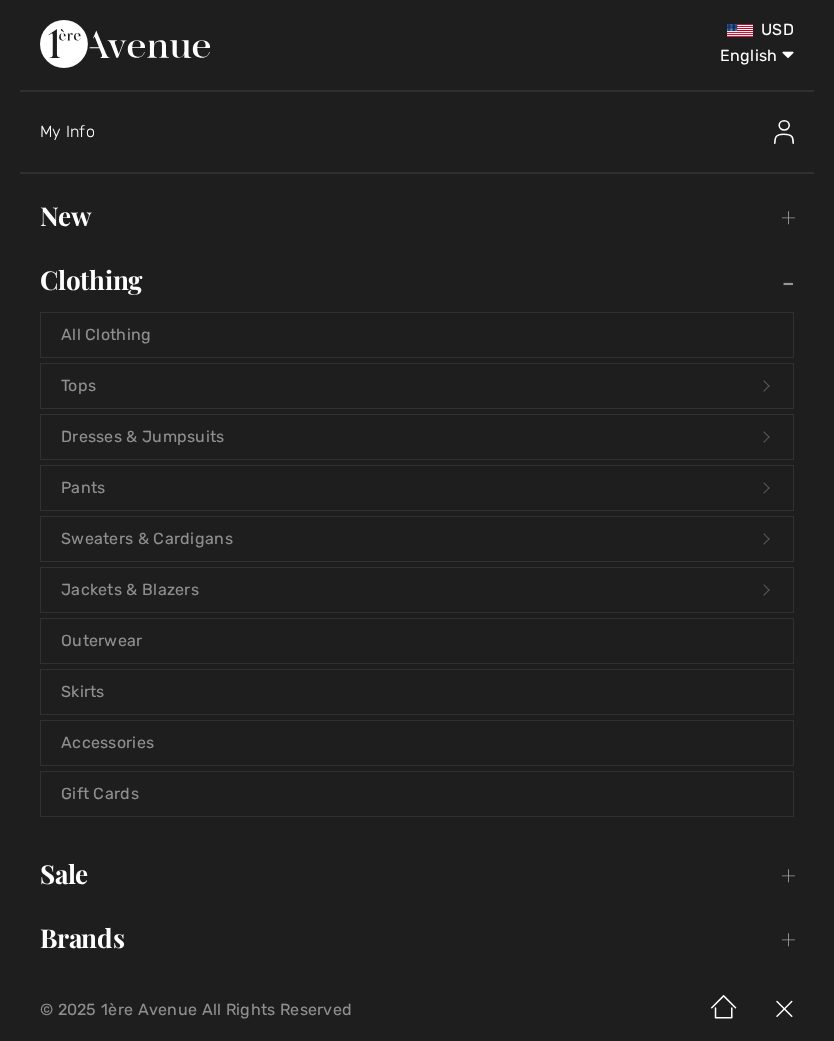 click on "Pants Open submenu" at bounding box center (417, 488) 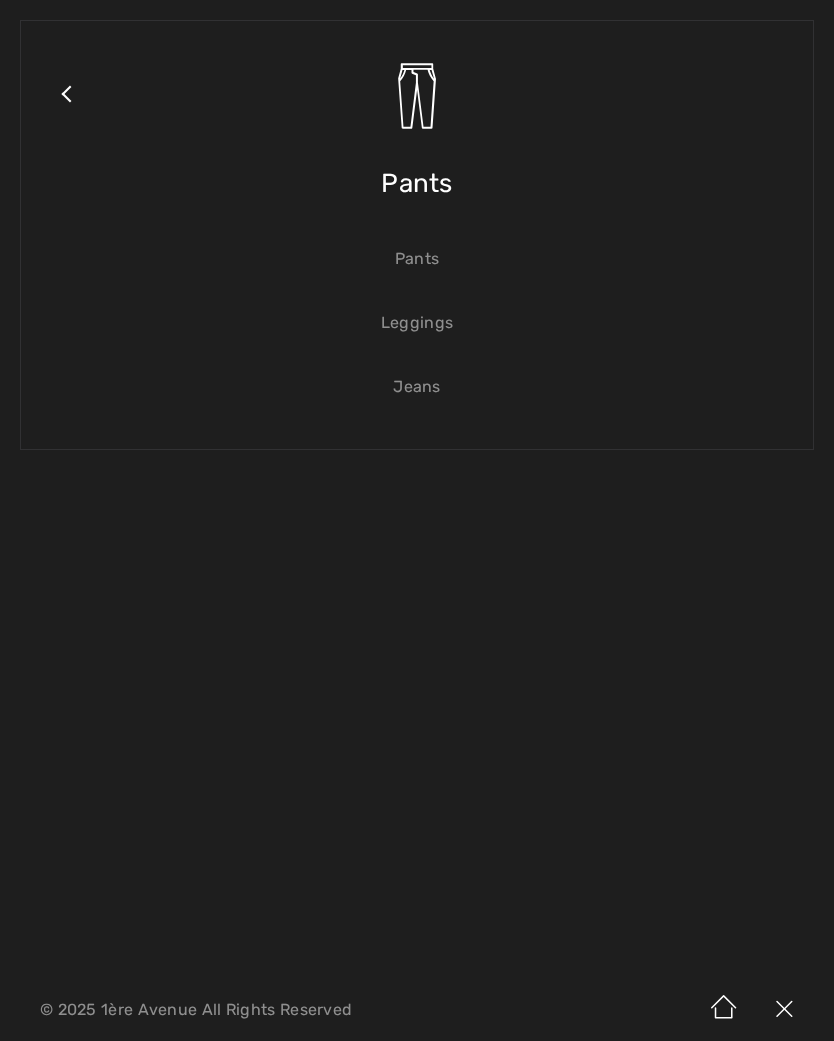 click on "Pants" at bounding box center [417, 259] 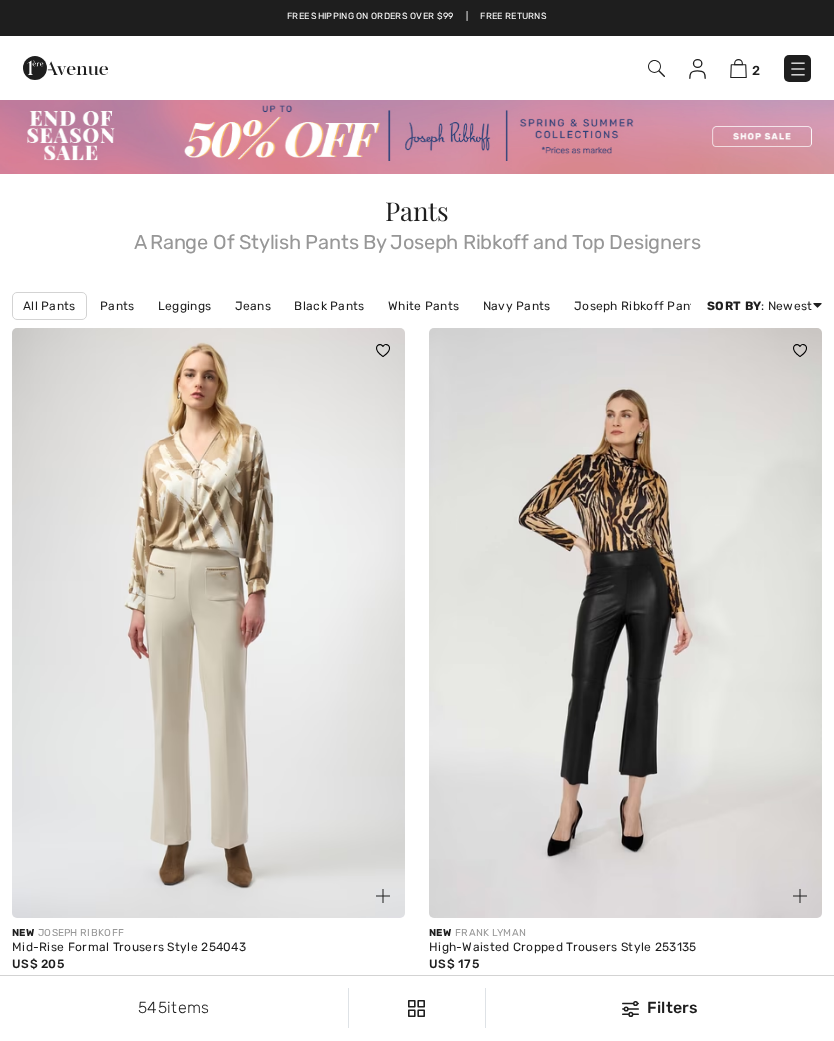 scroll, scrollTop: 0, scrollLeft: 0, axis: both 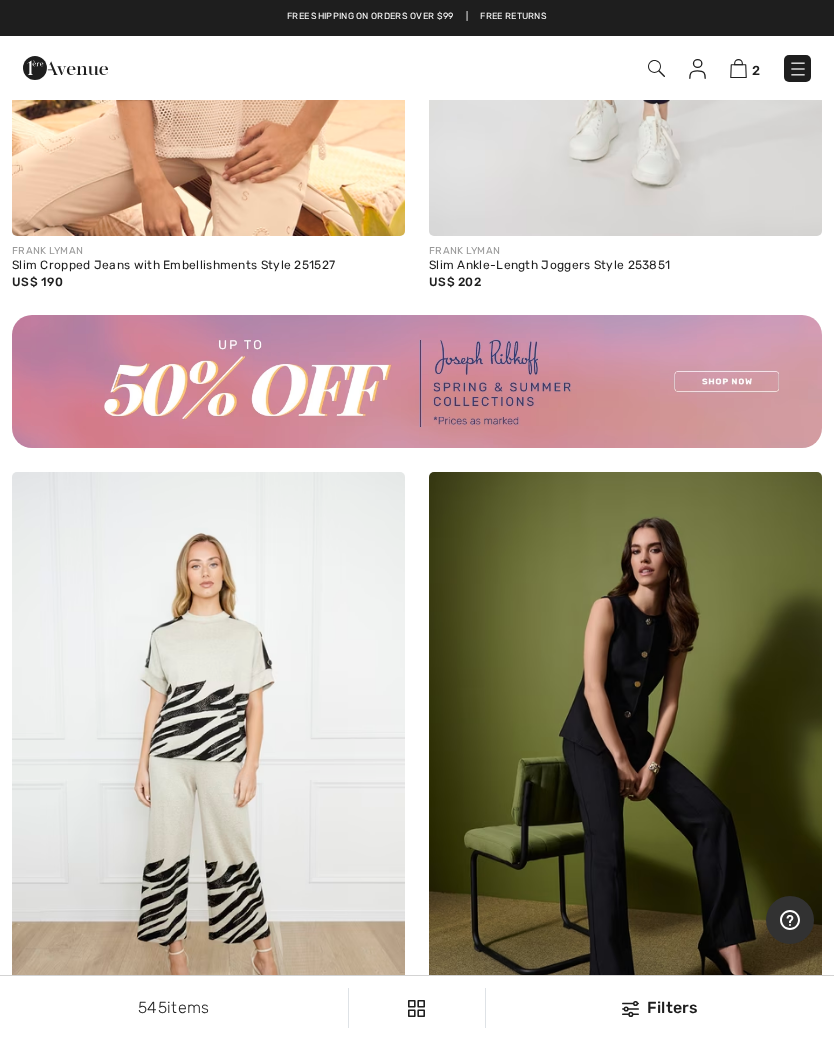 click on "545  items
Filters
✖
Clear
View Results 545" at bounding box center (417, 1008) 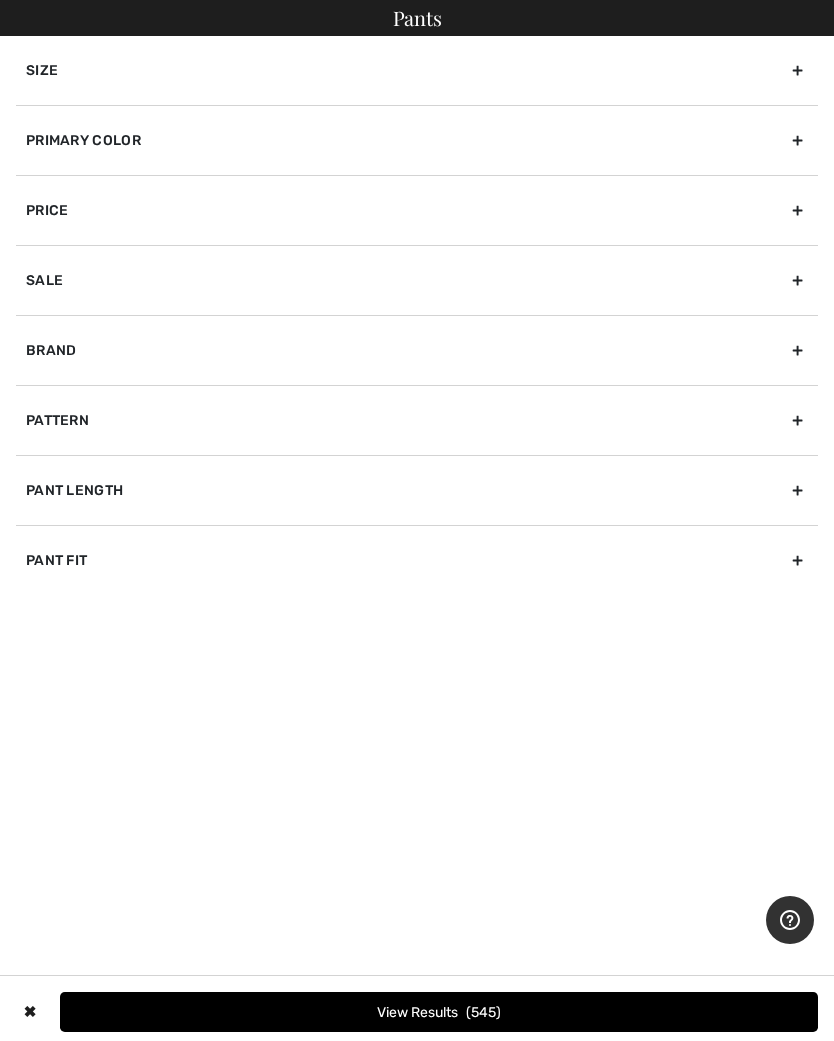click on "Size" at bounding box center [417, 70] 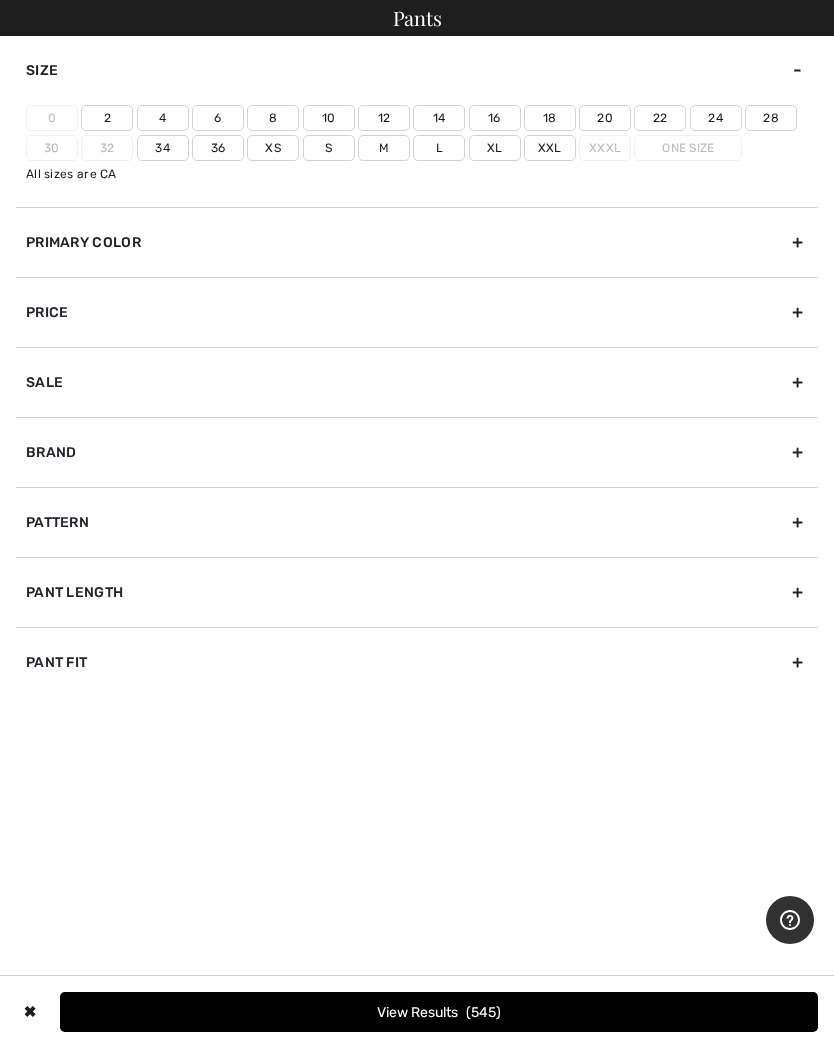 click on "10" at bounding box center [329, 118] 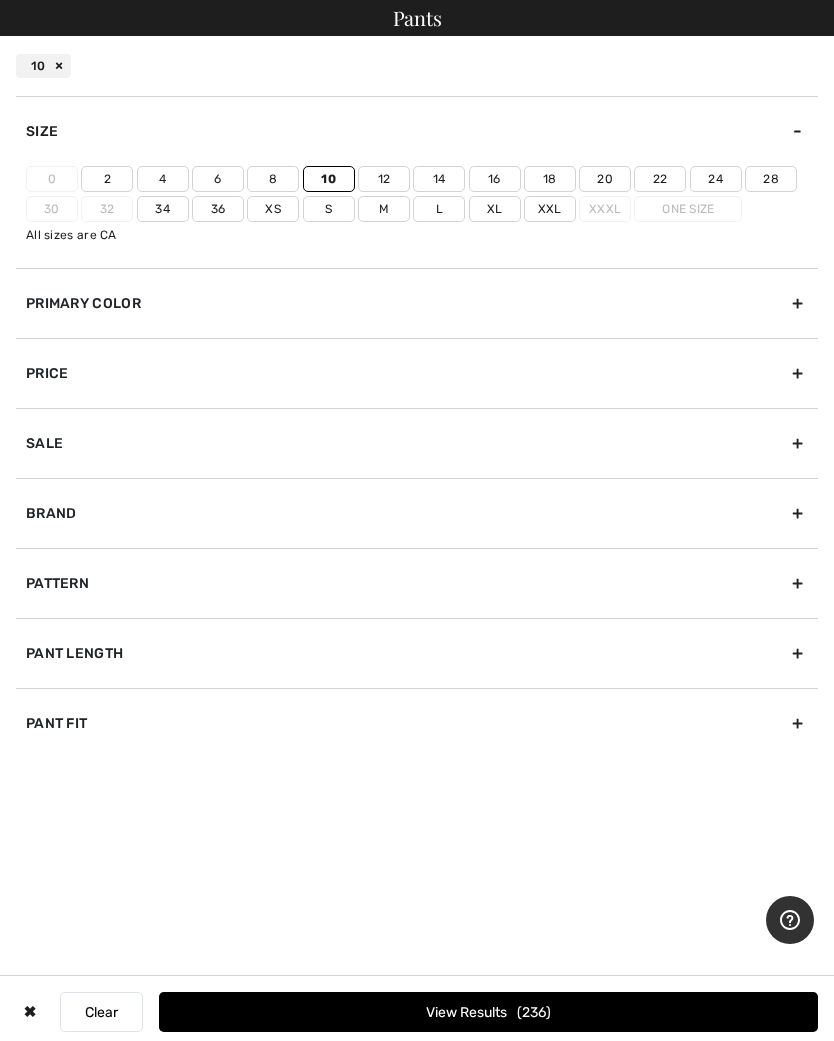 click on "236" at bounding box center [534, 1012] 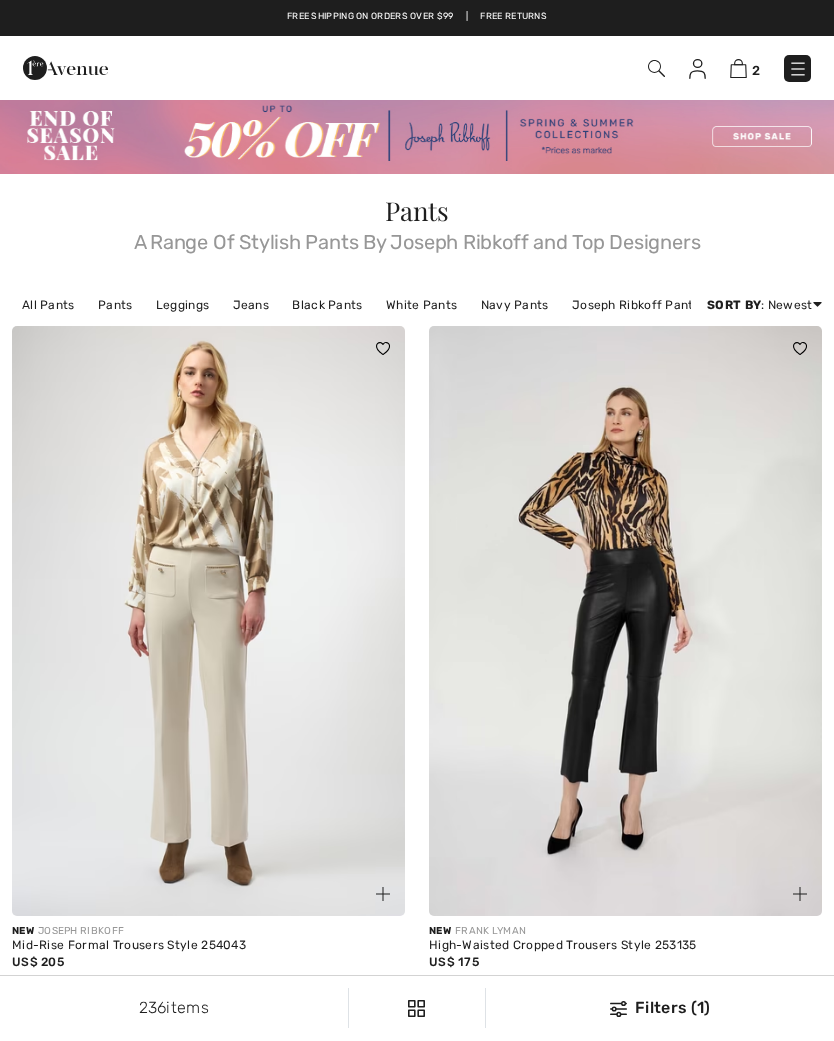 scroll, scrollTop: 0, scrollLeft: 0, axis: both 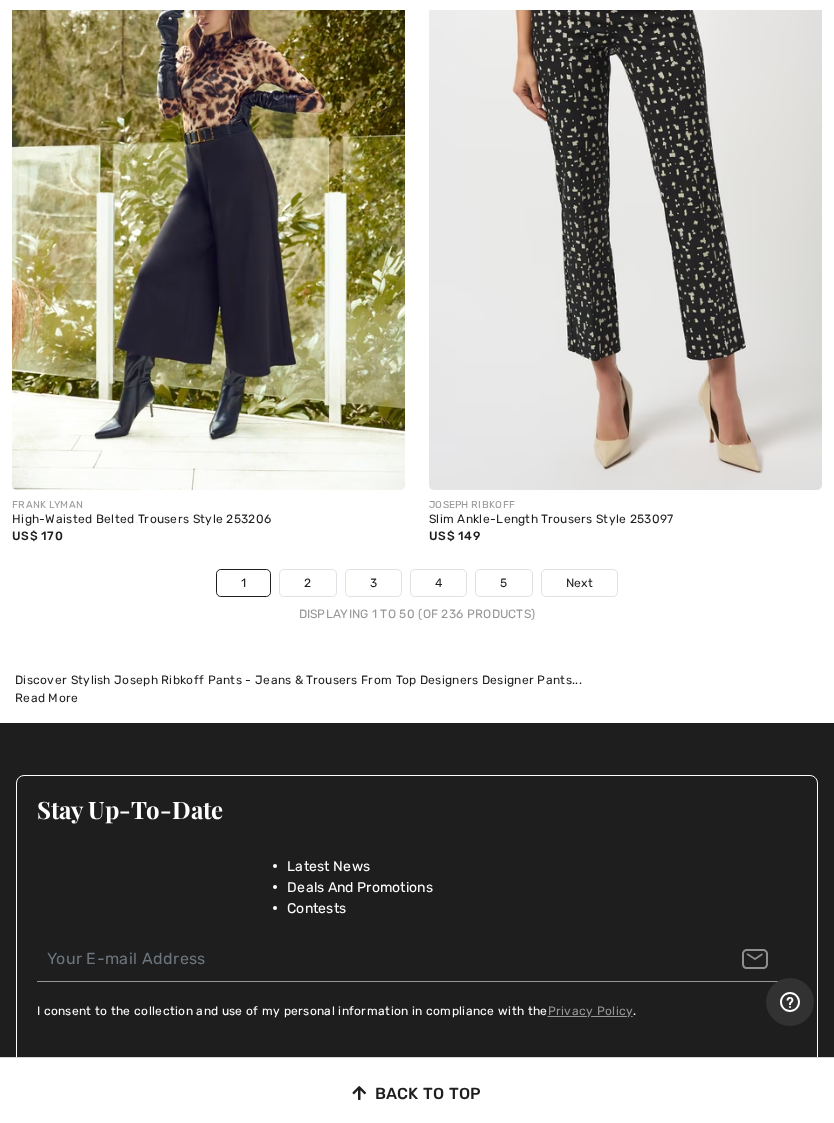 click on "2" at bounding box center (307, 583) 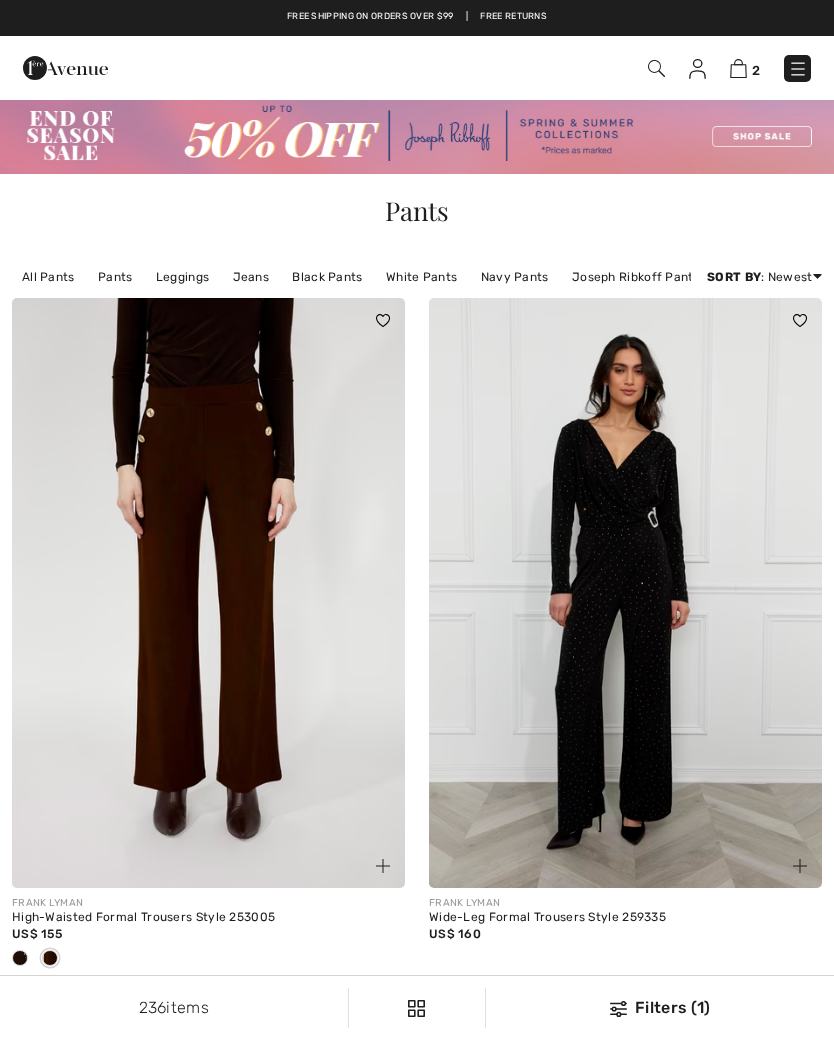 scroll, scrollTop: 0, scrollLeft: 0, axis: both 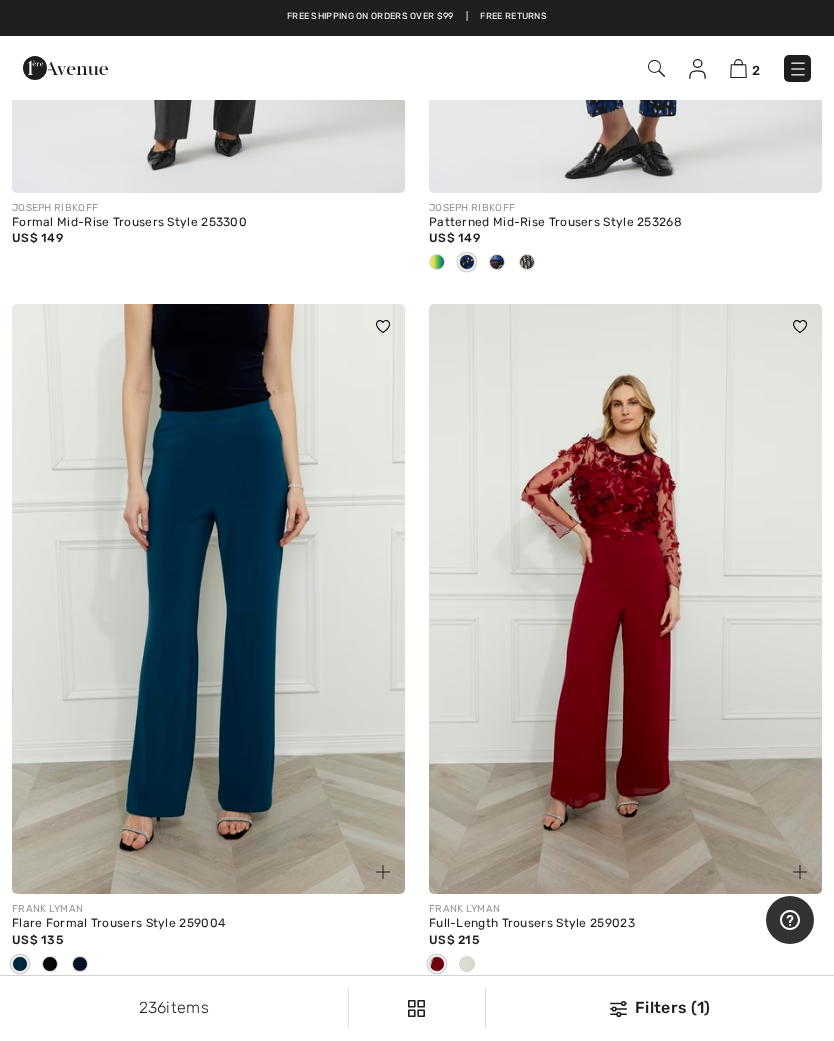 click at bounding box center (738, 68) 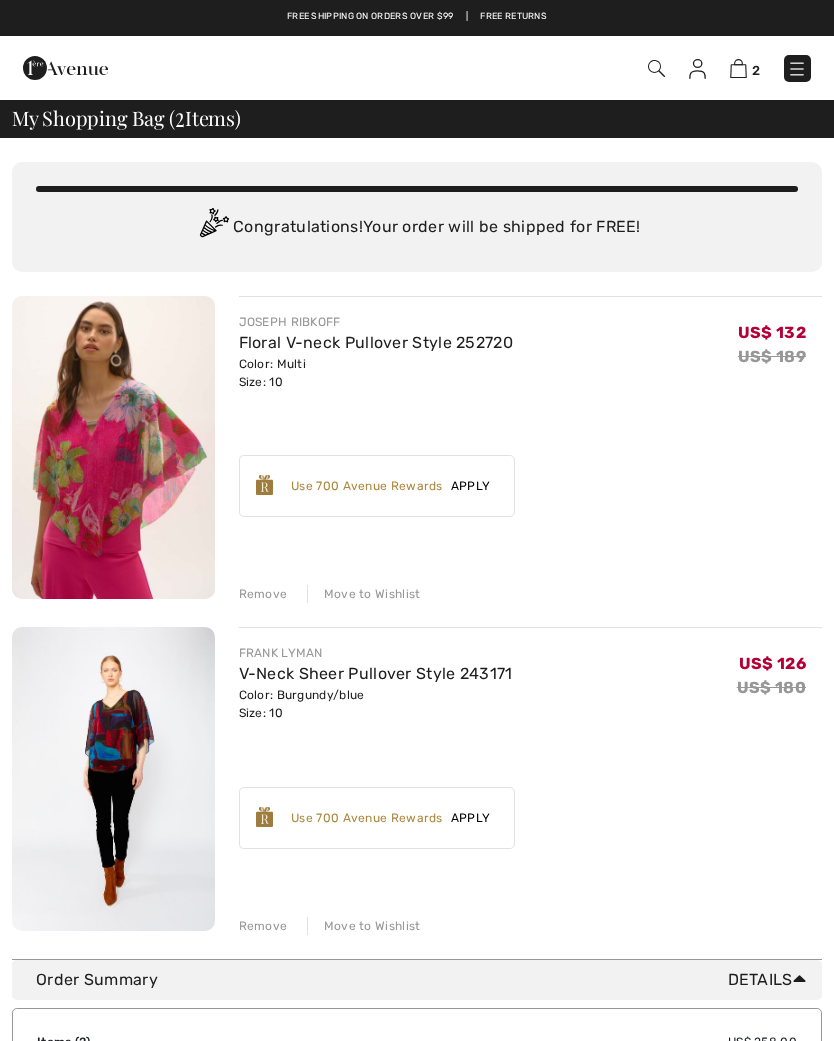 scroll, scrollTop: 0, scrollLeft: 0, axis: both 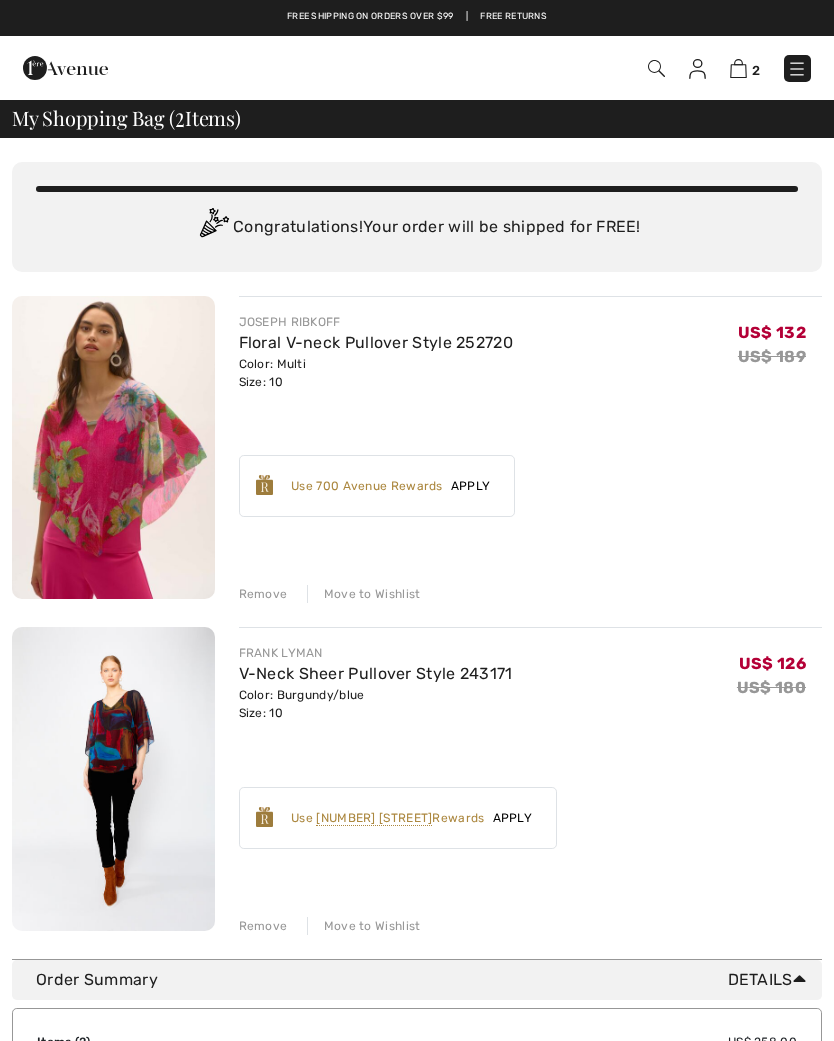 click at bounding box center (113, 447) 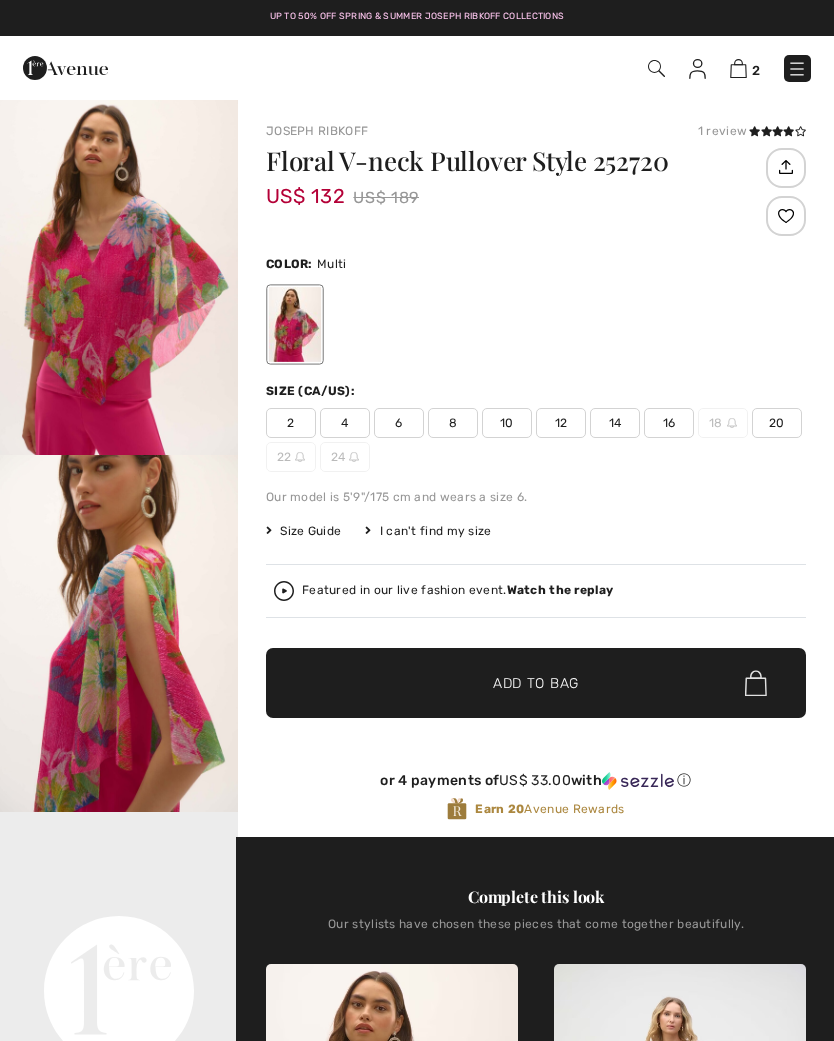 scroll, scrollTop: 0, scrollLeft: 0, axis: both 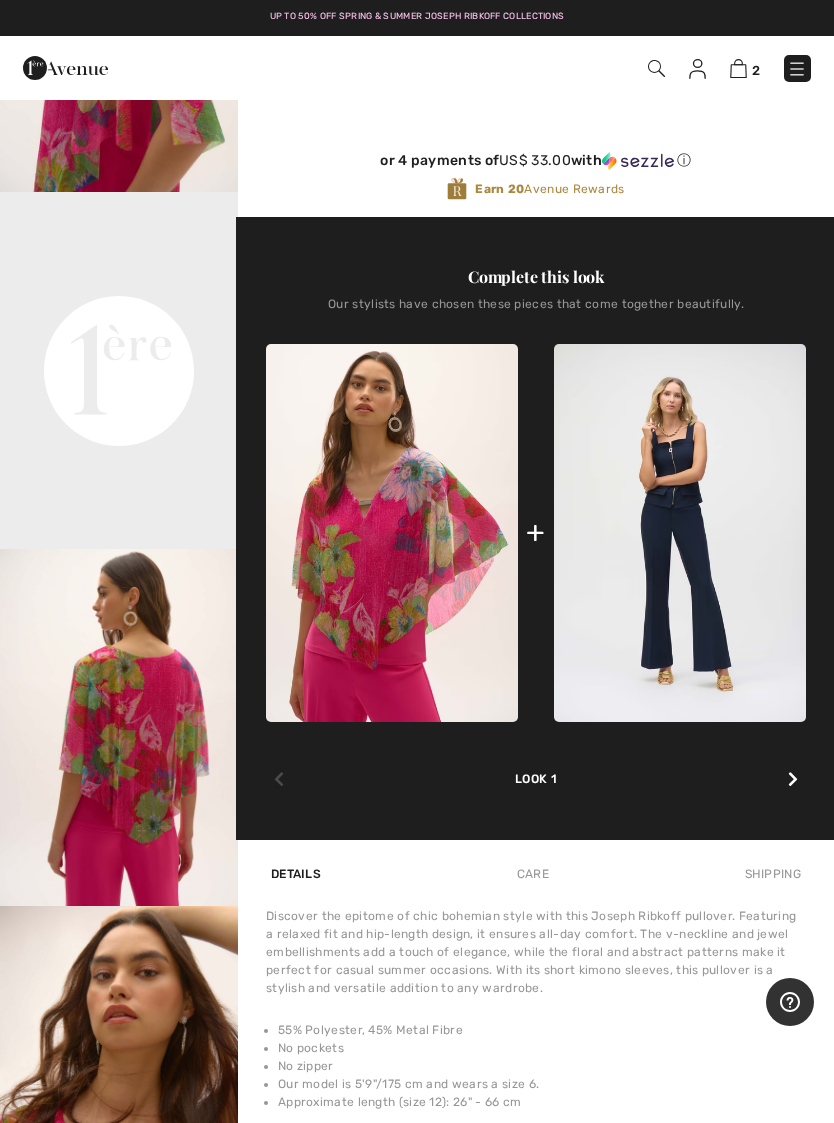 click at bounding box center [680, 533] 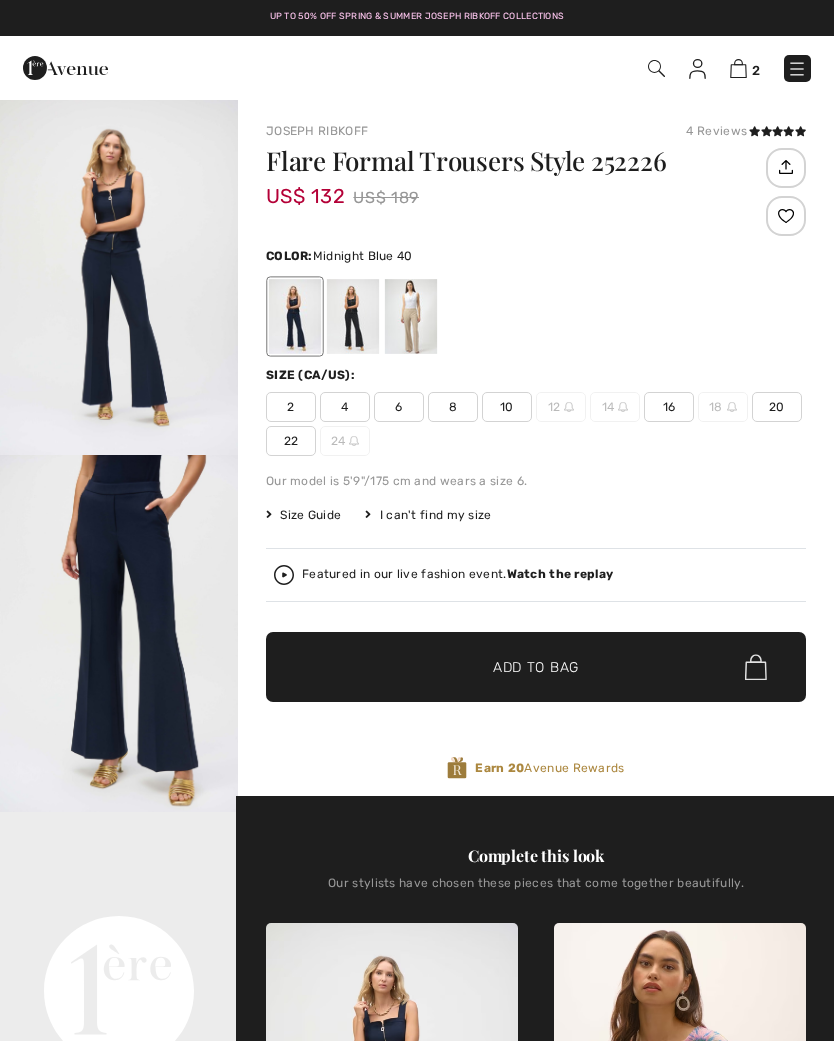 scroll, scrollTop: 0, scrollLeft: 0, axis: both 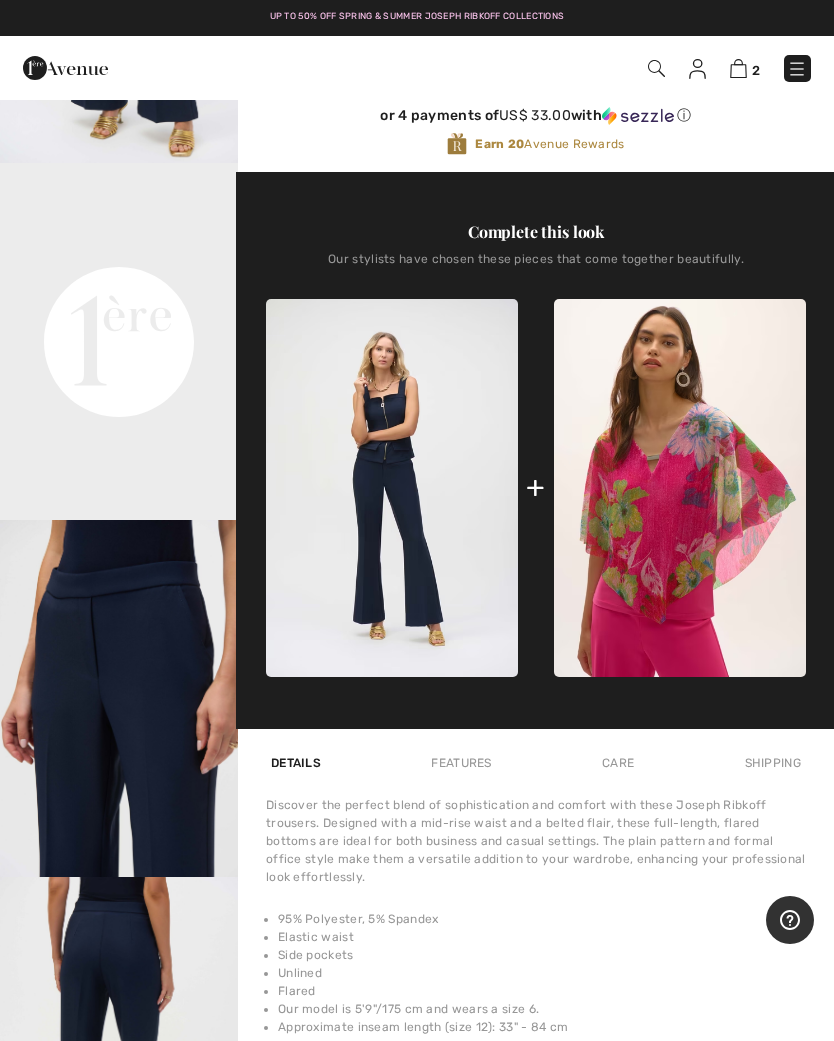 click at bounding box center (680, 488) 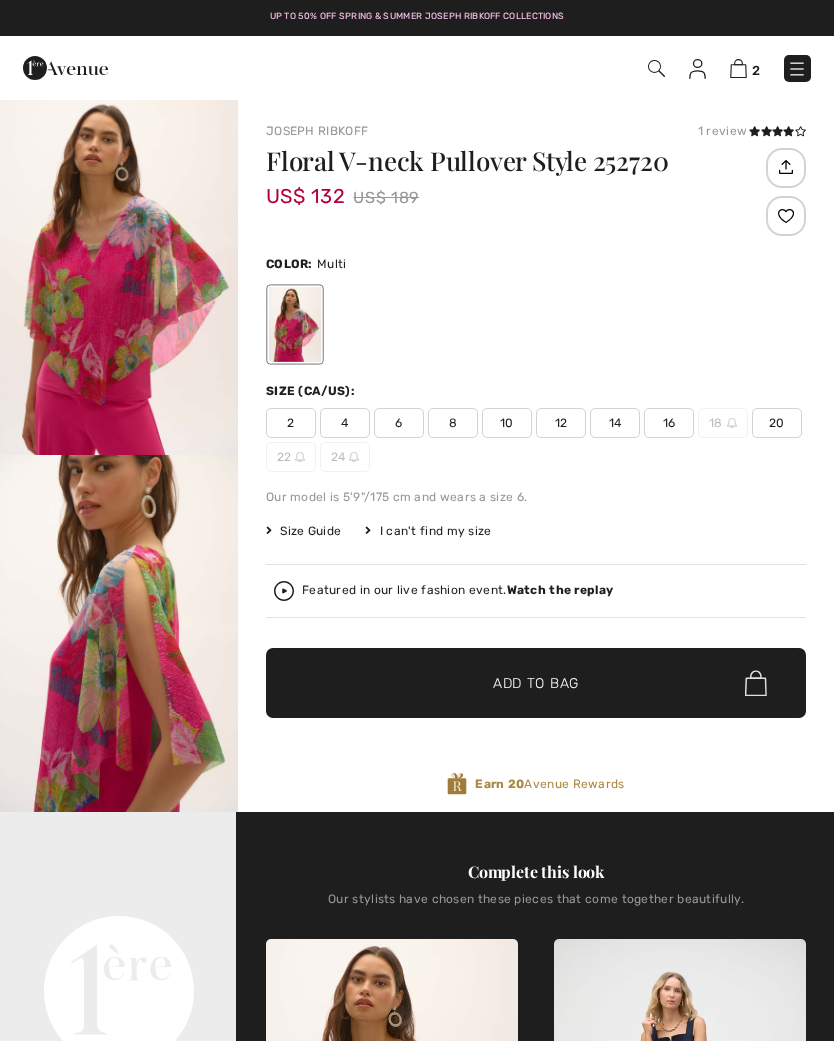 scroll, scrollTop: 0, scrollLeft: 0, axis: both 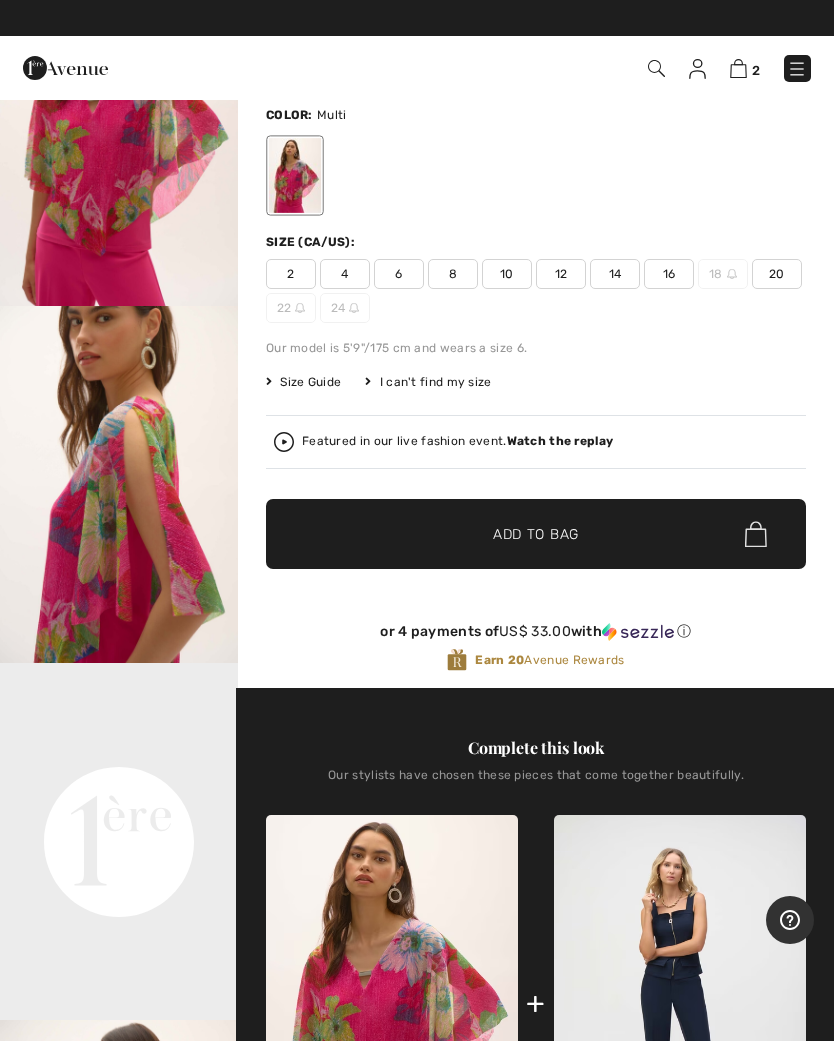 click at bounding box center (738, 68) 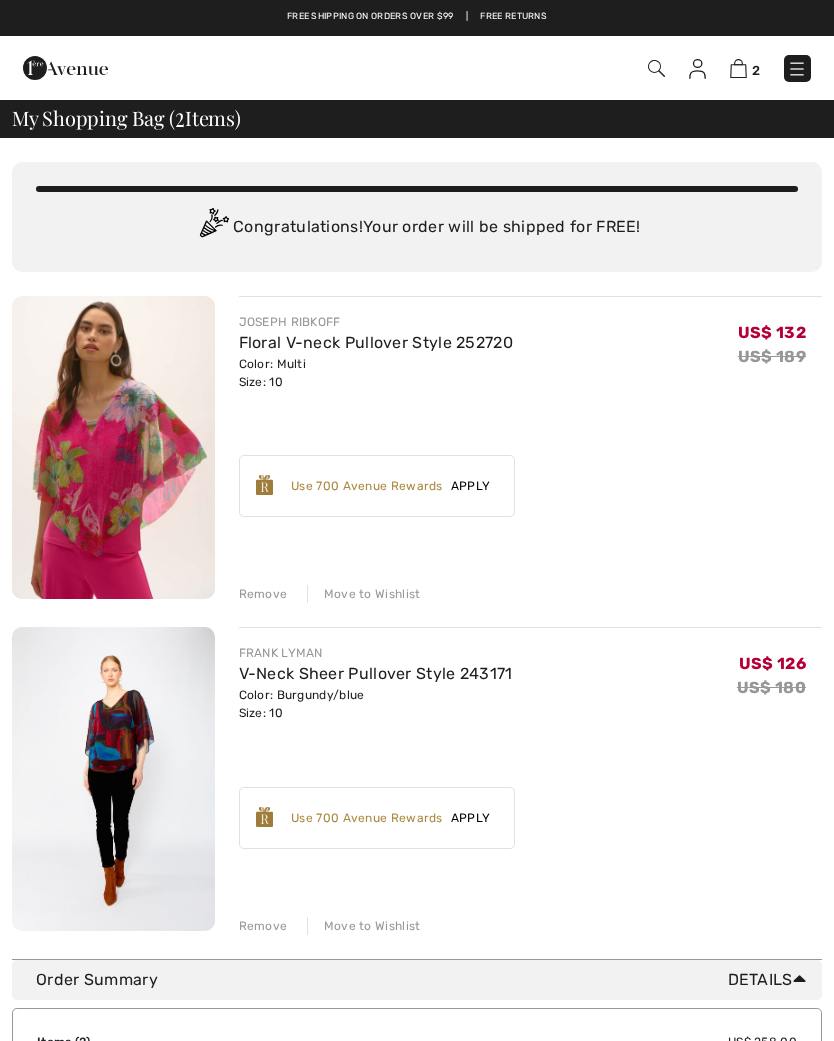 scroll, scrollTop: 0, scrollLeft: 0, axis: both 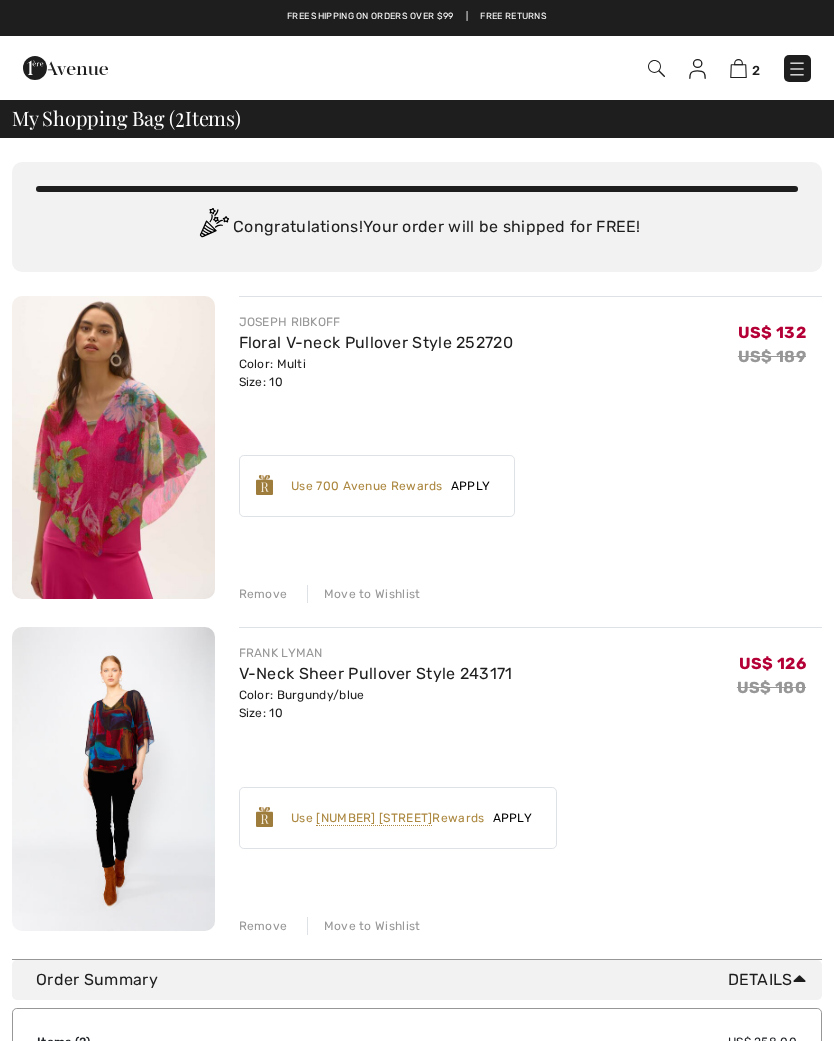click on "Remove" at bounding box center [263, 594] 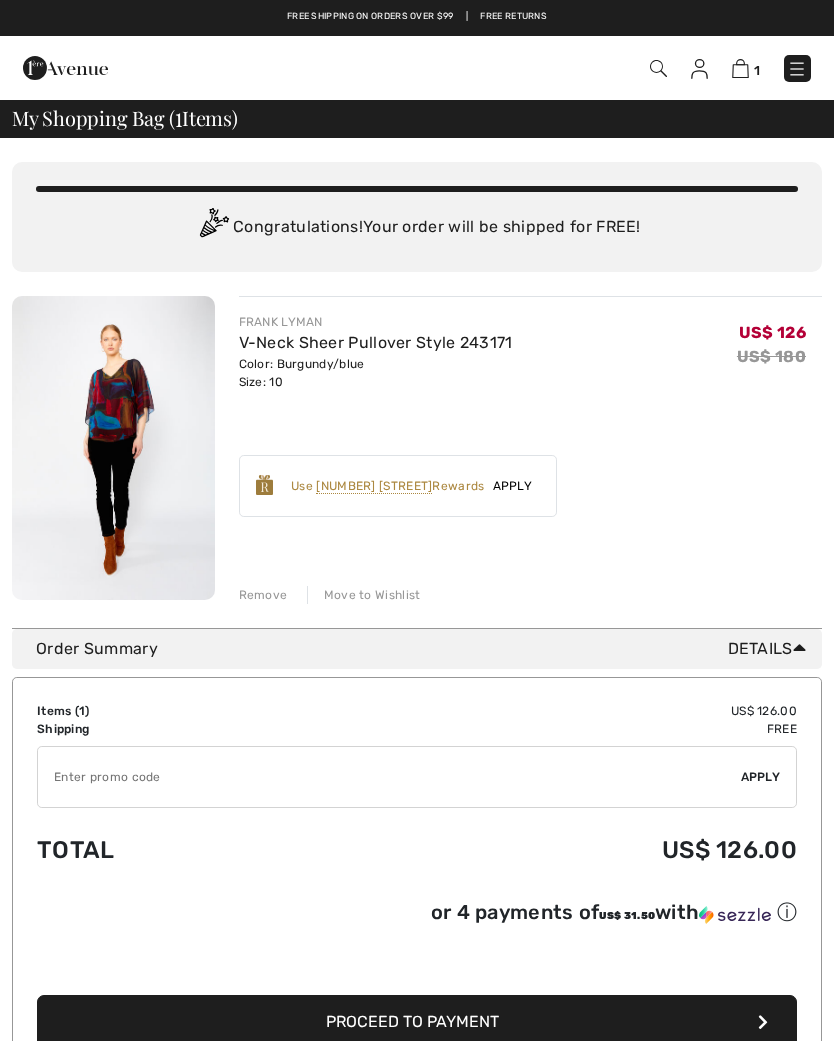 click on "Earn 20   Avenue Rewards
✔
Use   [BRAND]  Rewards
Apply
Remove" at bounding box center [398, 486] 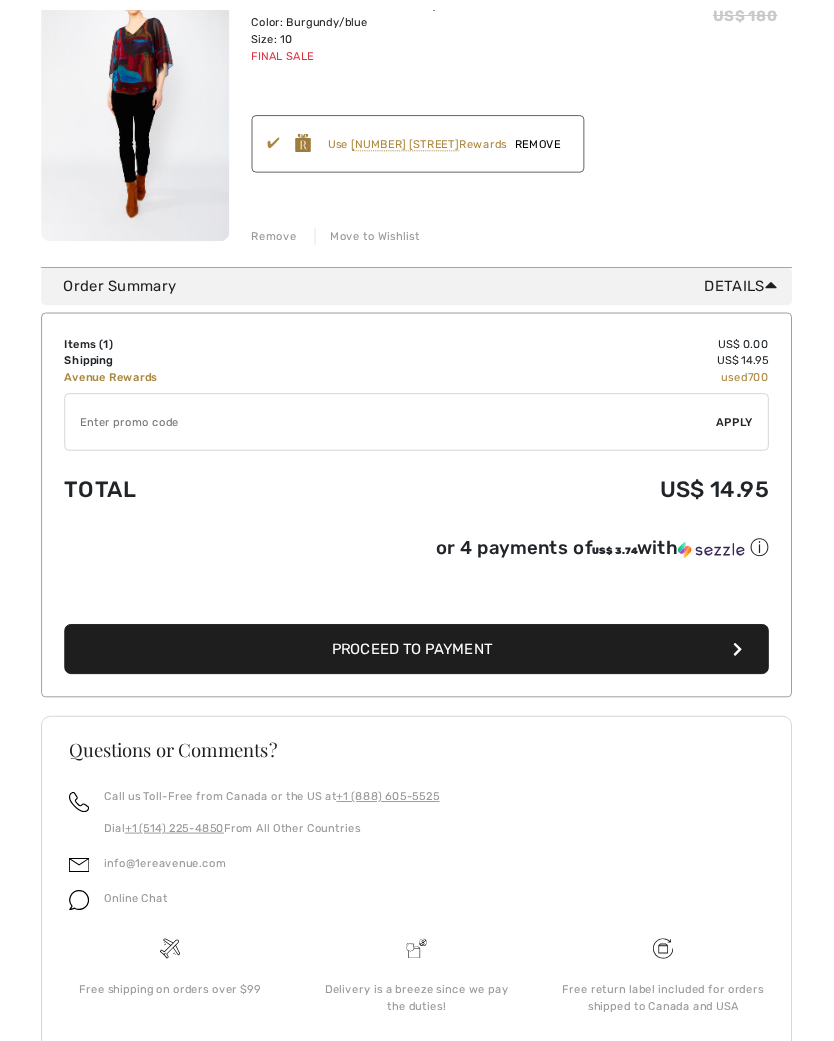 scroll, scrollTop: 415, scrollLeft: 0, axis: vertical 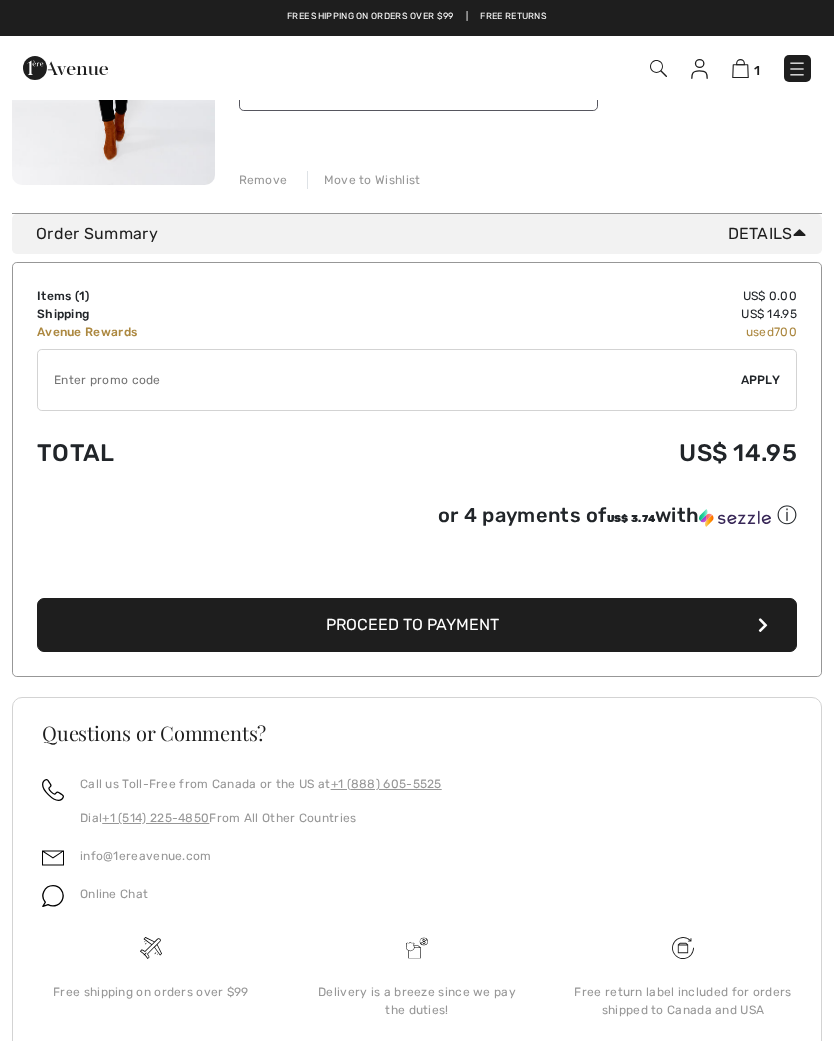 click on "Proceed to Payment" at bounding box center [412, 624] 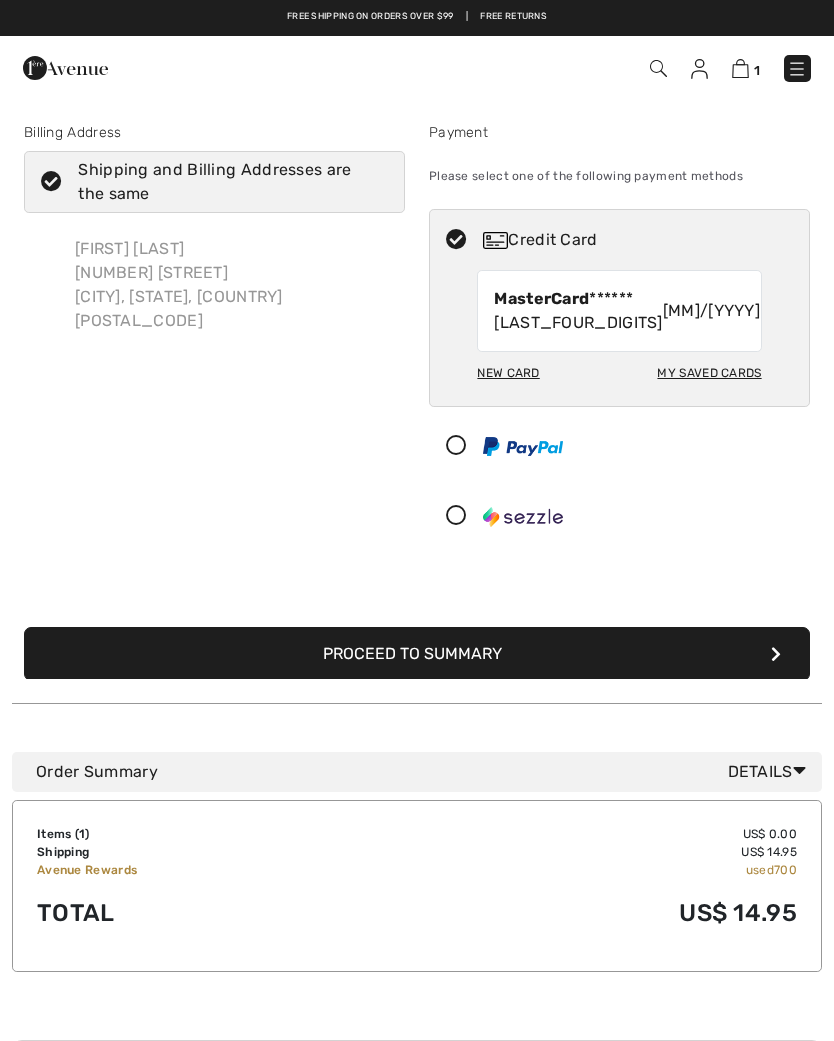 scroll, scrollTop: 0, scrollLeft: 0, axis: both 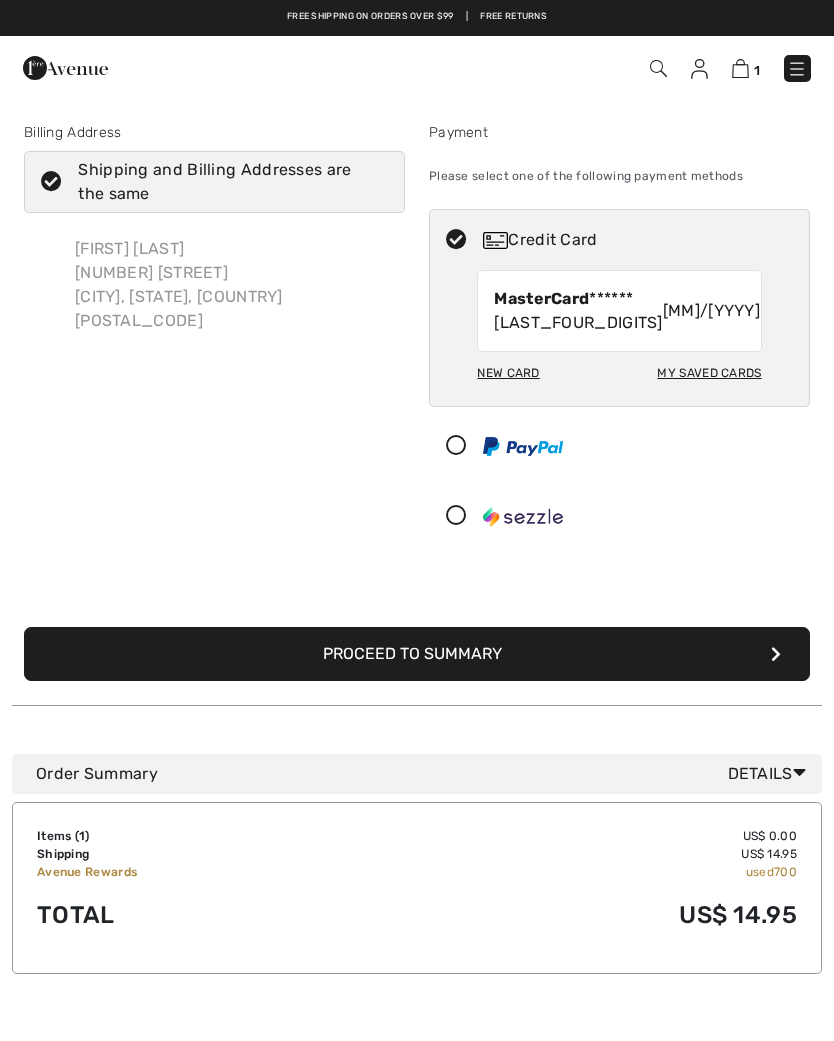 click on "New Card" at bounding box center [508, 373] 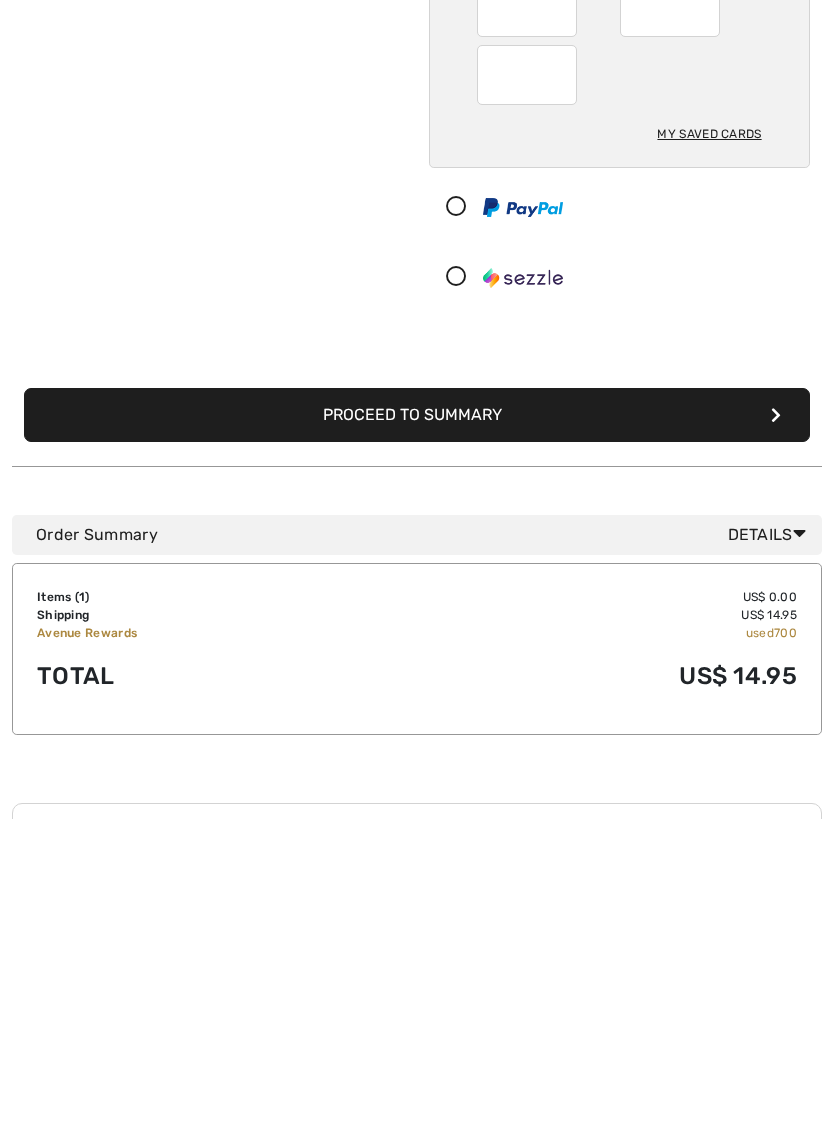 scroll, scrollTop: 58, scrollLeft: 0, axis: vertical 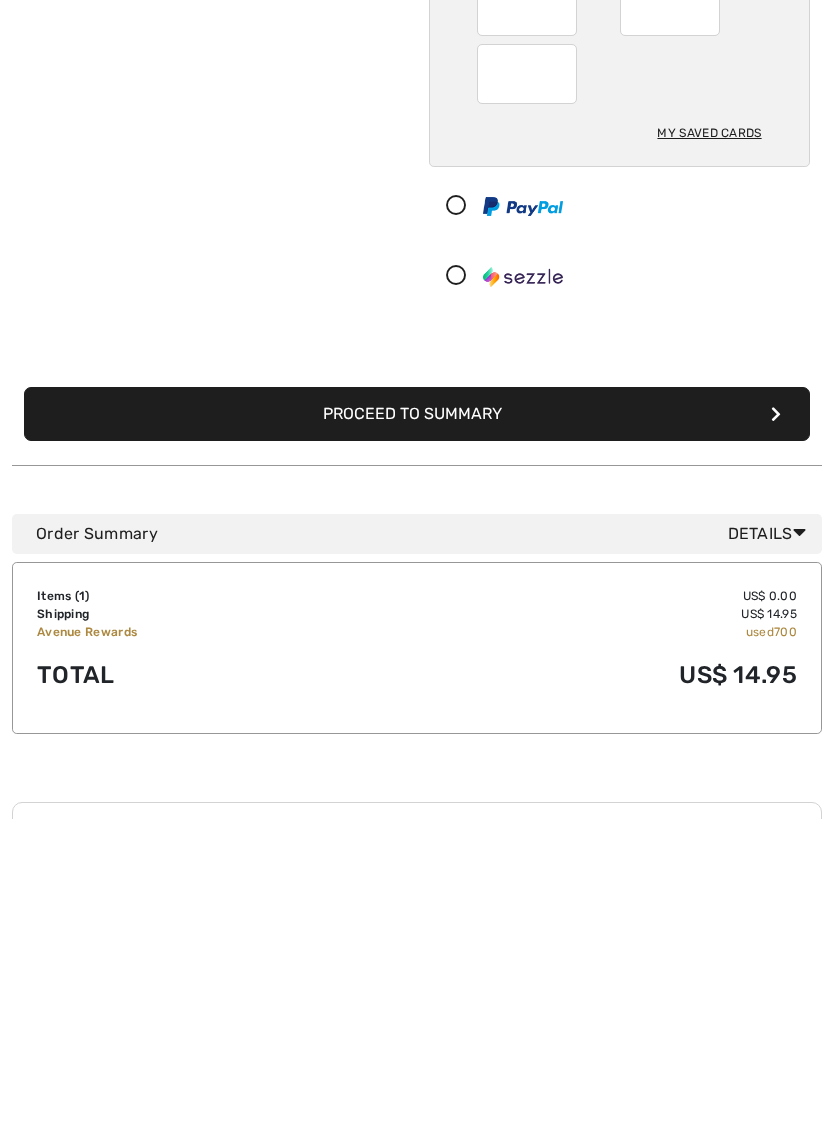 click on "Proceed to Summary" at bounding box center (417, 718) 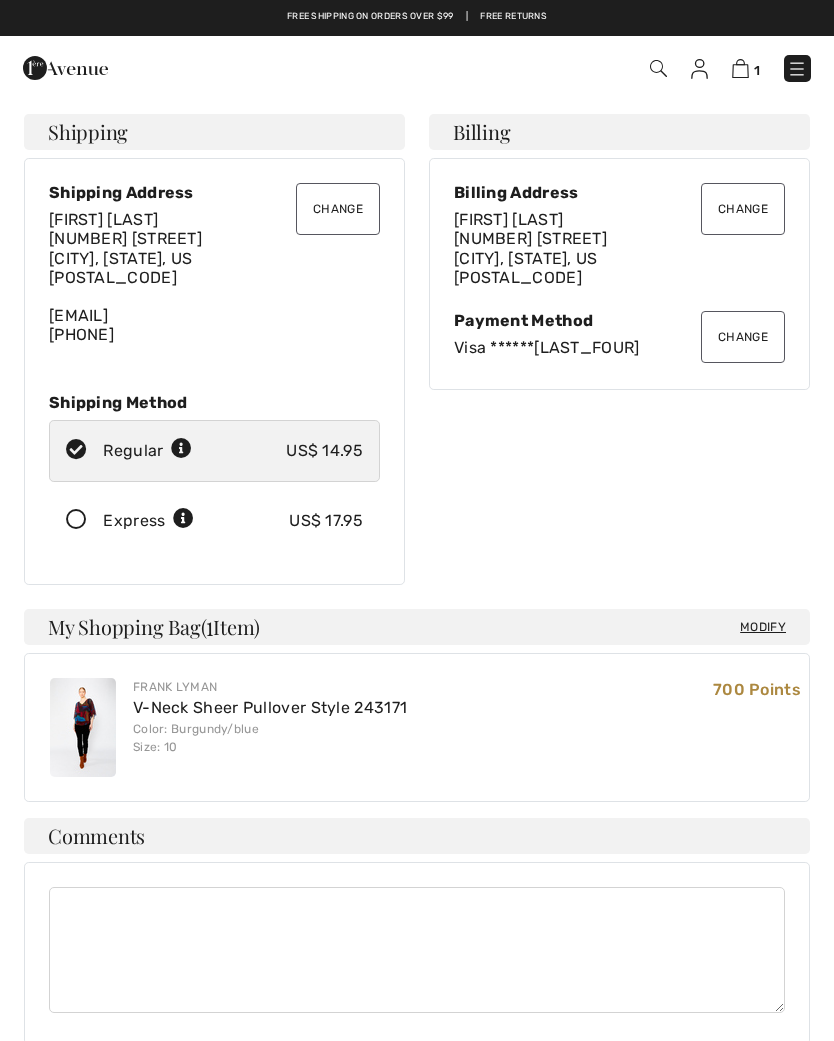 scroll, scrollTop: 0, scrollLeft: 0, axis: both 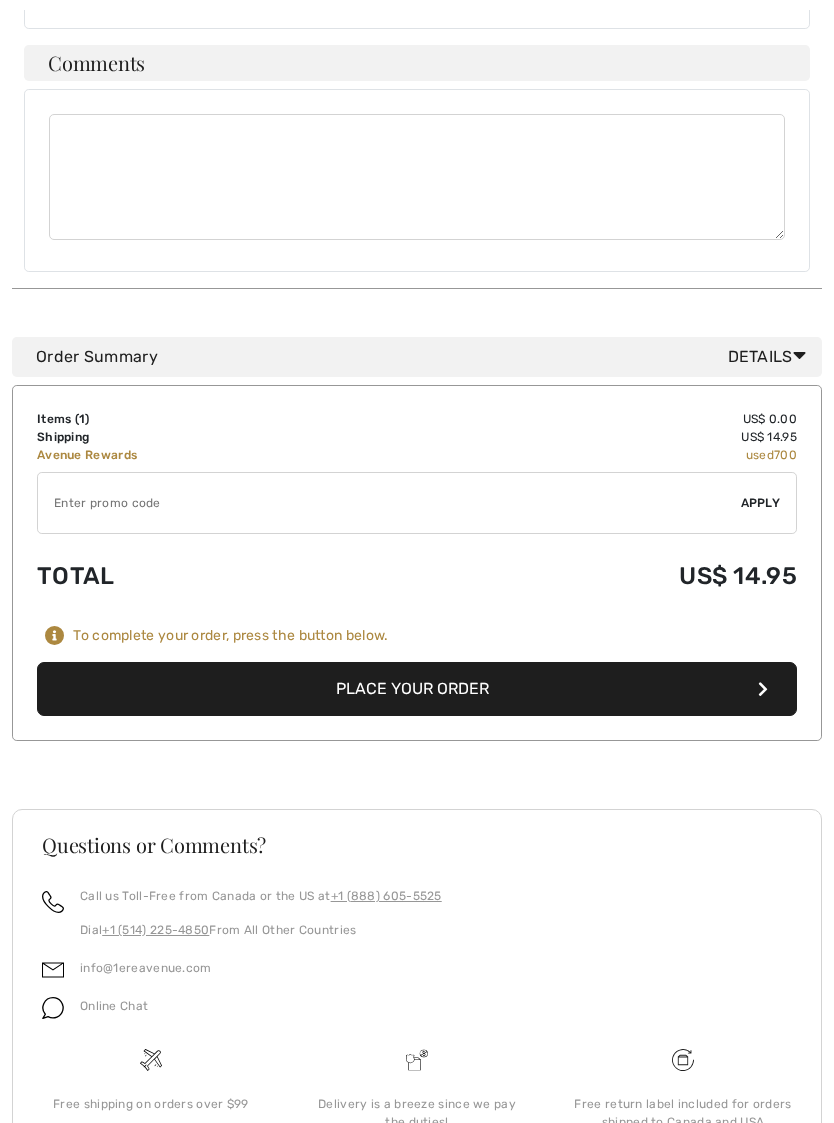 click on "Place Your Order" at bounding box center [417, 689] 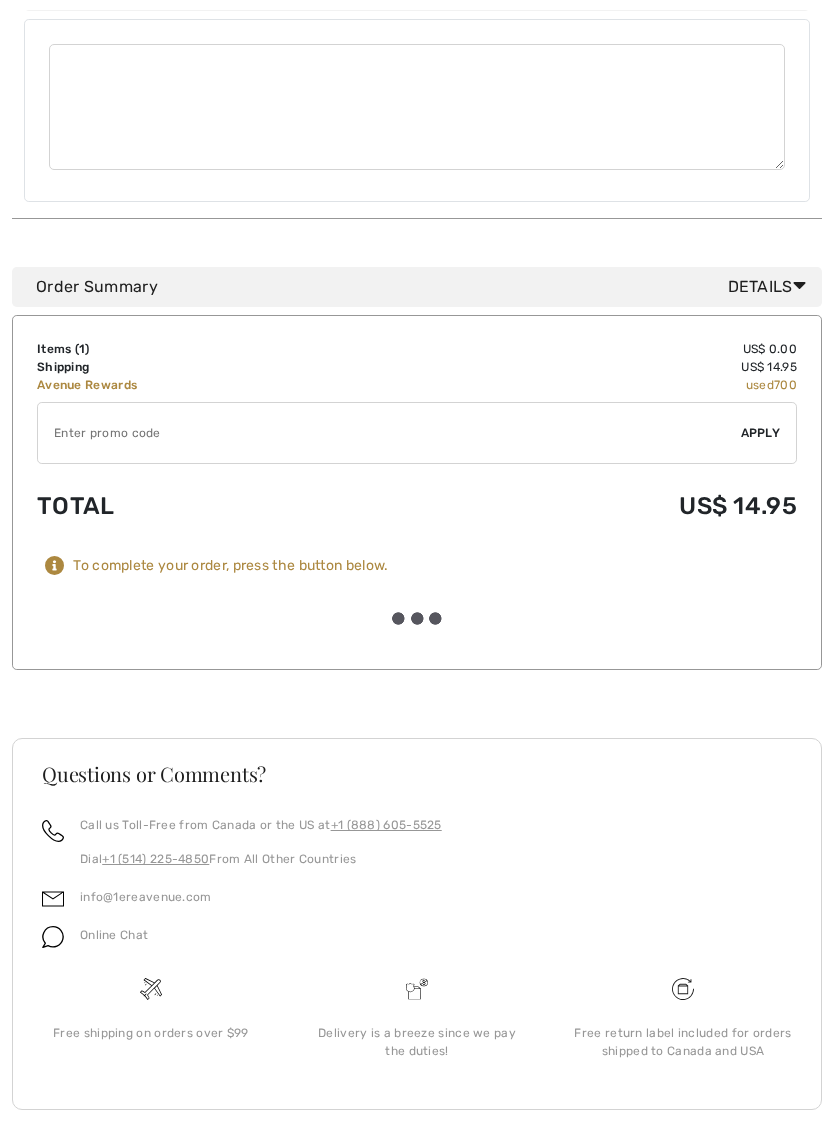 scroll, scrollTop: 928, scrollLeft: 0, axis: vertical 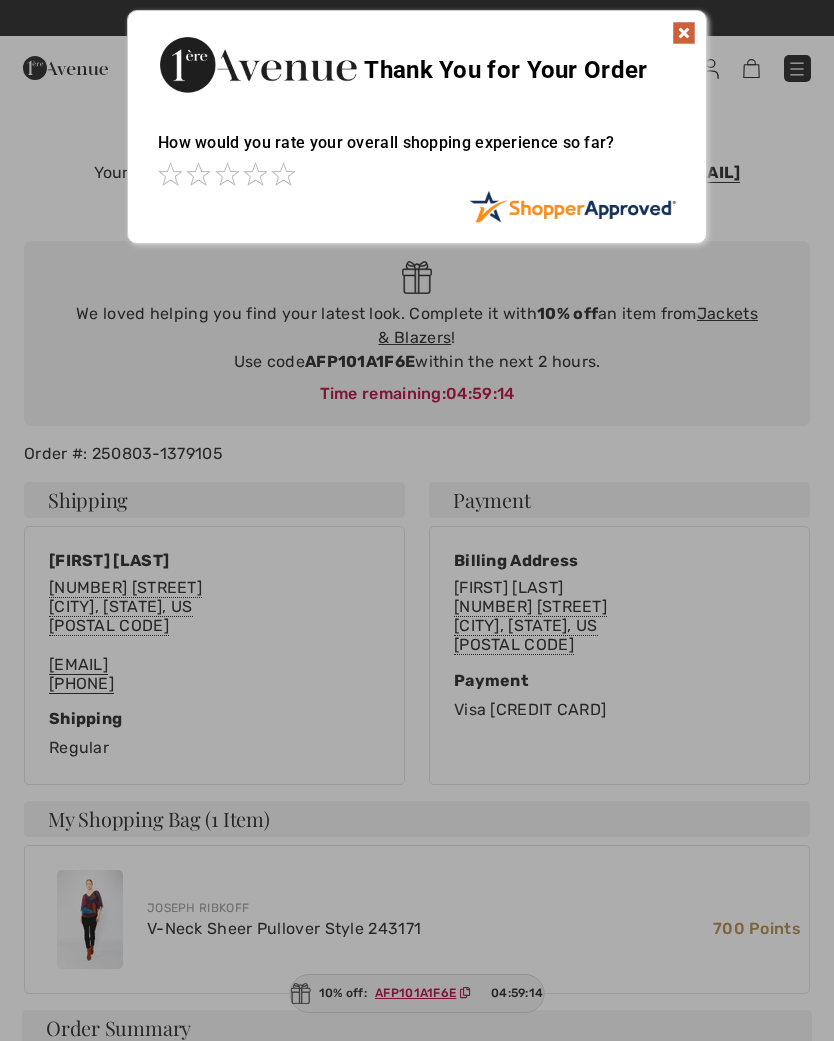 click at bounding box center (684, 33) 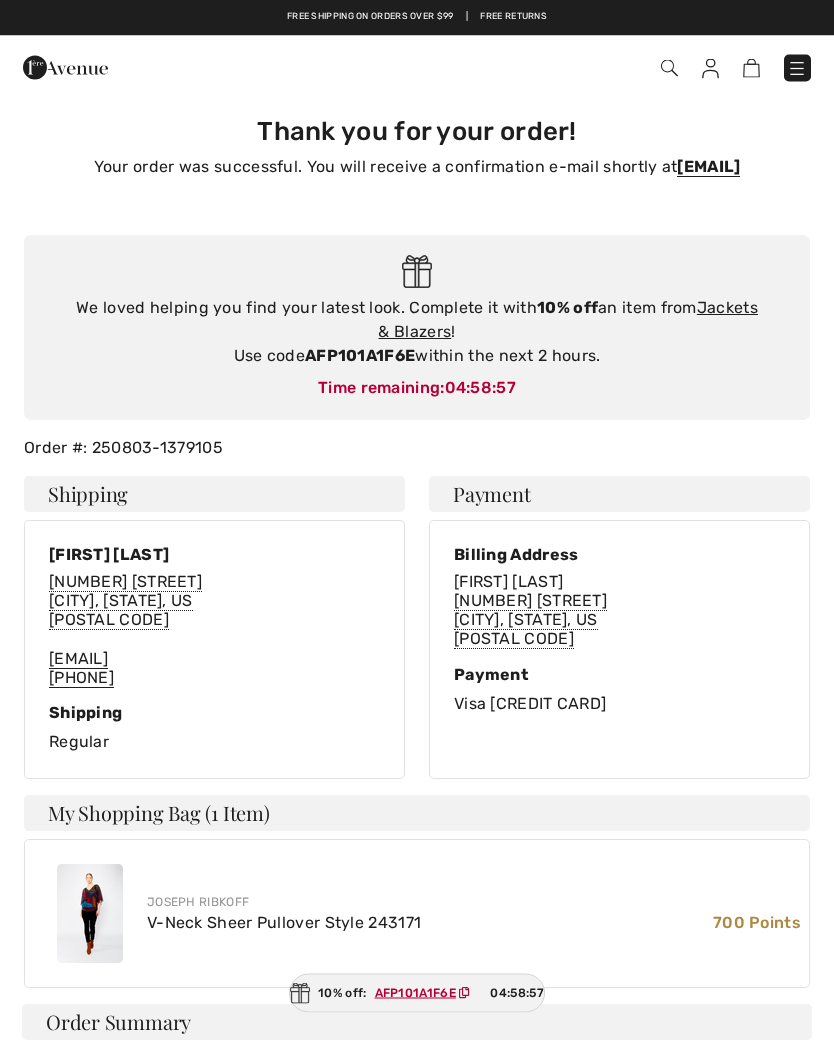 scroll, scrollTop: 0, scrollLeft: 0, axis: both 